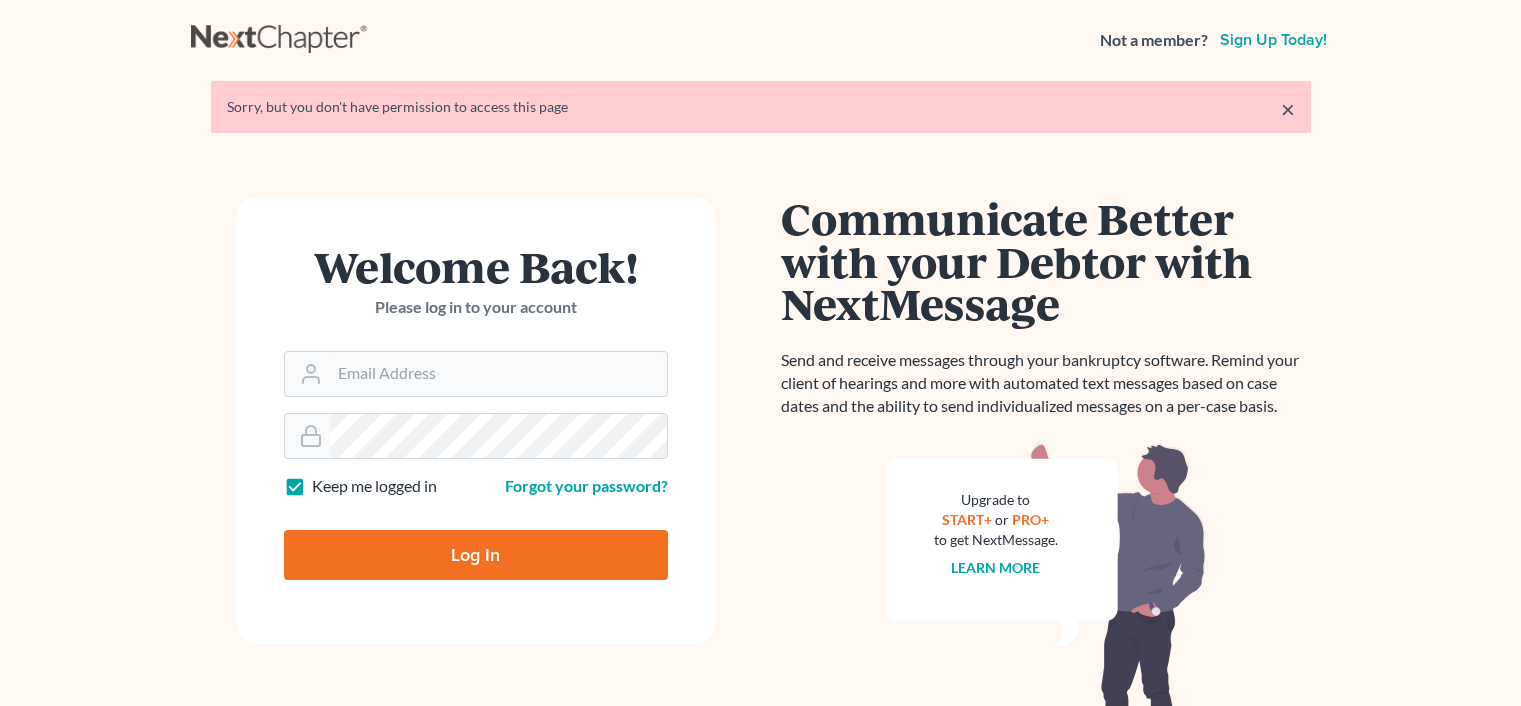 scroll, scrollTop: 0, scrollLeft: 0, axis: both 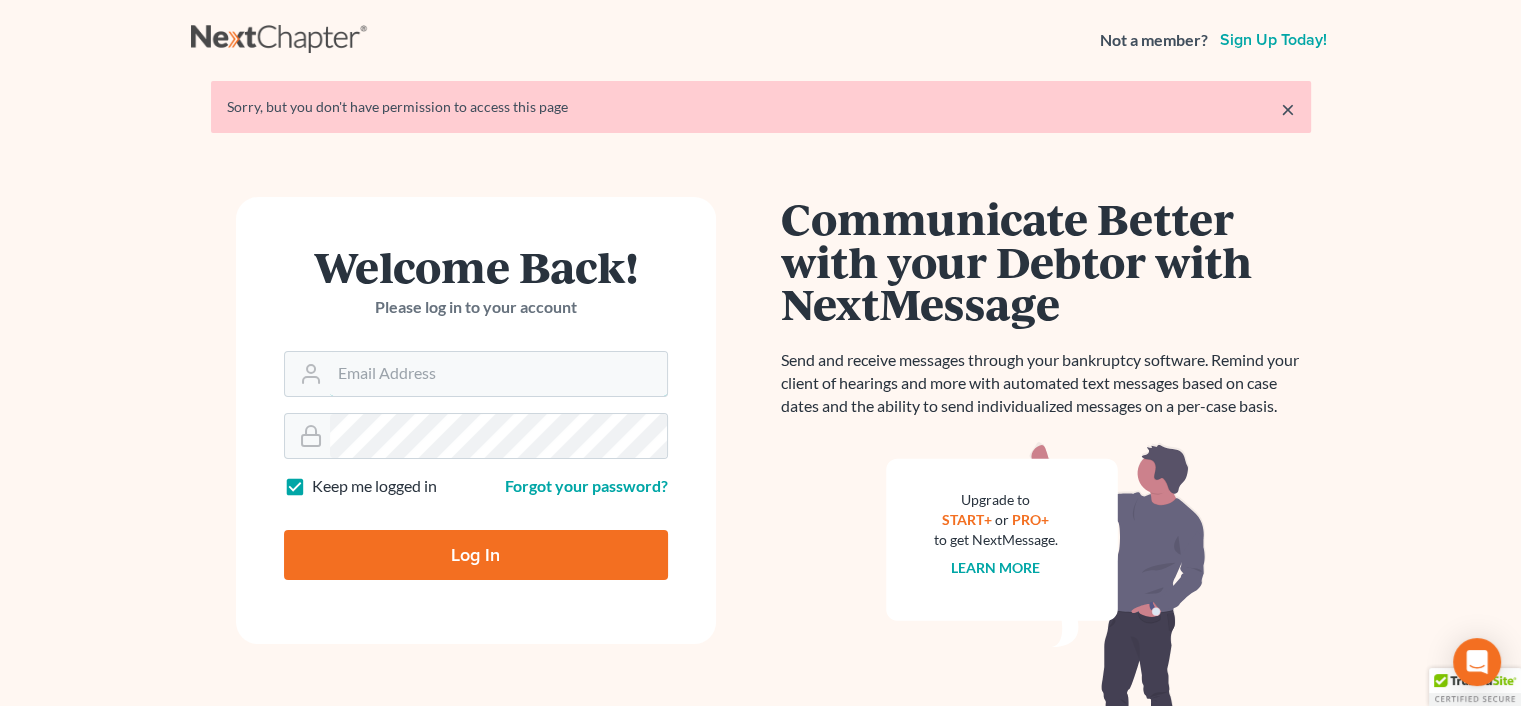 type on "[USERNAME]@[DOMAIN]" 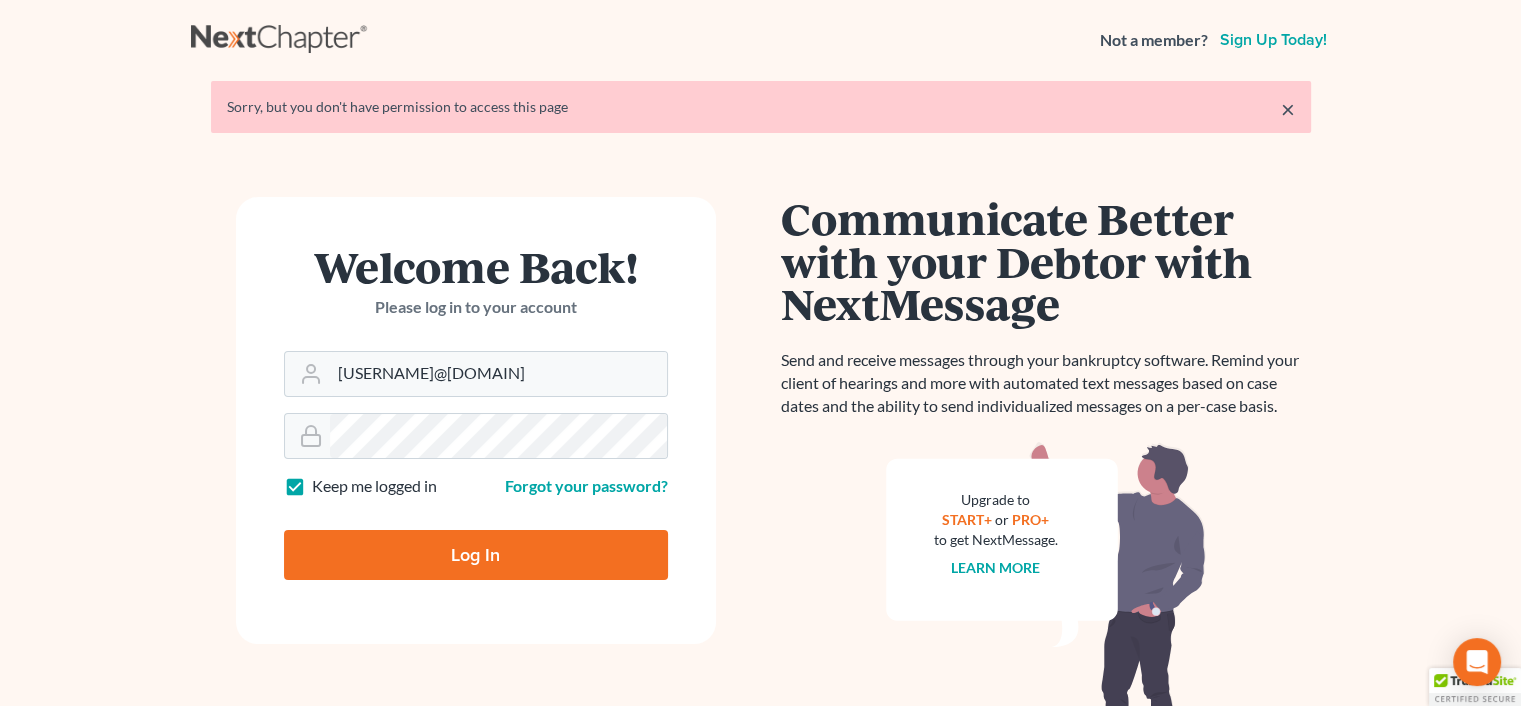 click on "Log In" at bounding box center [476, 555] 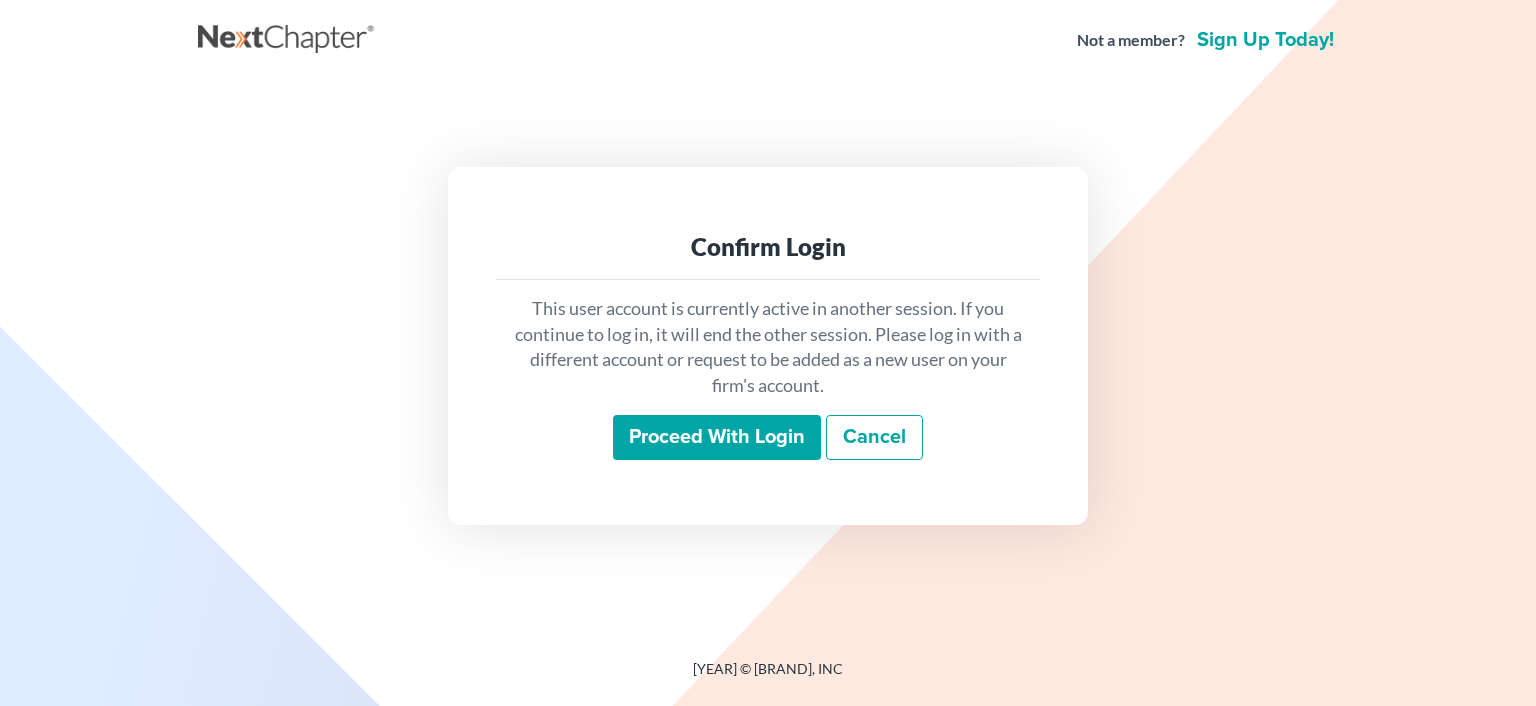 scroll, scrollTop: 0, scrollLeft: 0, axis: both 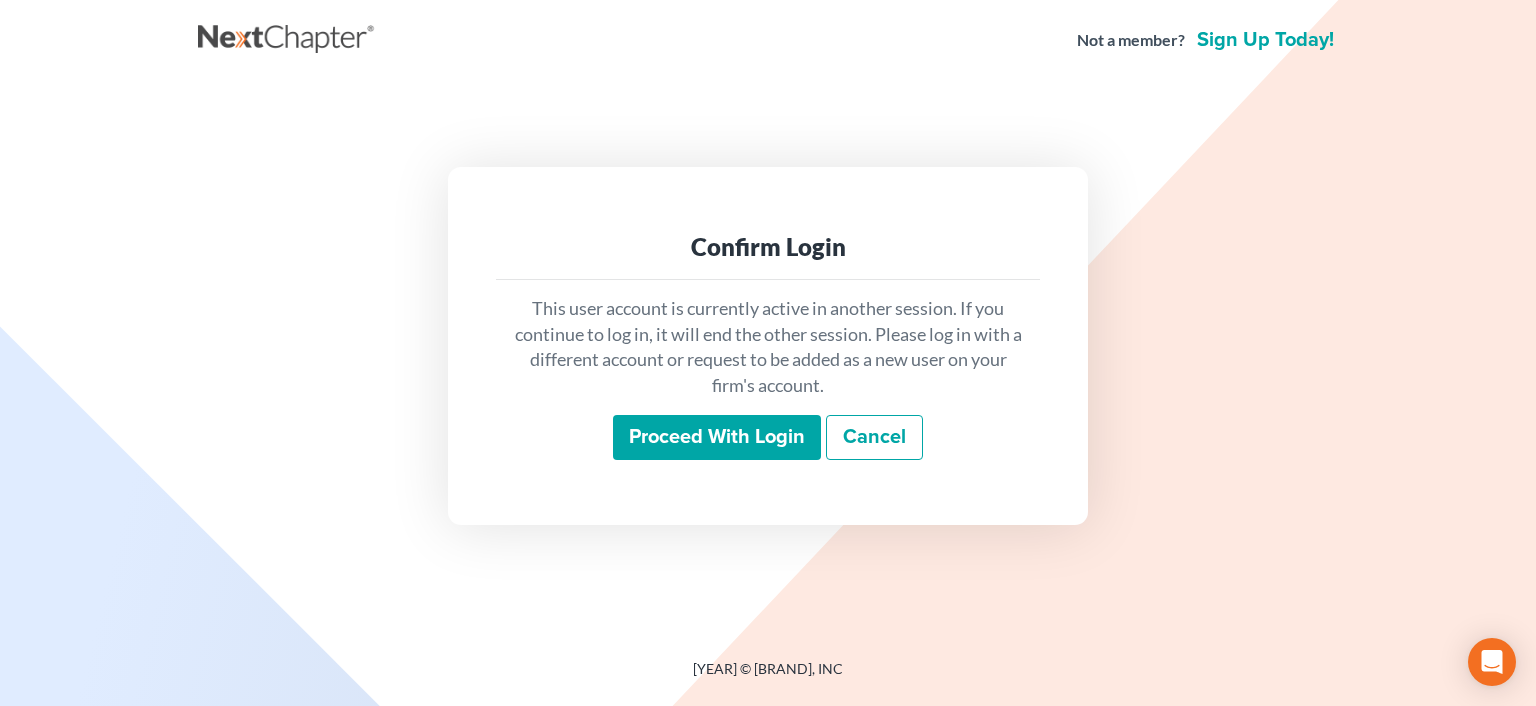 click on "Proceed with login" at bounding box center [717, 438] 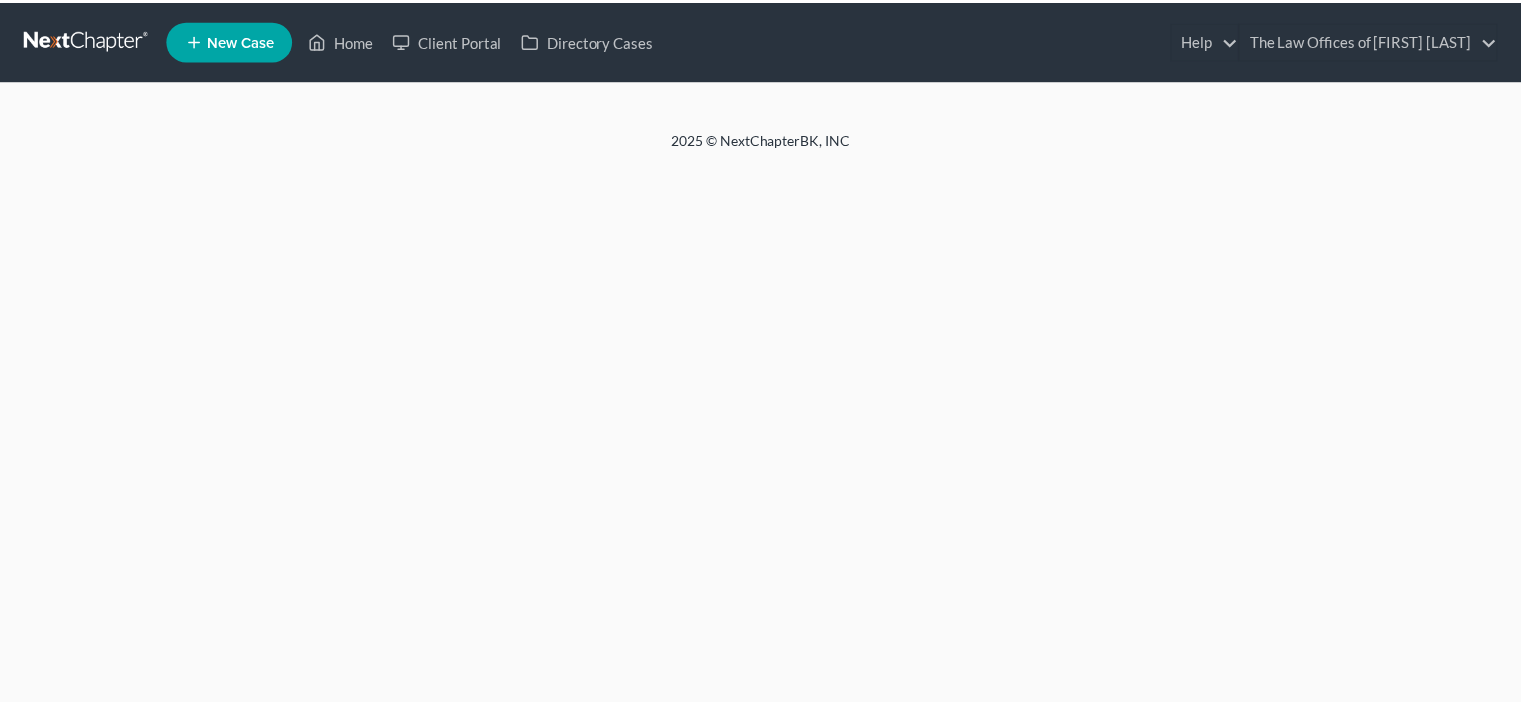 scroll, scrollTop: 0, scrollLeft: 0, axis: both 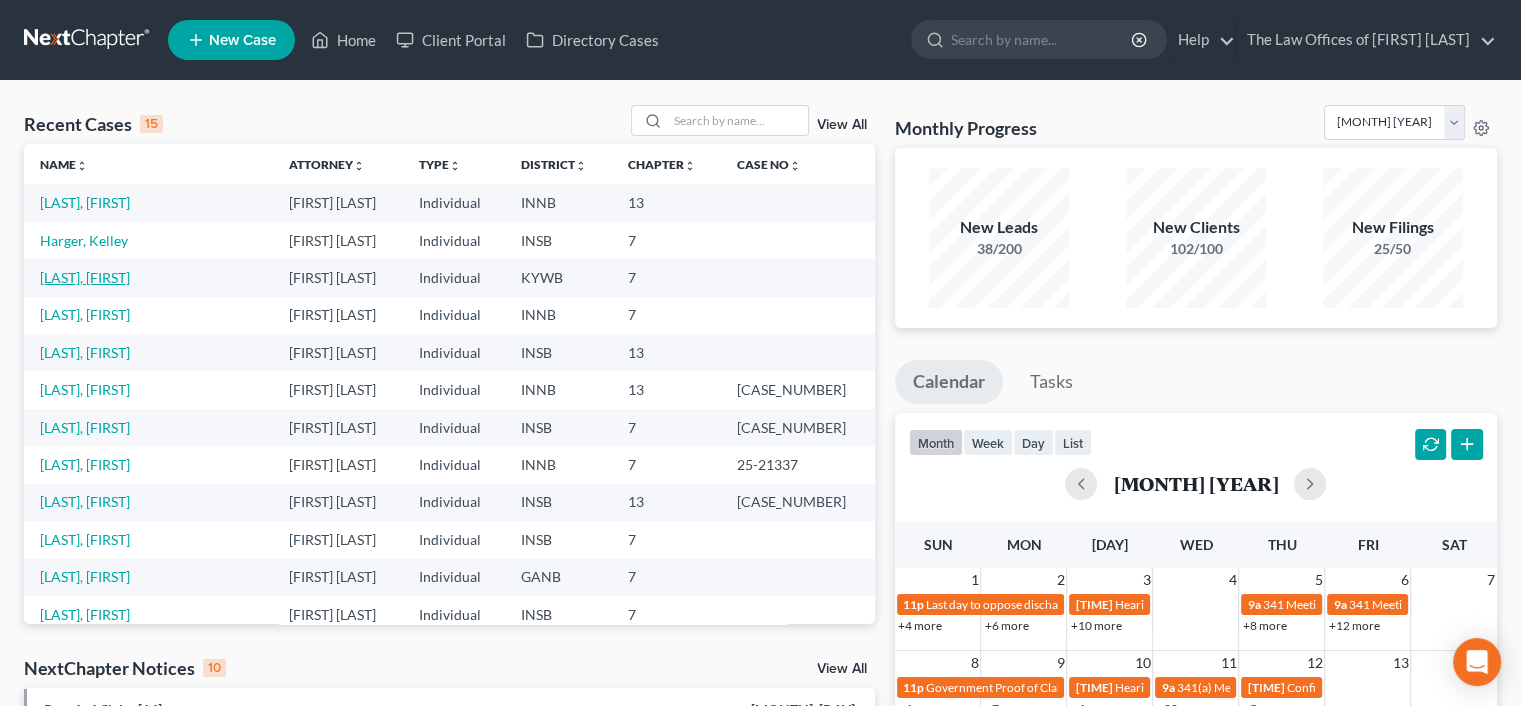 click on "[LAST], [FIRST]" at bounding box center [85, 277] 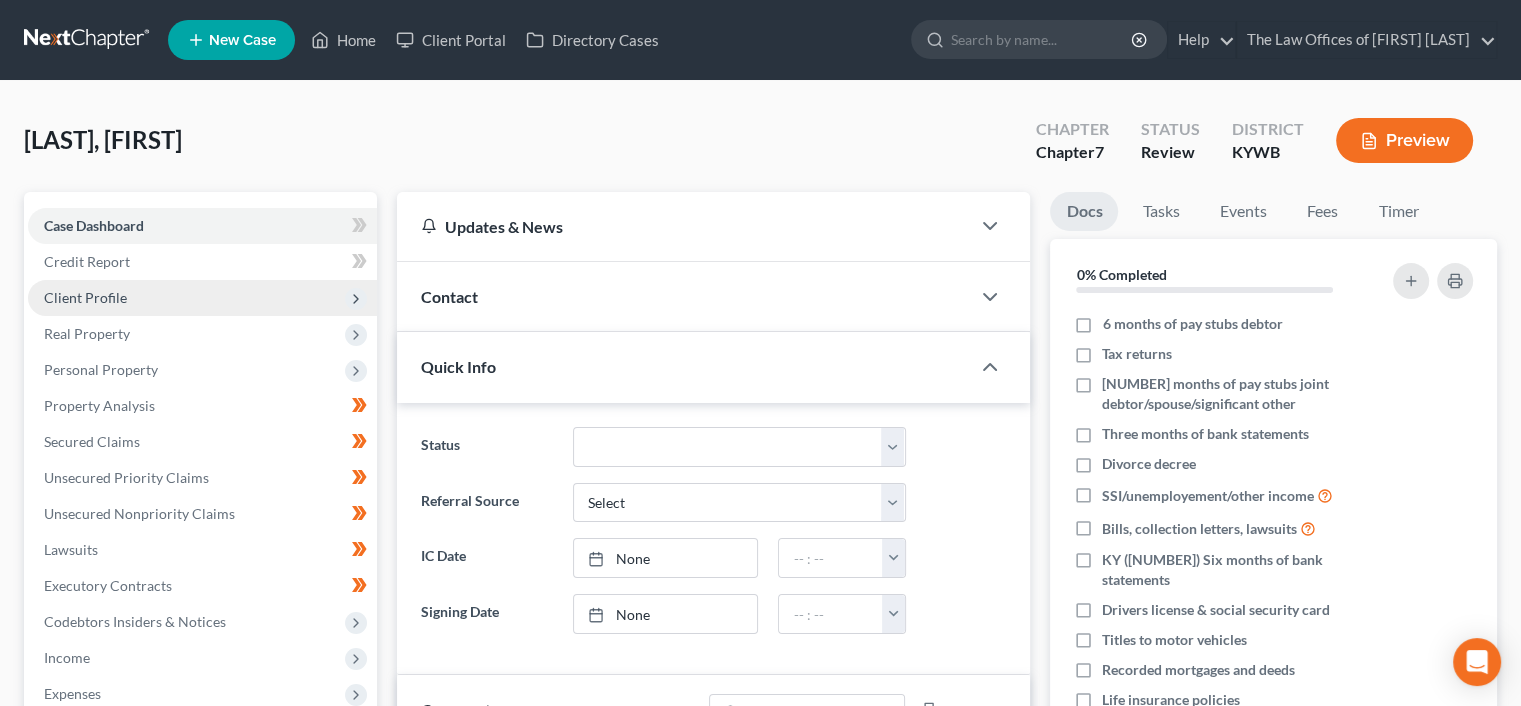 click on "Client Profile" at bounding box center (0, 0) 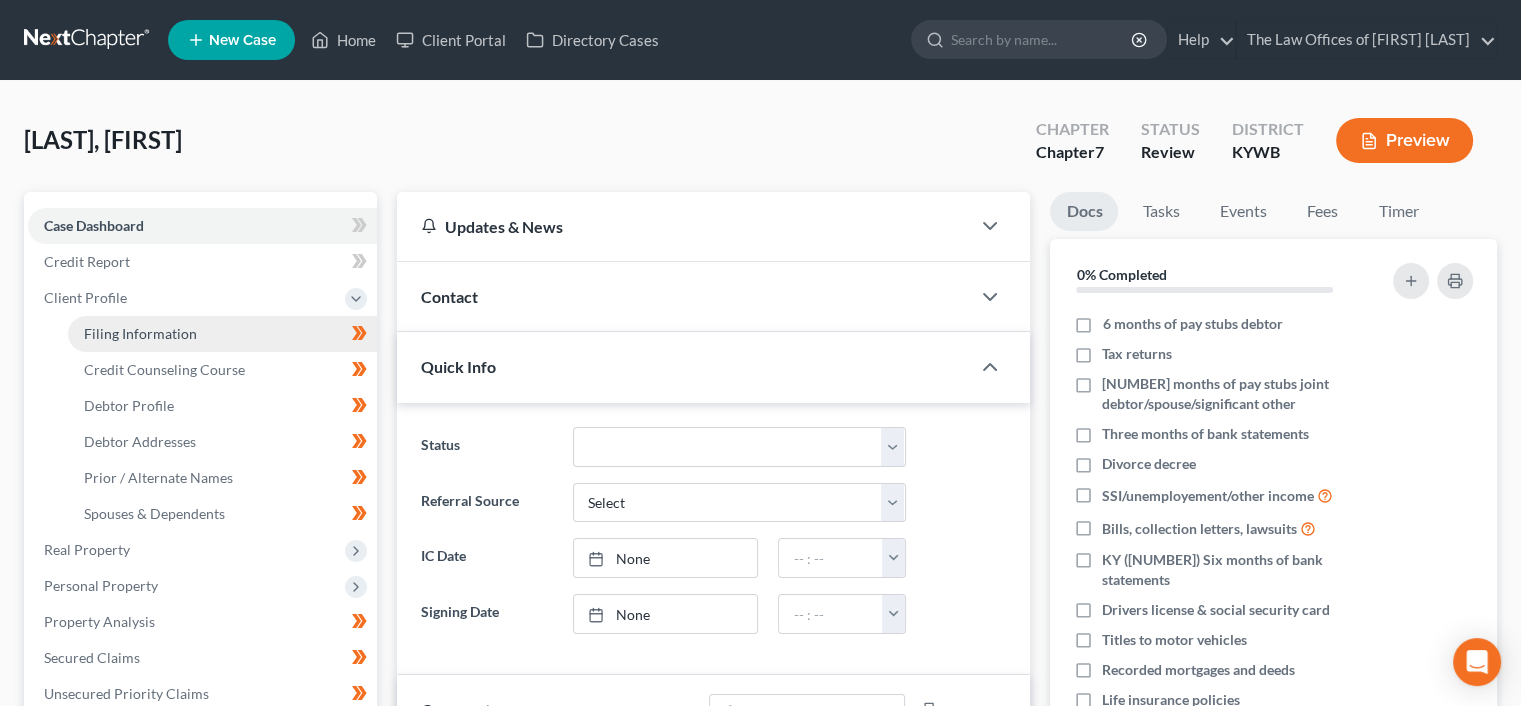 click on "Filing Information" at bounding box center (140, 333) 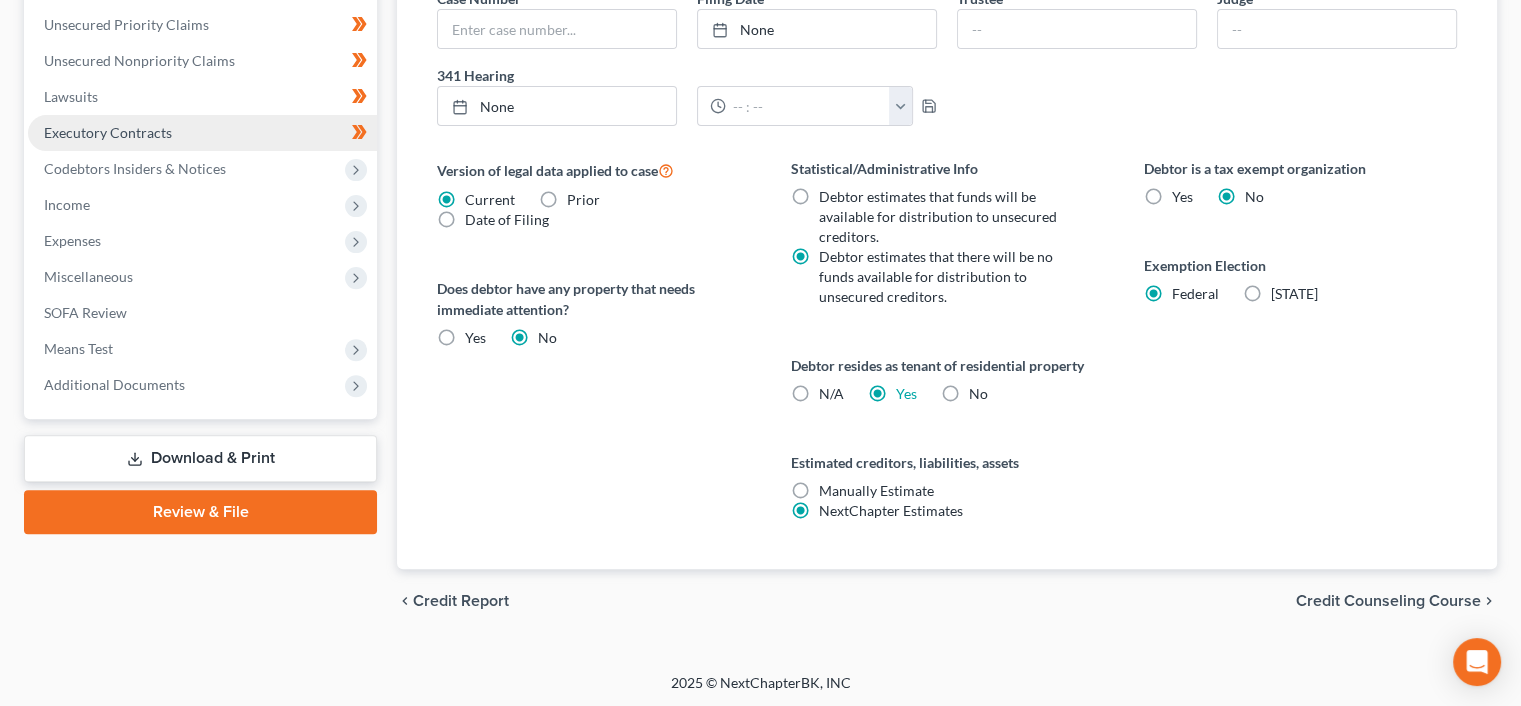 scroll, scrollTop: 536, scrollLeft: 0, axis: vertical 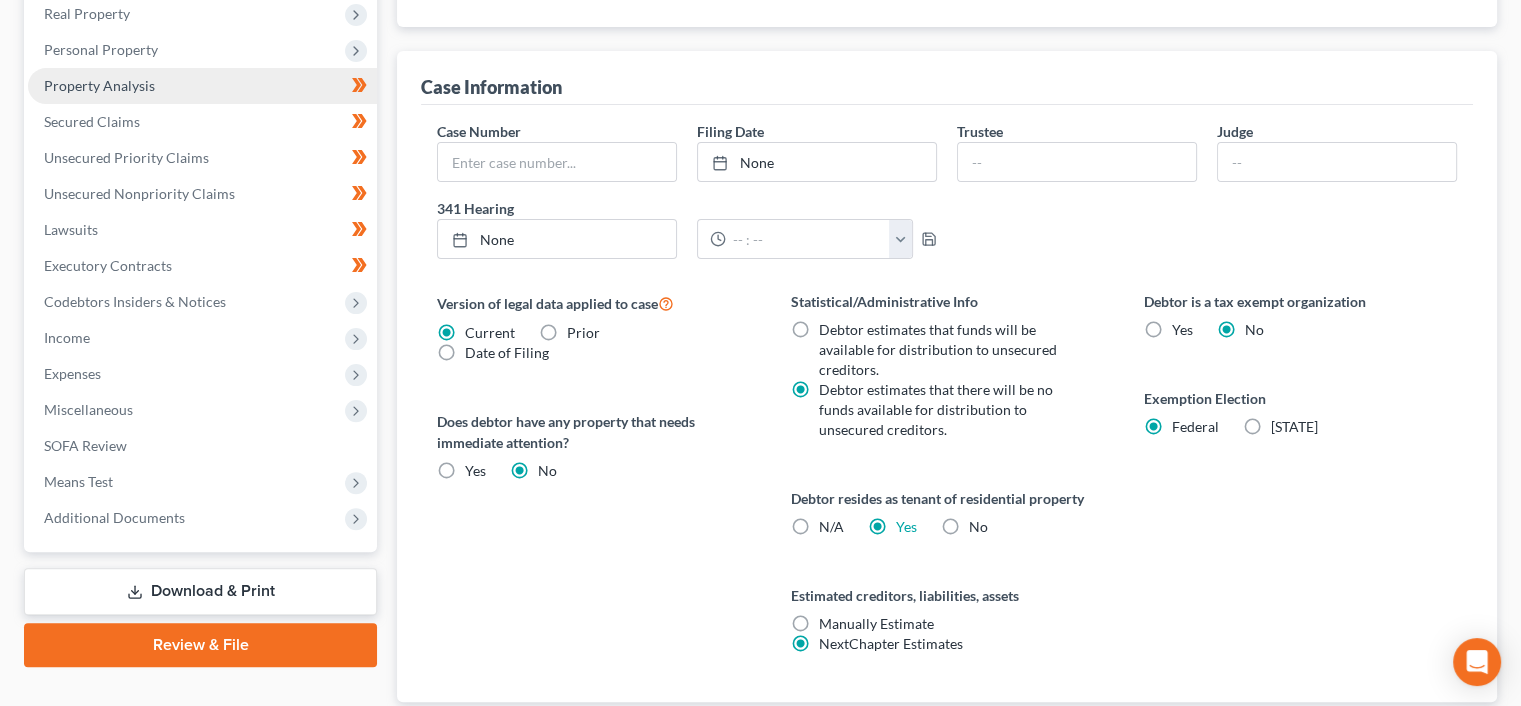 click on "Property Analysis" at bounding box center [99, 85] 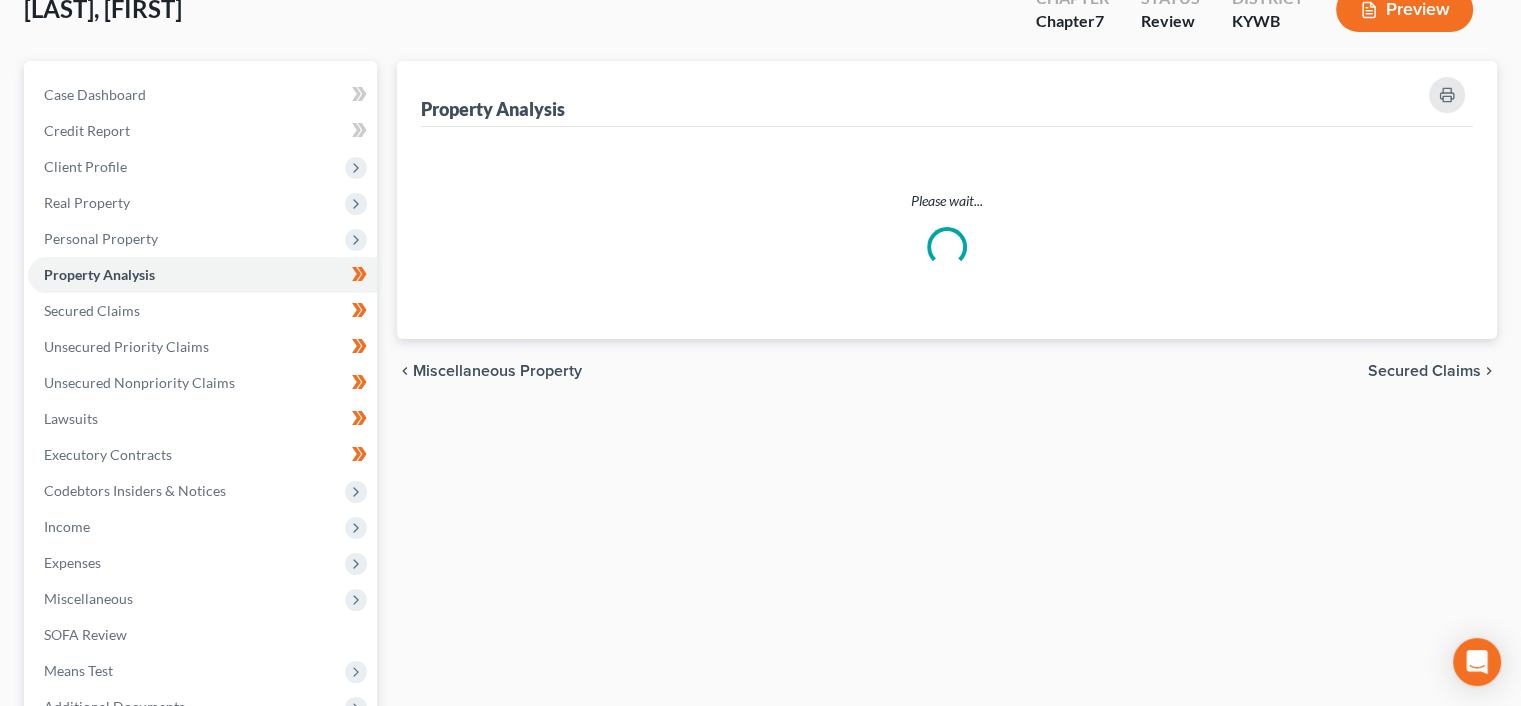 scroll, scrollTop: 0, scrollLeft: 0, axis: both 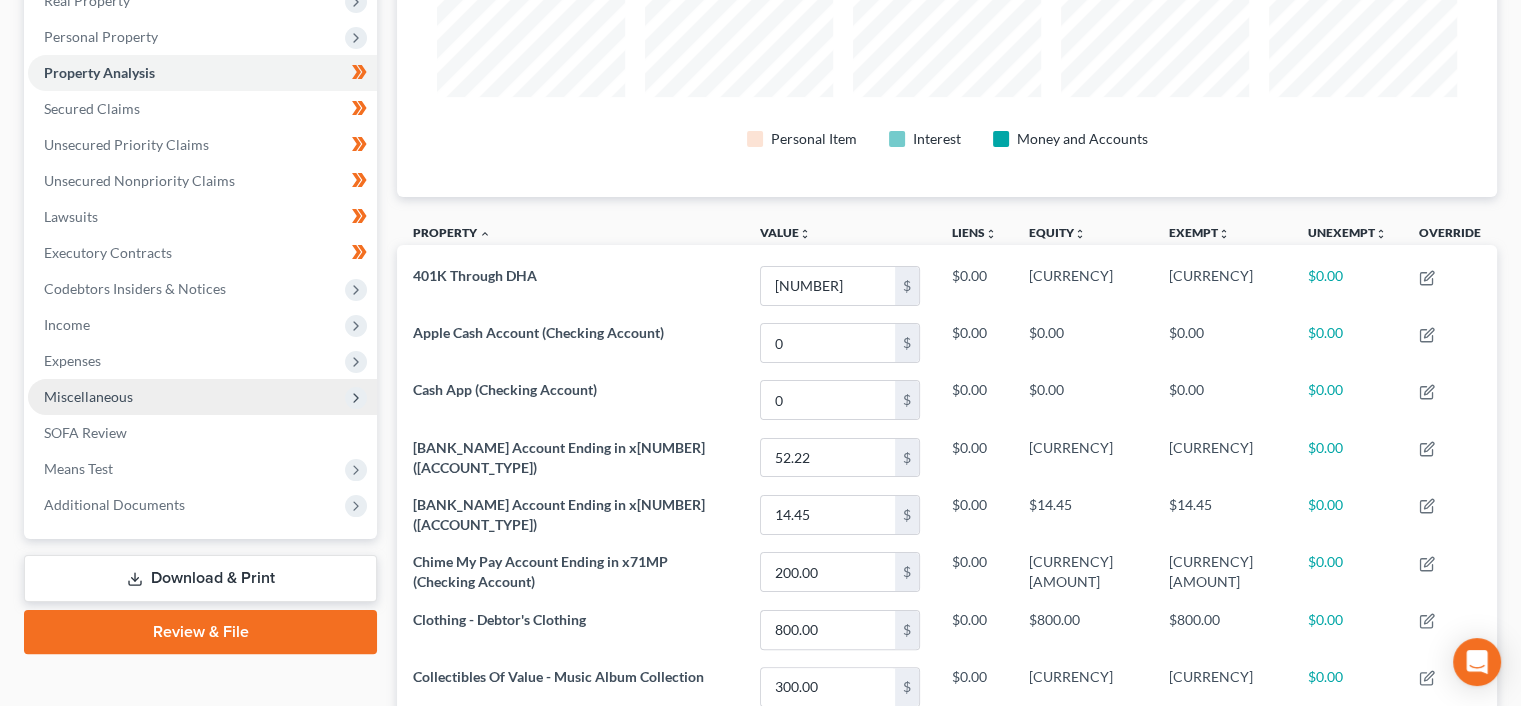 click on "Miscellaneous" at bounding box center [0, 0] 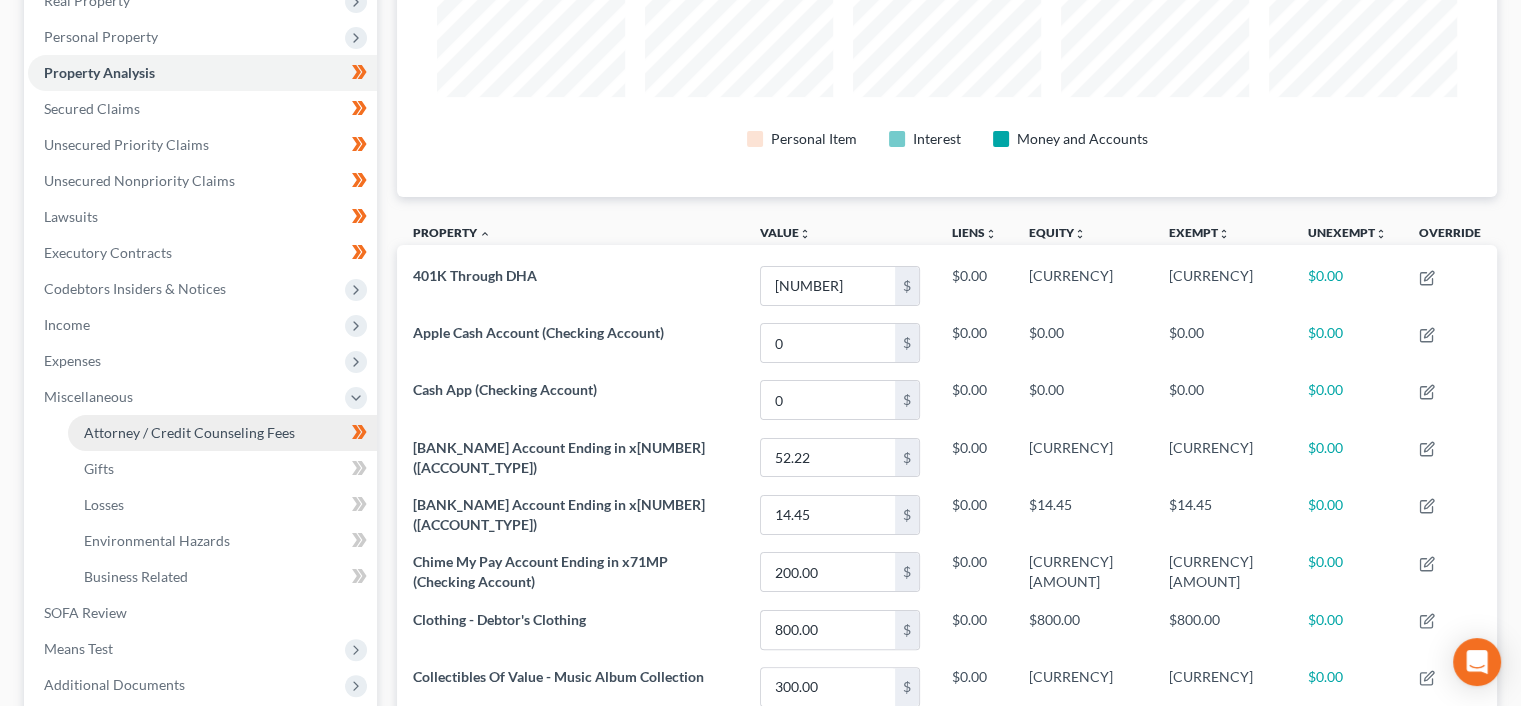click on "Attorney / Credit Counseling Fees" at bounding box center [189, 432] 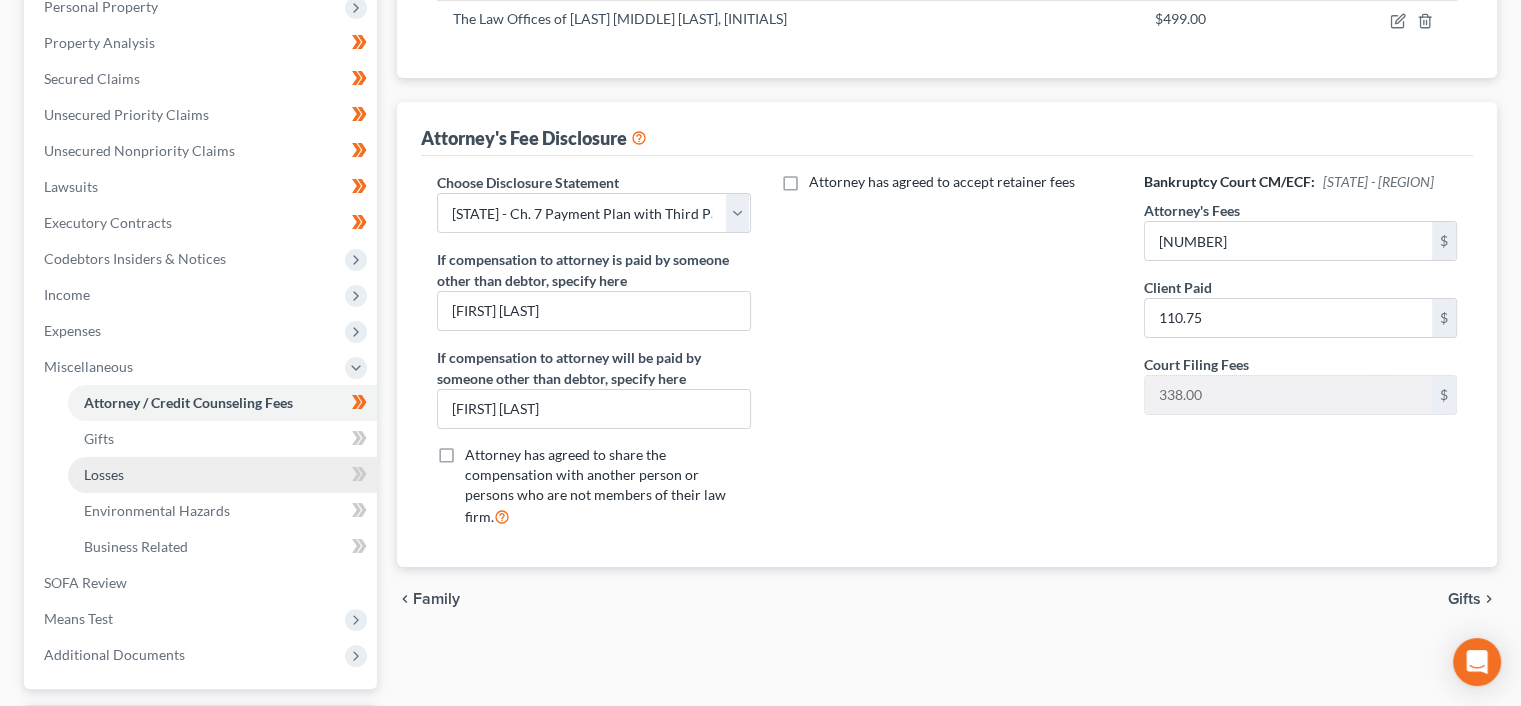 scroll, scrollTop: 400, scrollLeft: 0, axis: vertical 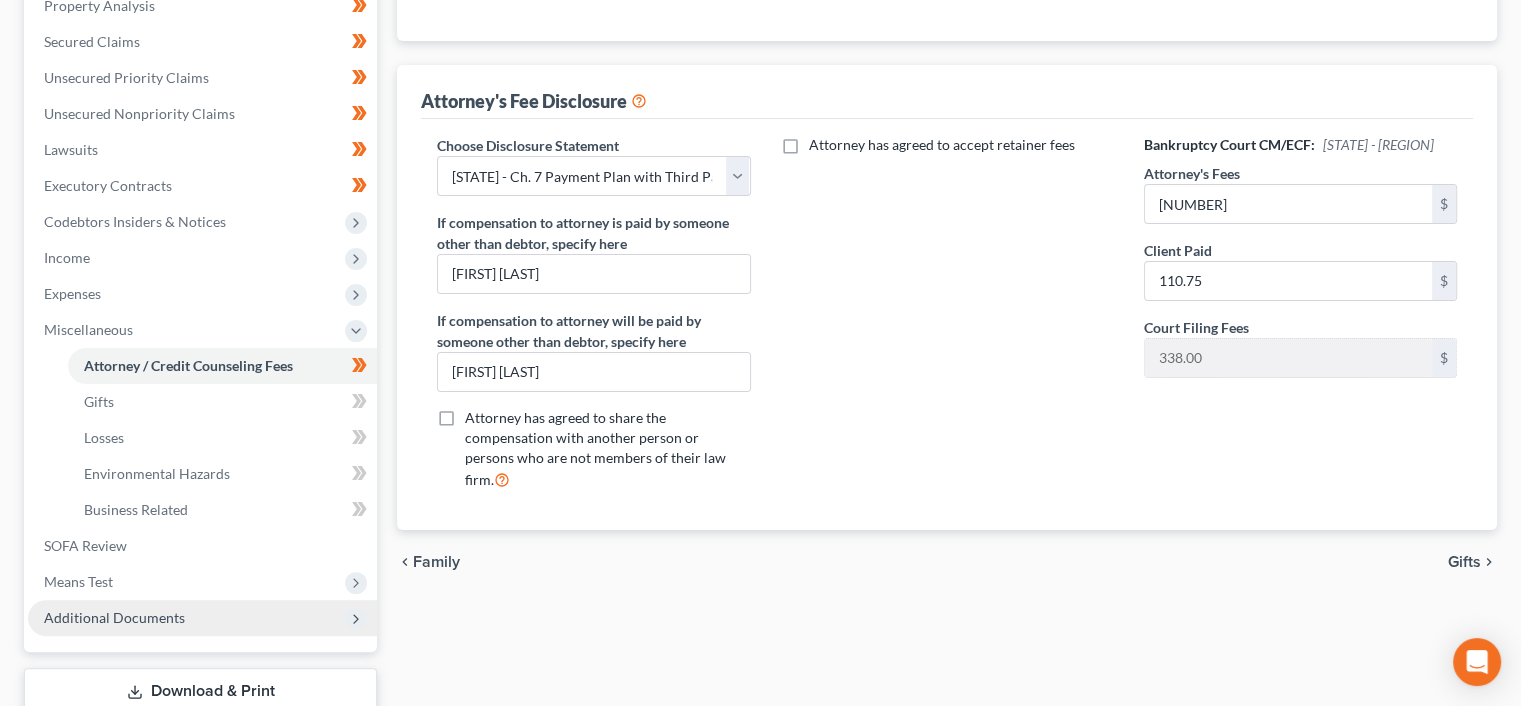 click on "Additional Documents" at bounding box center (0, 0) 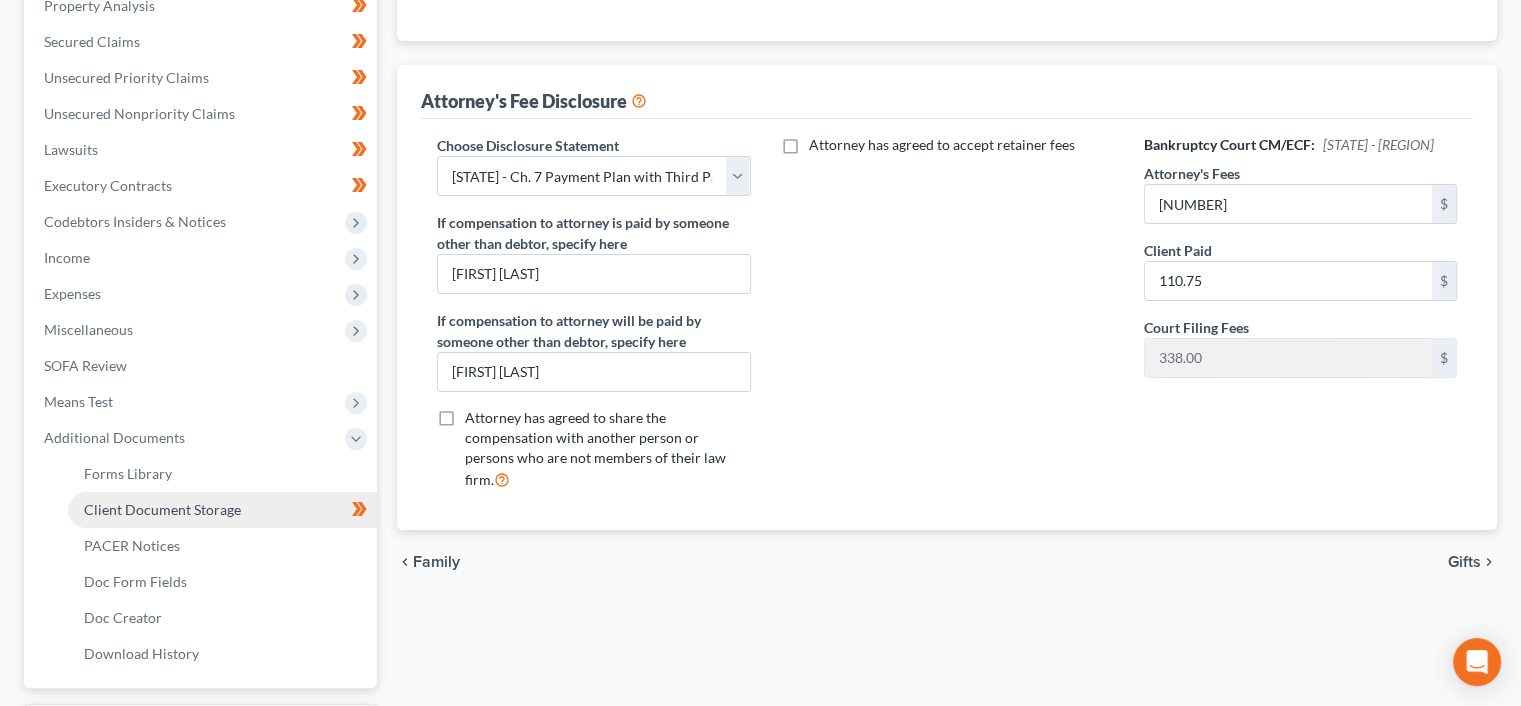 click on "Client Document Storage" at bounding box center (222, 510) 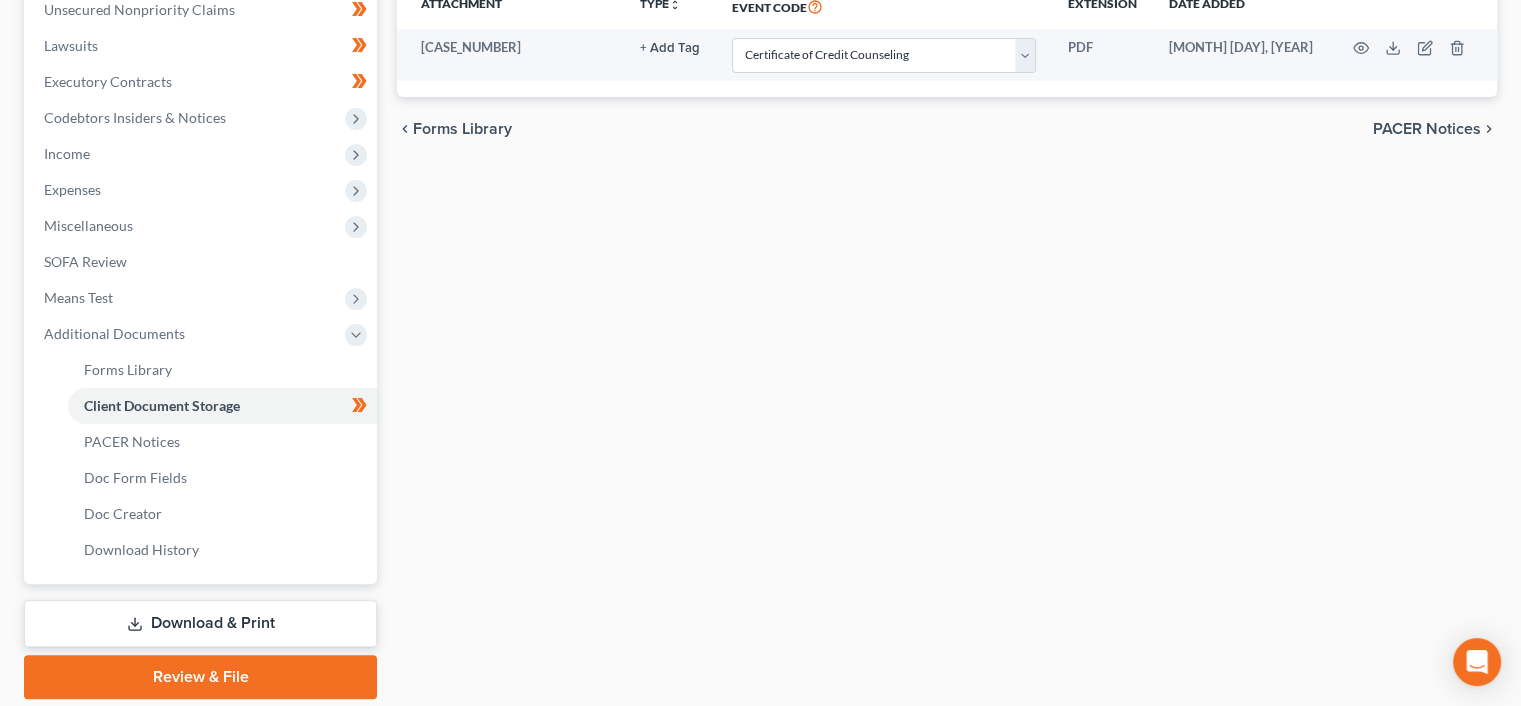scroll, scrollTop: 572, scrollLeft: 0, axis: vertical 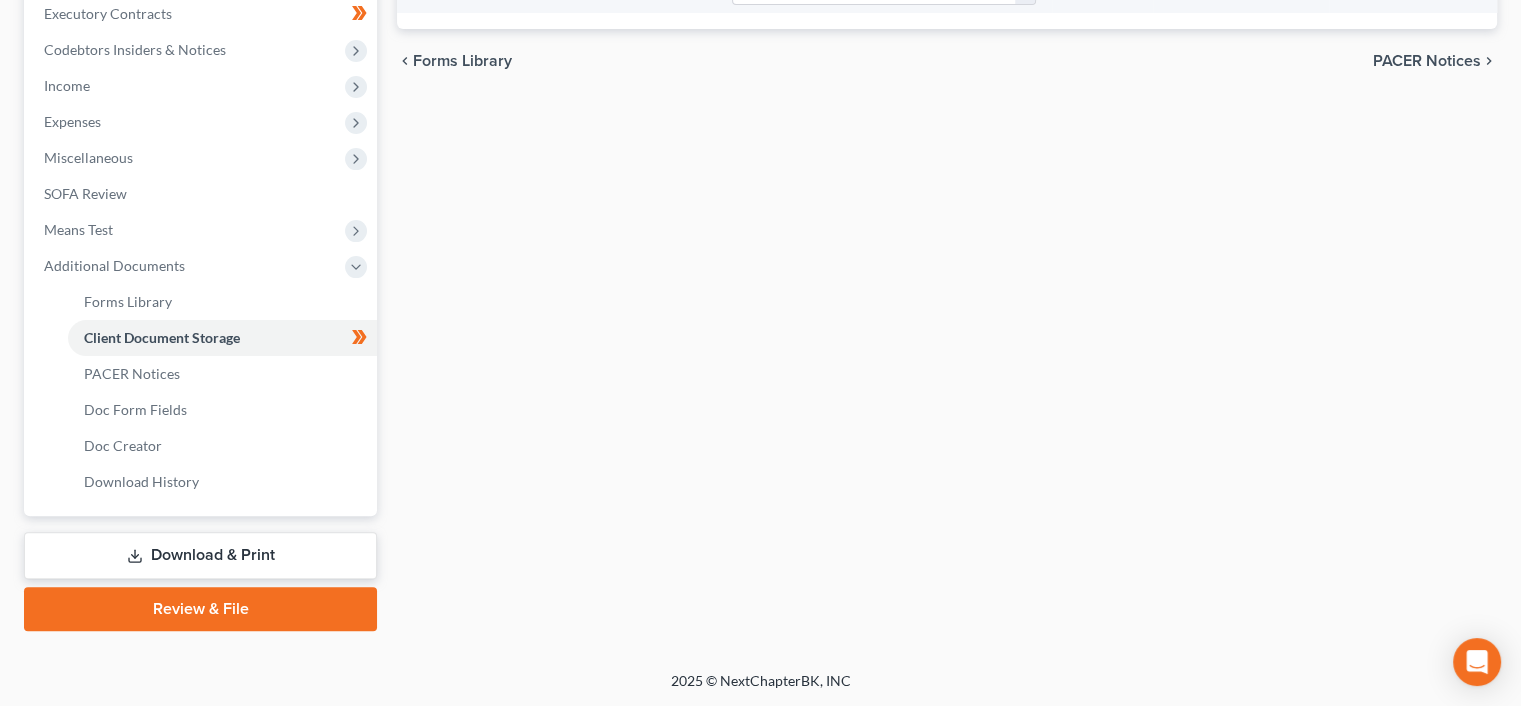 click on "Review & File" at bounding box center [200, 609] 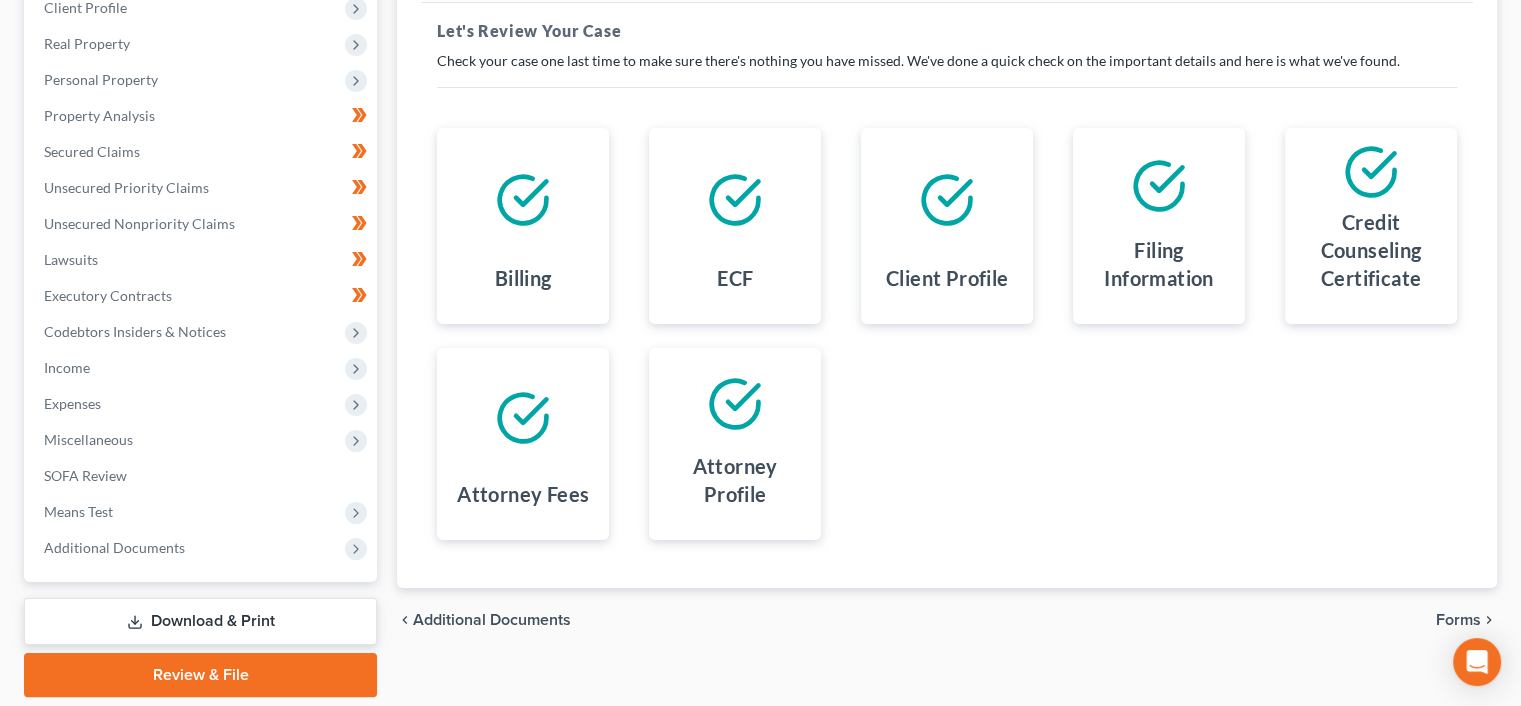 scroll, scrollTop: 356, scrollLeft: 0, axis: vertical 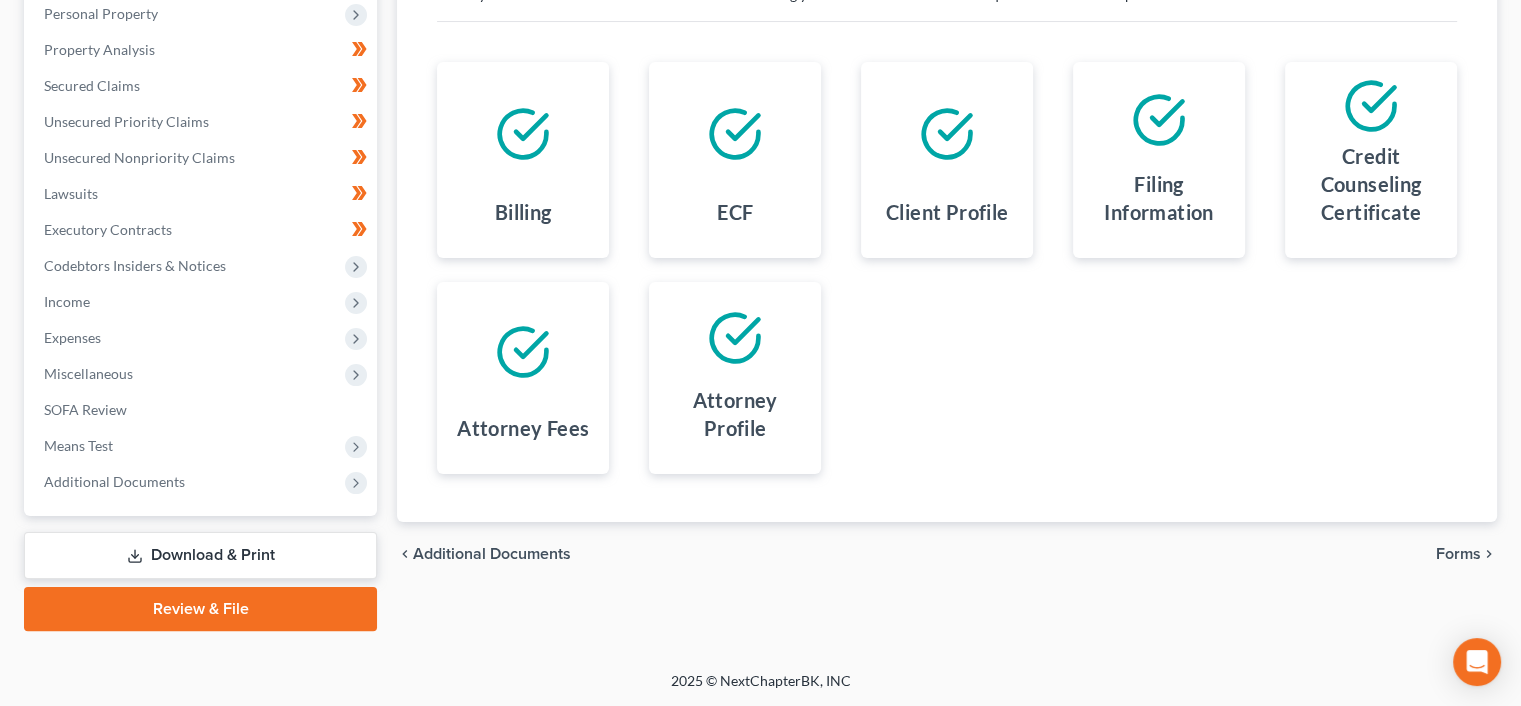 click on "Forms" at bounding box center (1458, 554) 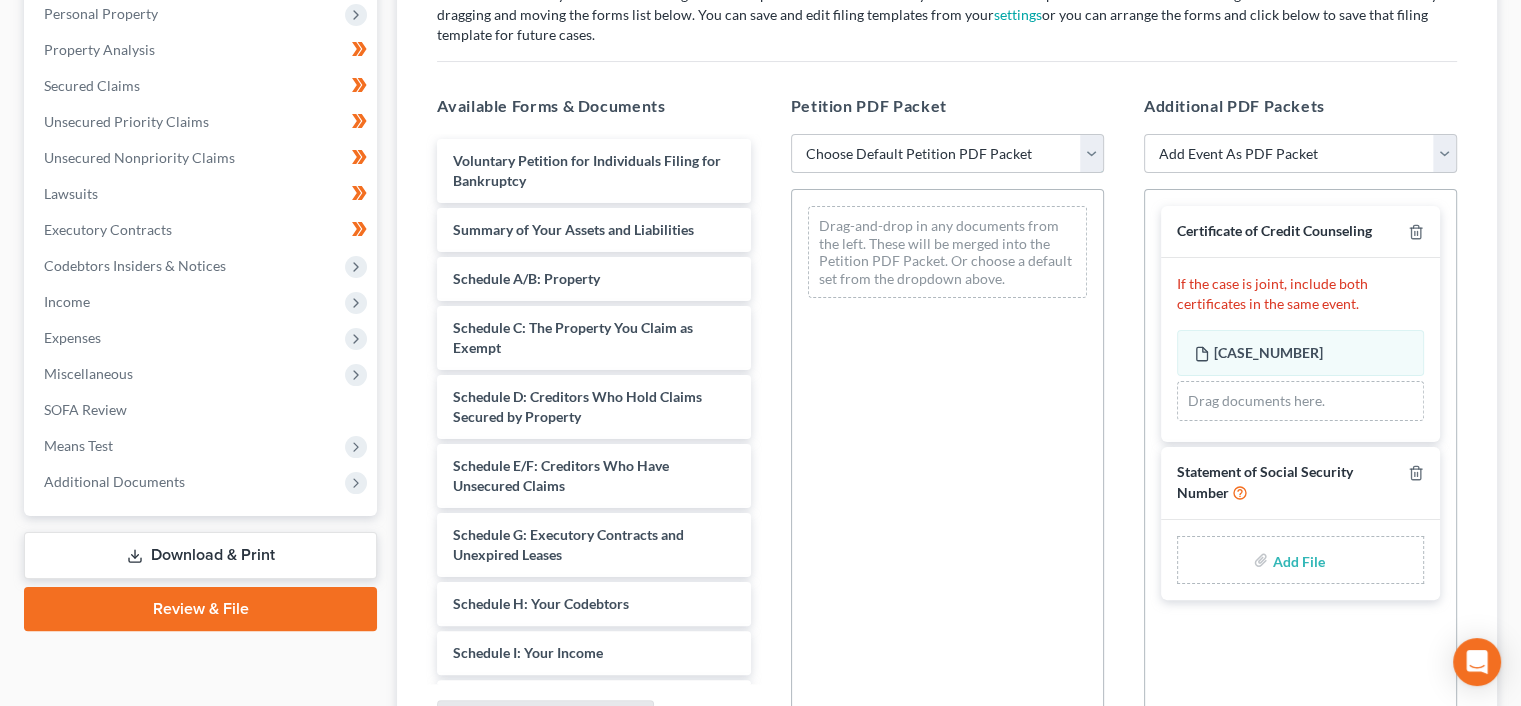 drag, startPoint x: 972, startPoint y: 141, endPoint x: 960, endPoint y: 159, distance: 21.633308 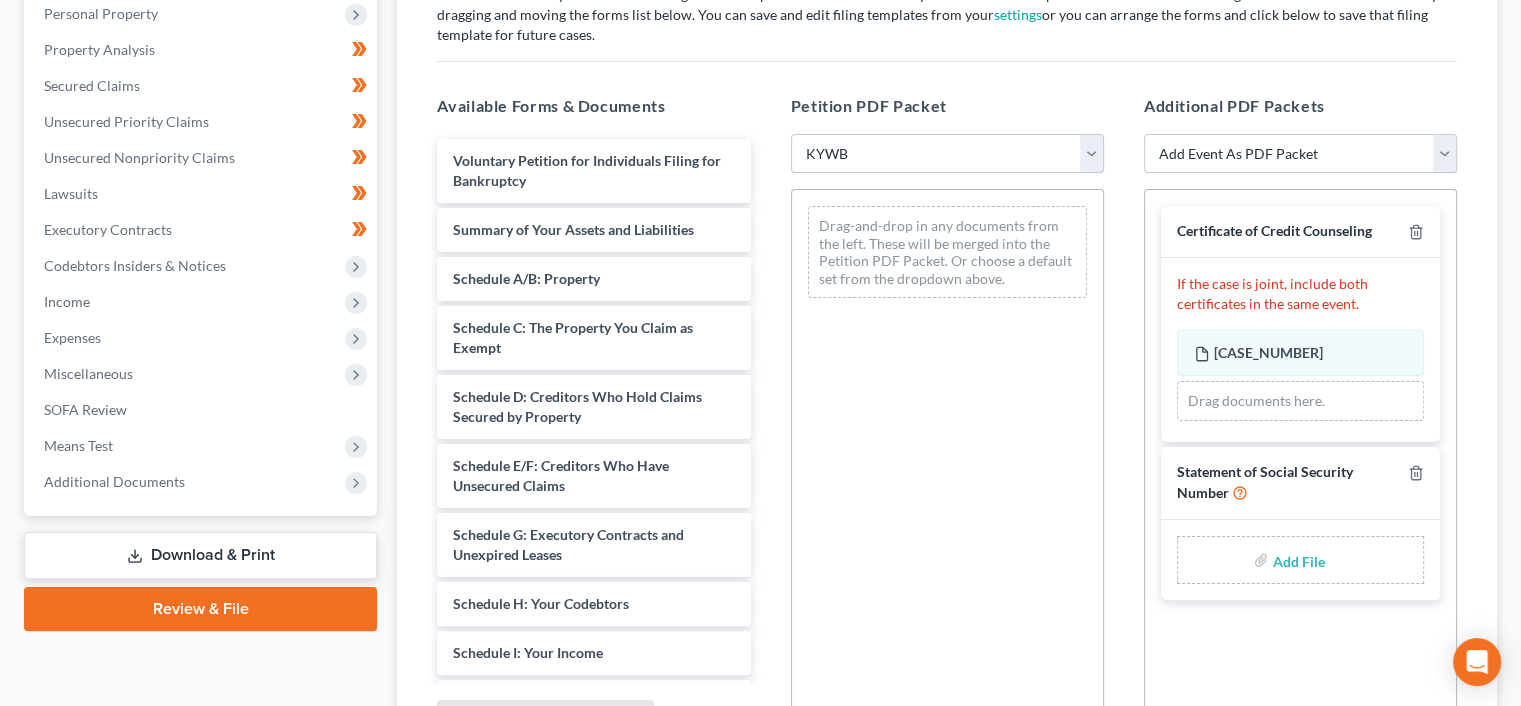 click on "Choose Default Petition PDF Packet Emergency Filing (Voluntary Petition and Creditor List Only) Chapter 7 Template [STATE]WB" at bounding box center (947, 154) 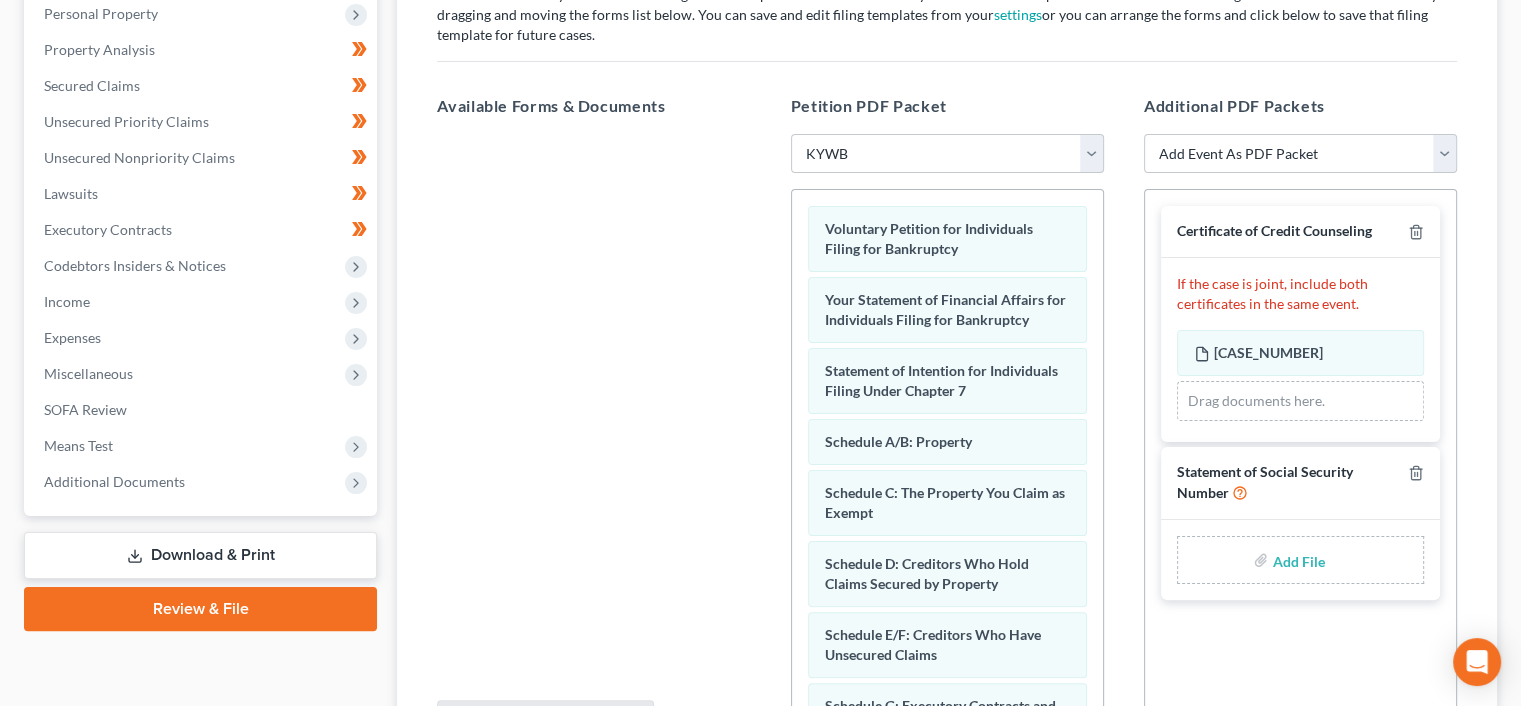 click at bounding box center (1296, 560) 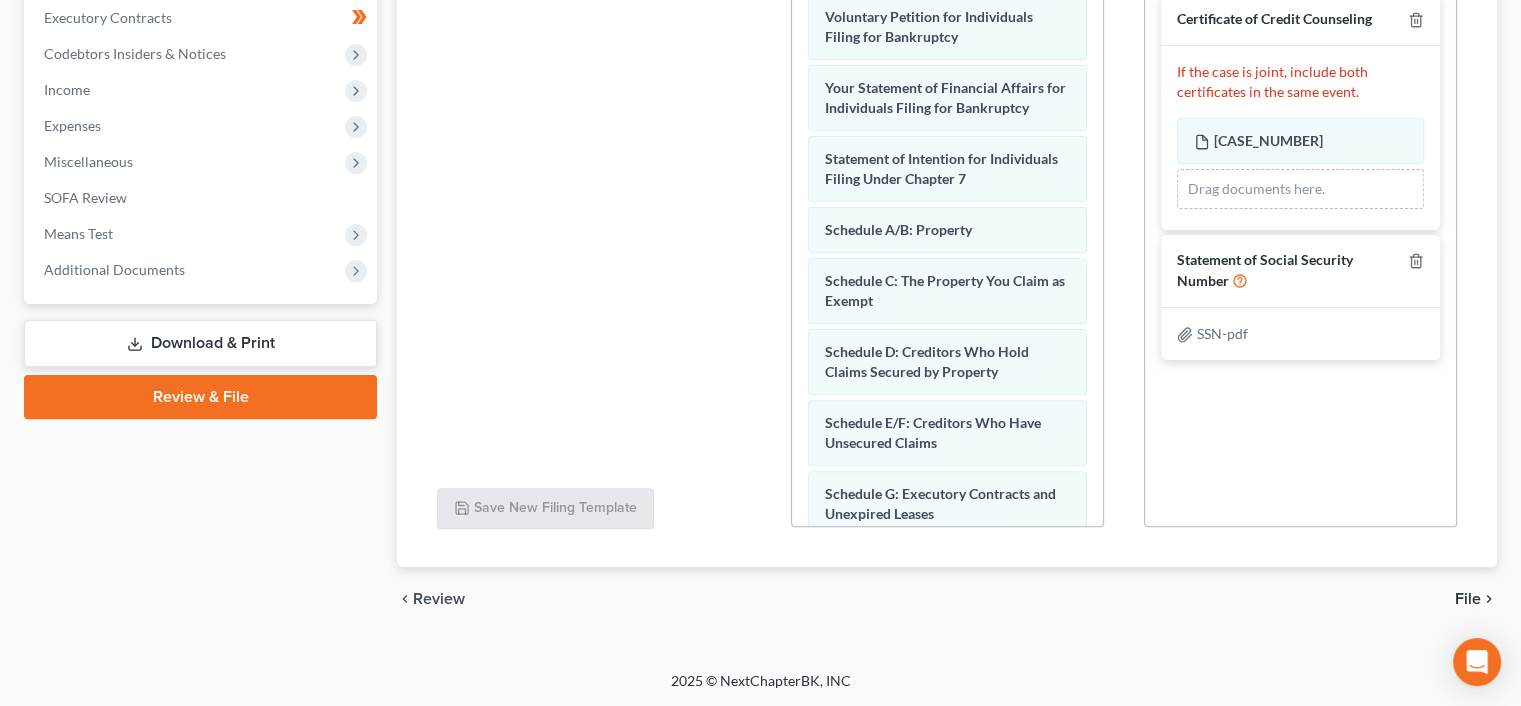 click on "chevron_right" at bounding box center (1489, 599) 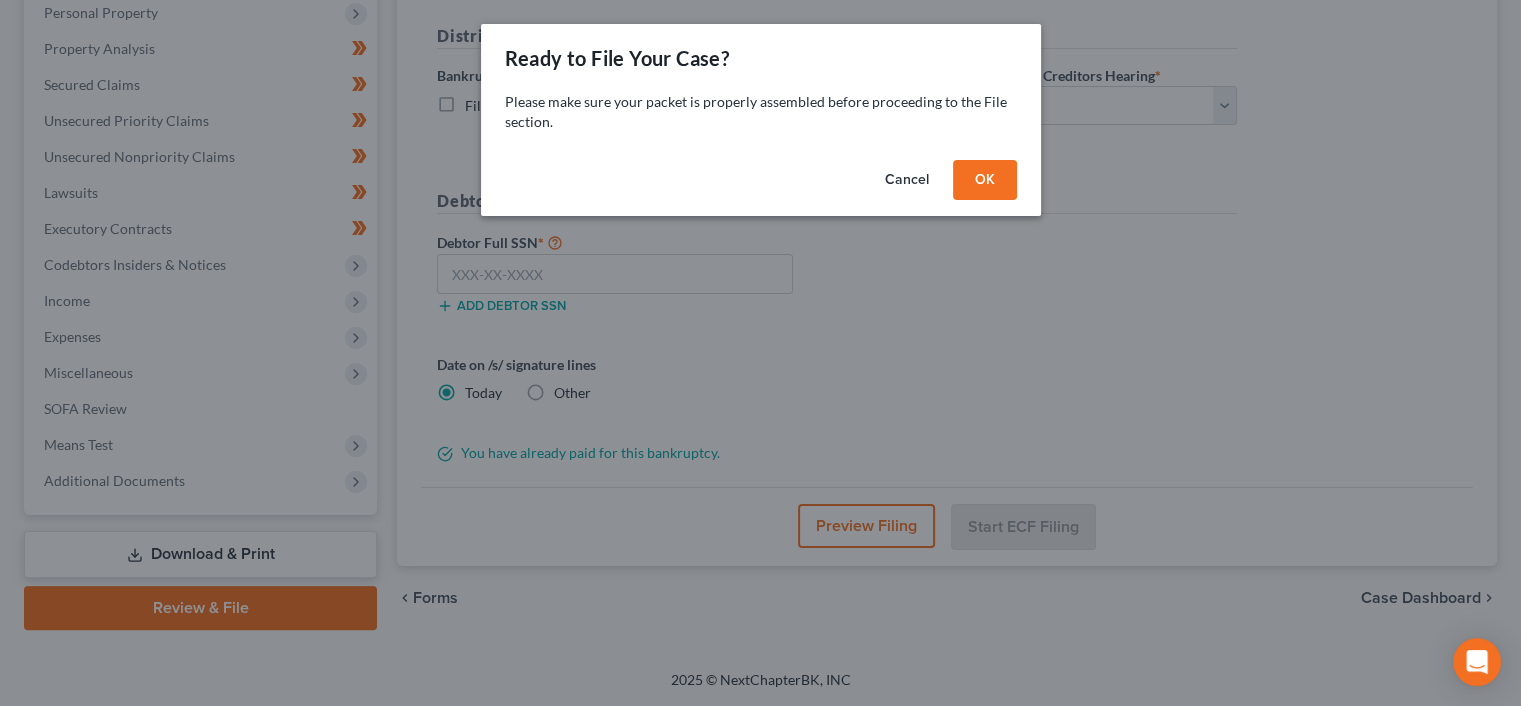 scroll, scrollTop: 356, scrollLeft: 0, axis: vertical 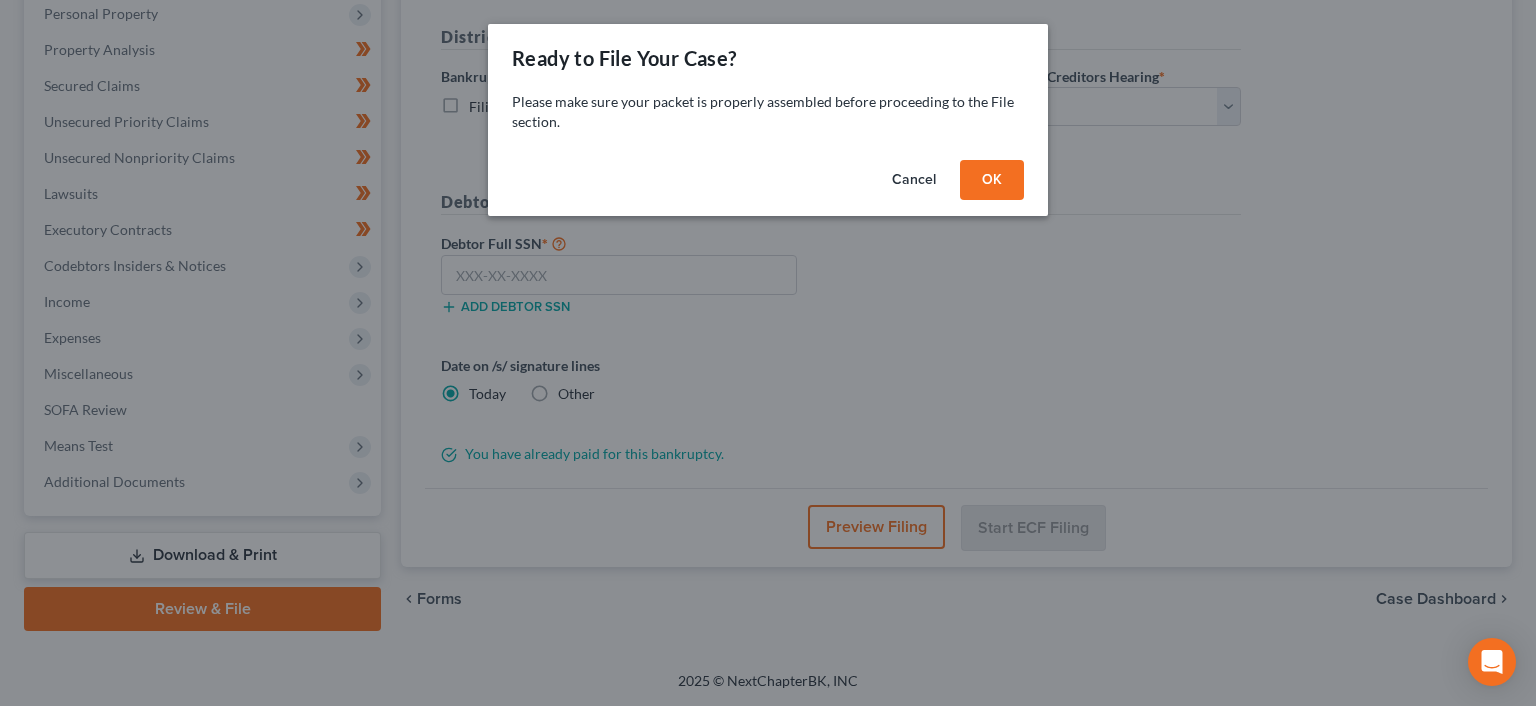 click on "OK" at bounding box center (992, 180) 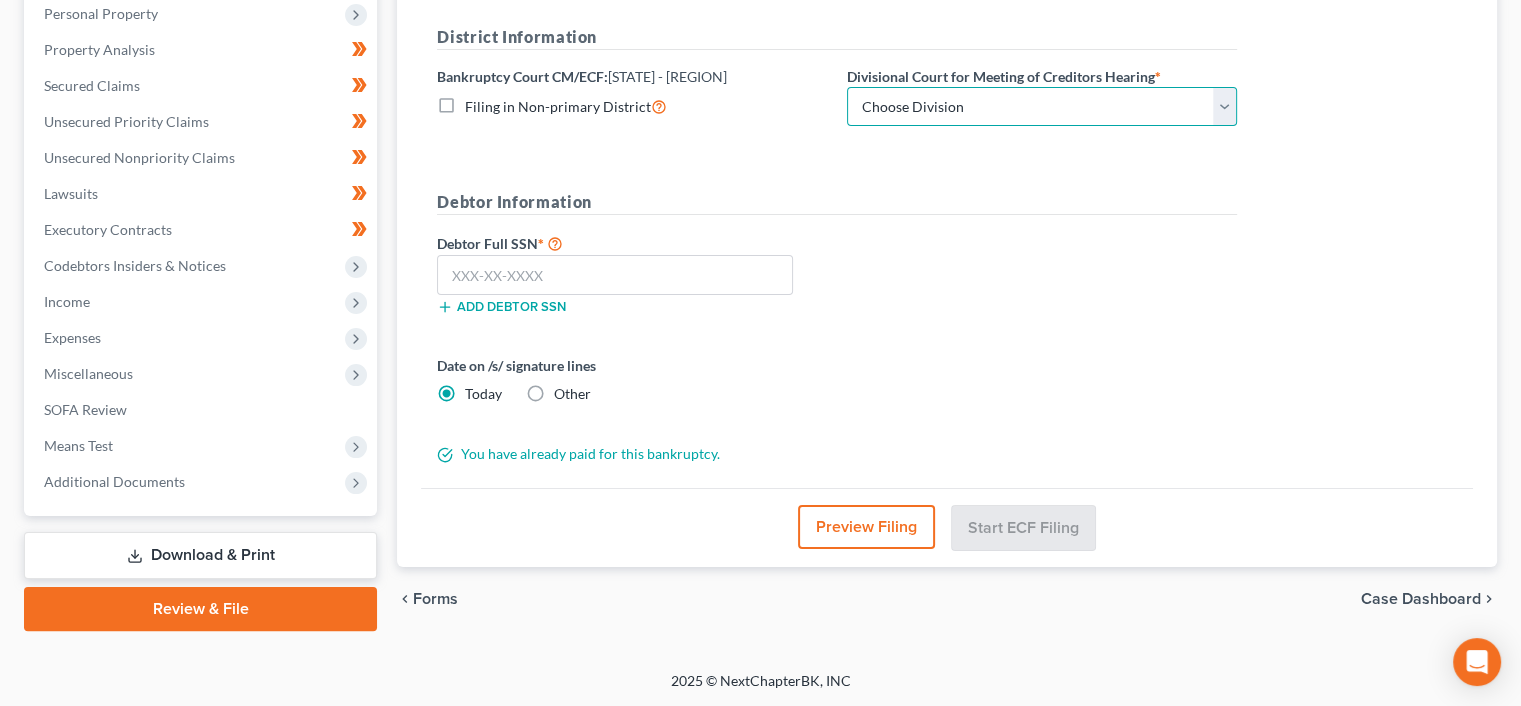 click on "Choose Division Bowling Green Louisville Owensboro Paducah" at bounding box center (1042, 107) 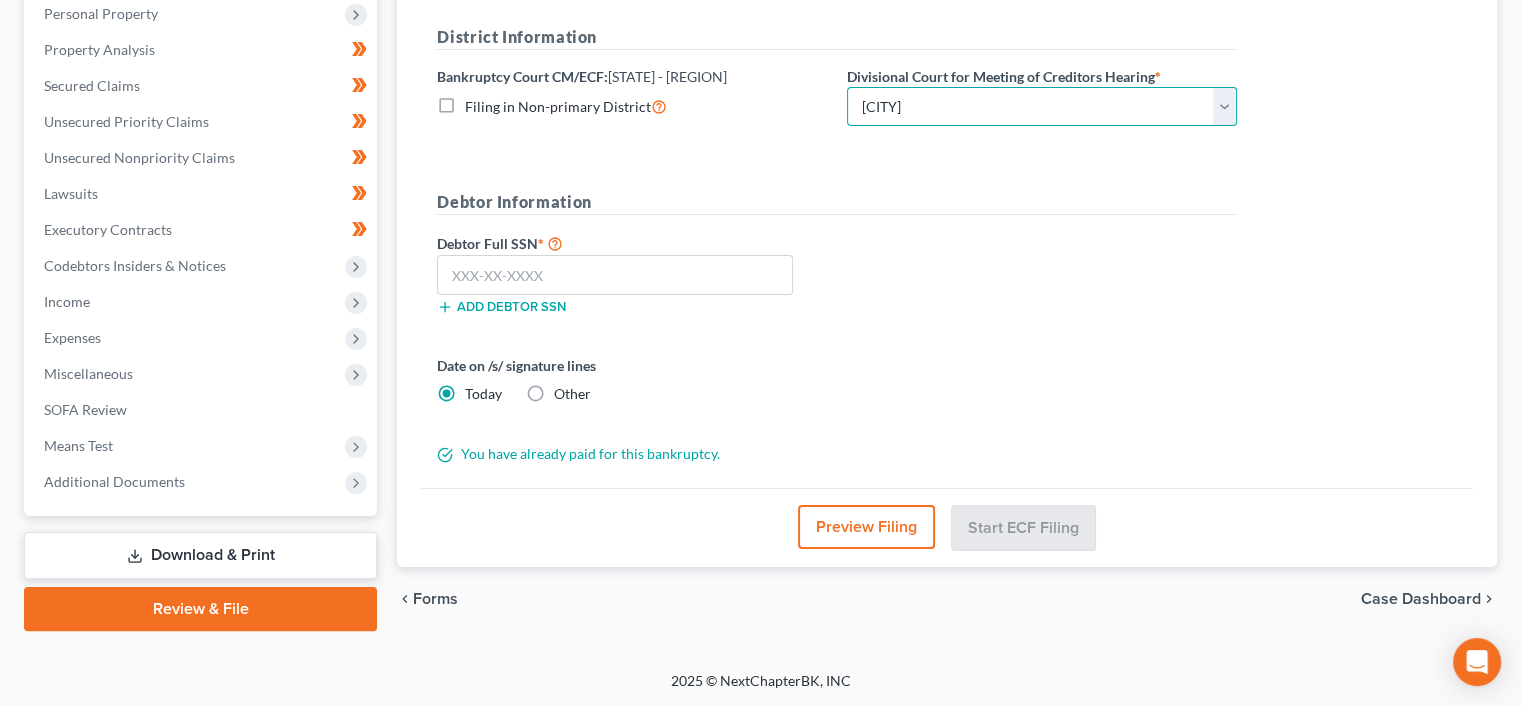 click on "Choose Division Bowling Green Louisville Owensboro Paducah" at bounding box center [1042, 107] 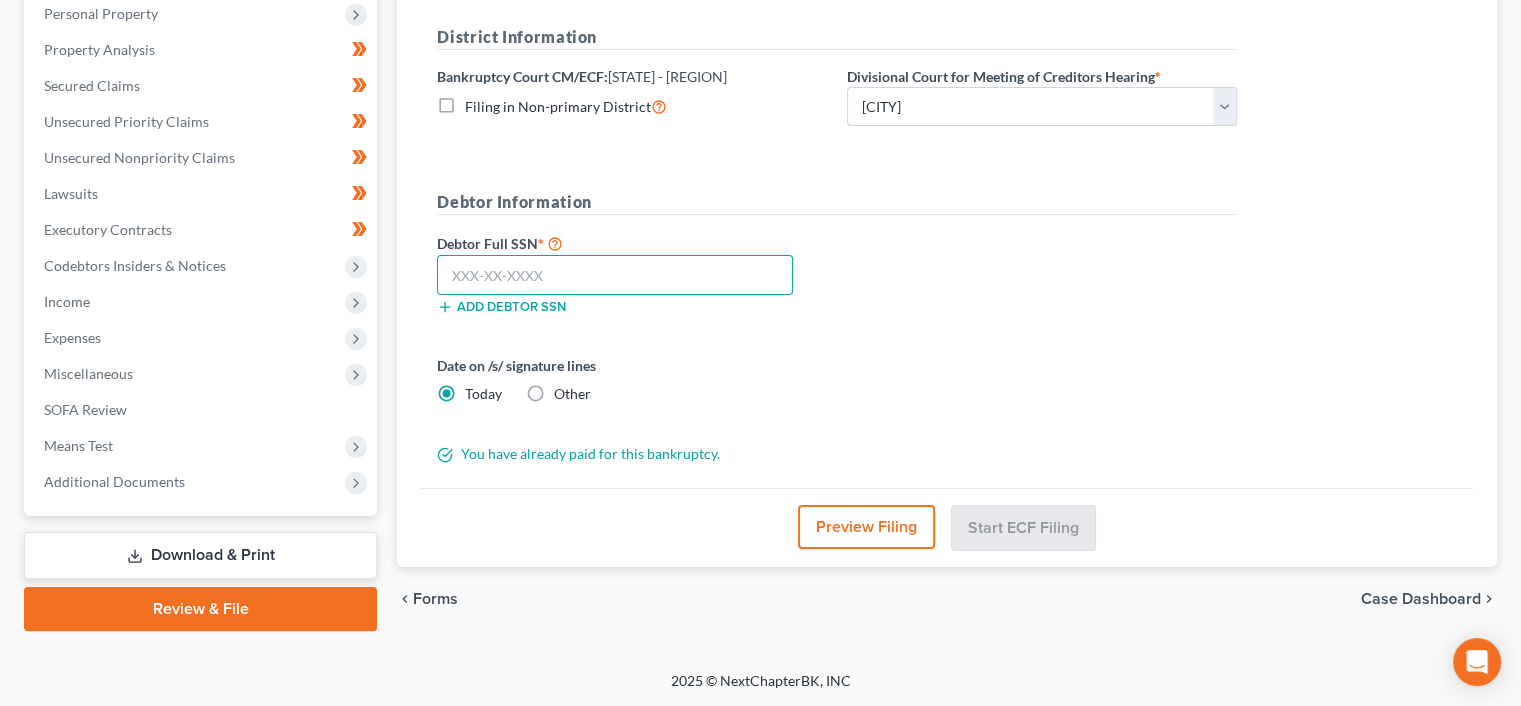 click at bounding box center [615, 275] 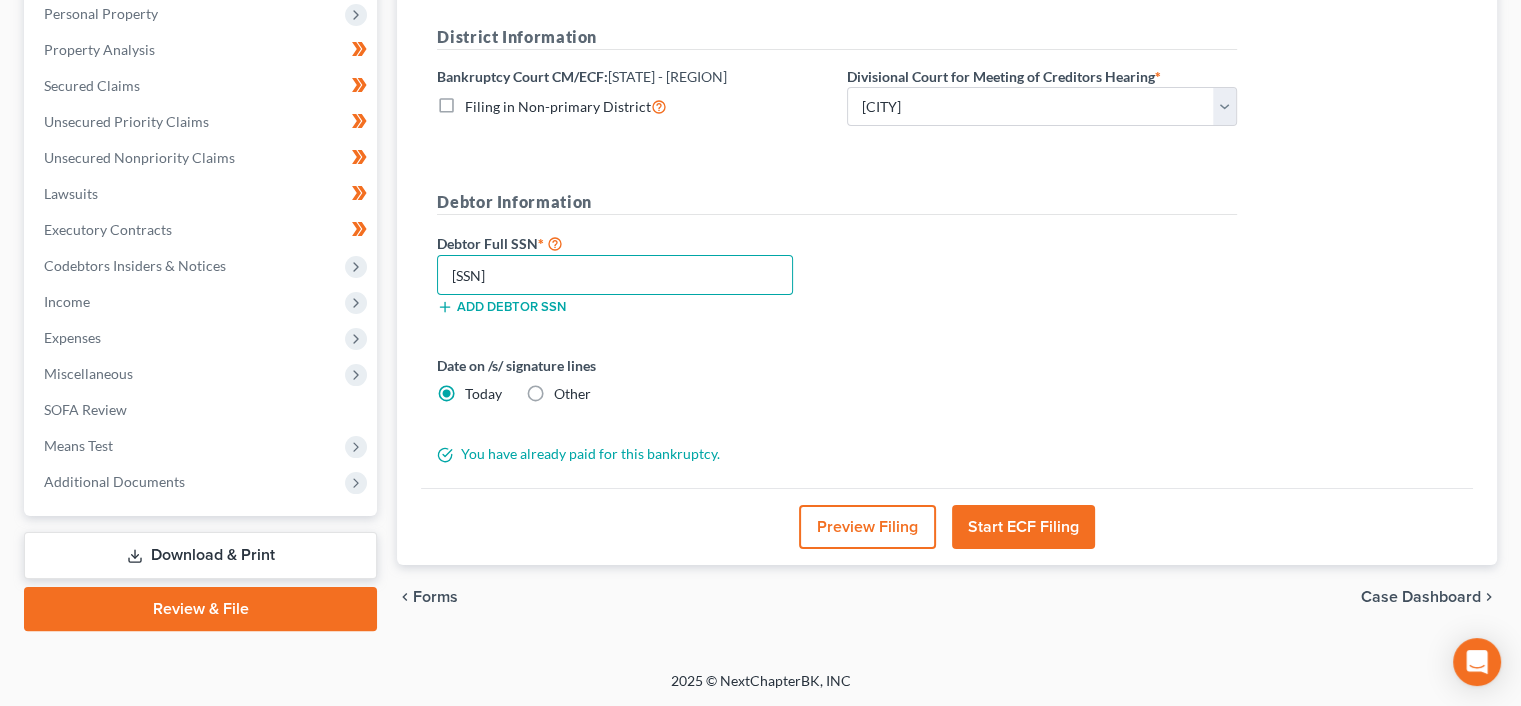 type on "[SSN]" 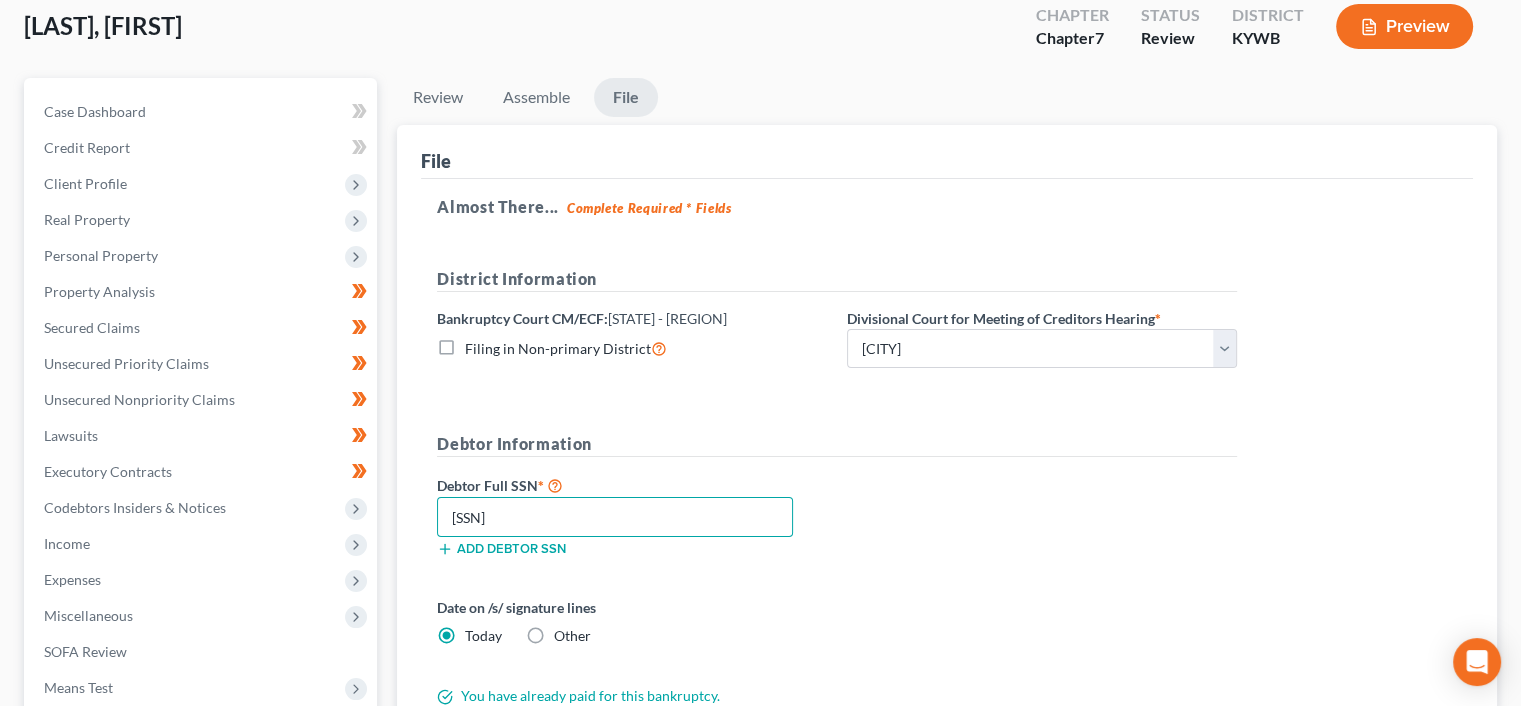 scroll, scrollTop: 356, scrollLeft: 0, axis: vertical 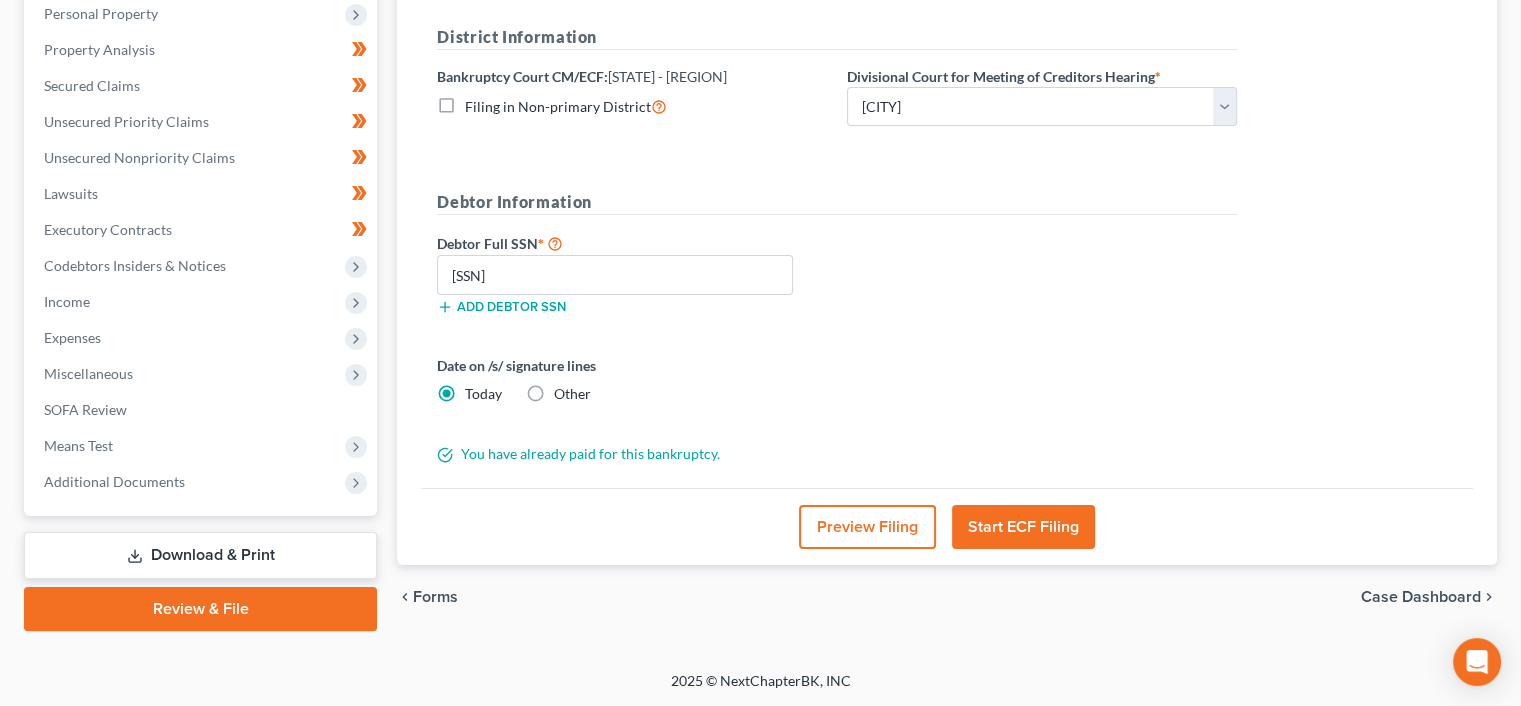 click on "Start ECF Filing" at bounding box center (1023, 527) 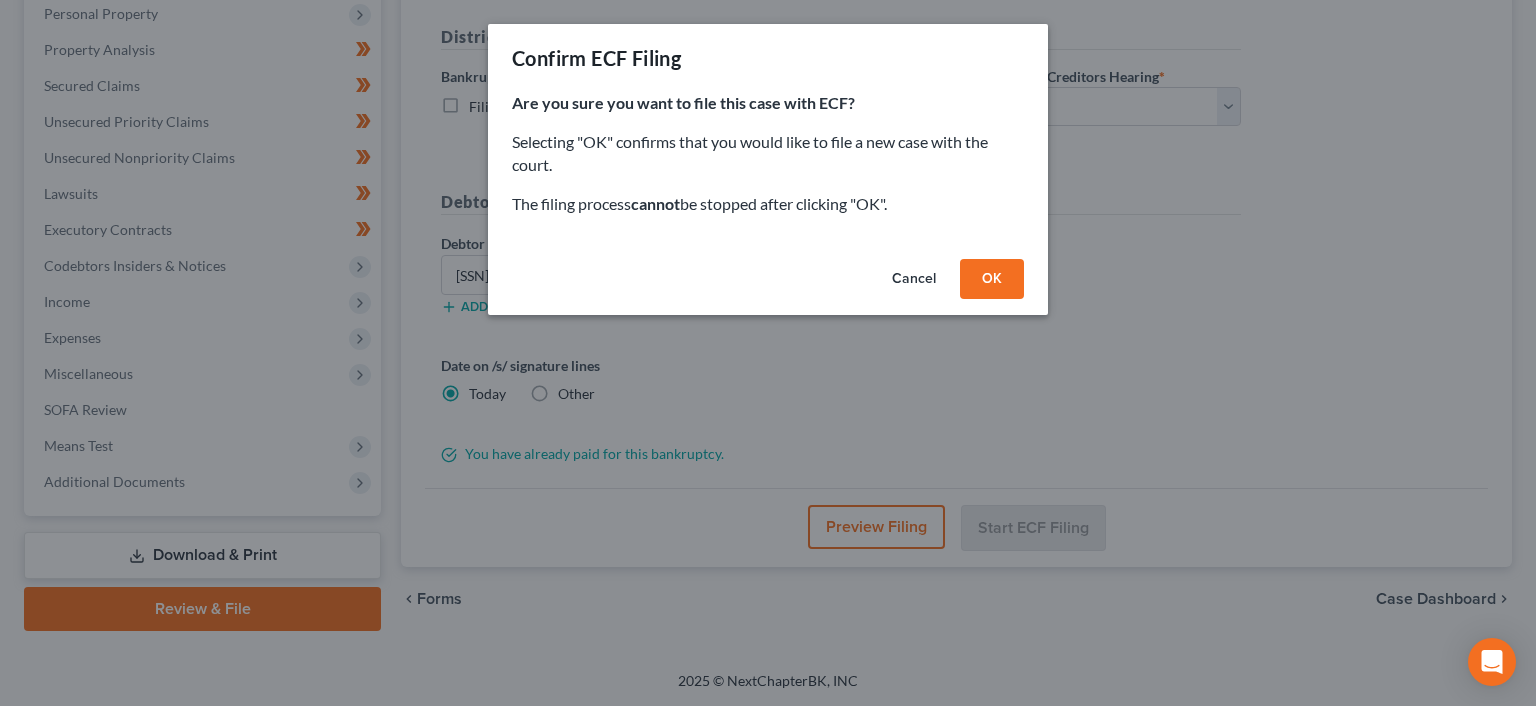 click on "OK" at bounding box center (992, 279) 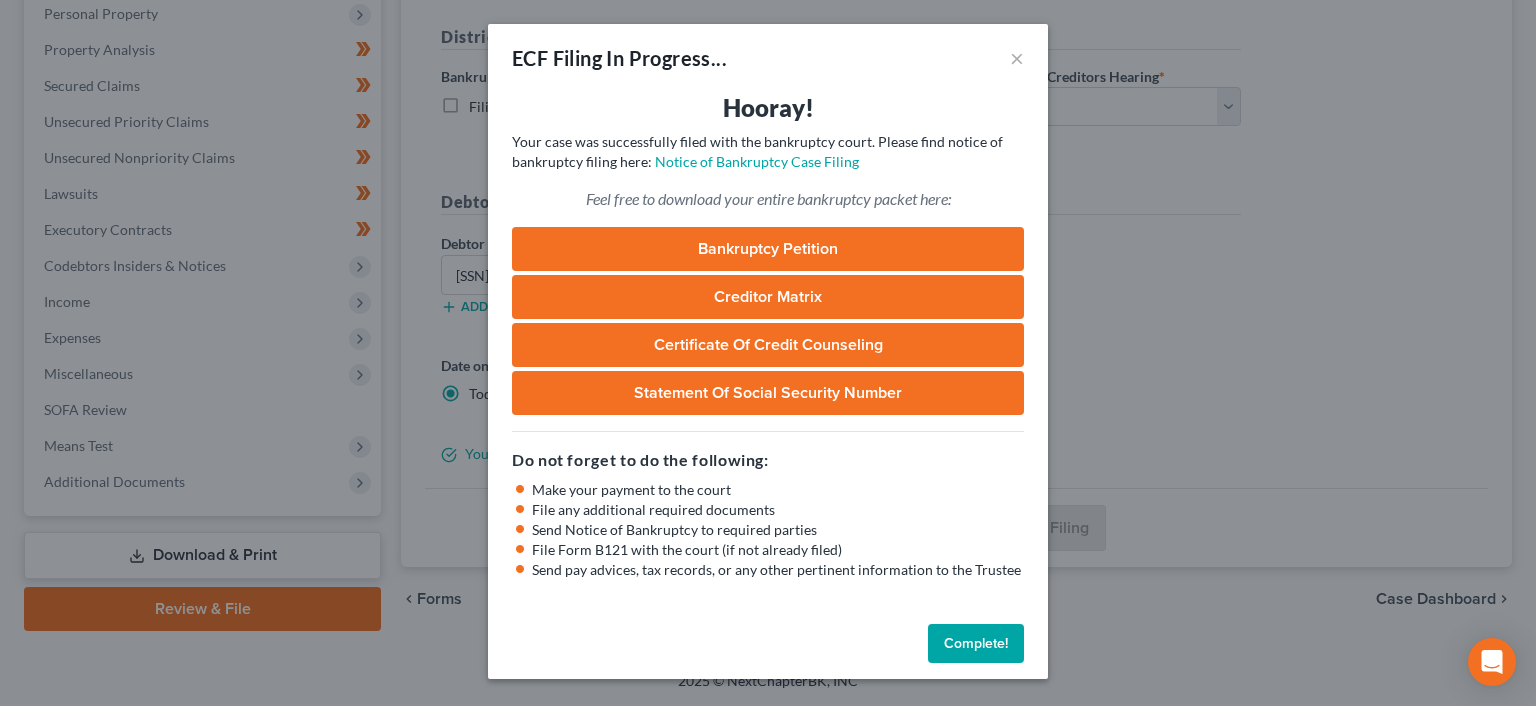 click on "Complete!" at bounding box center (976, 644) 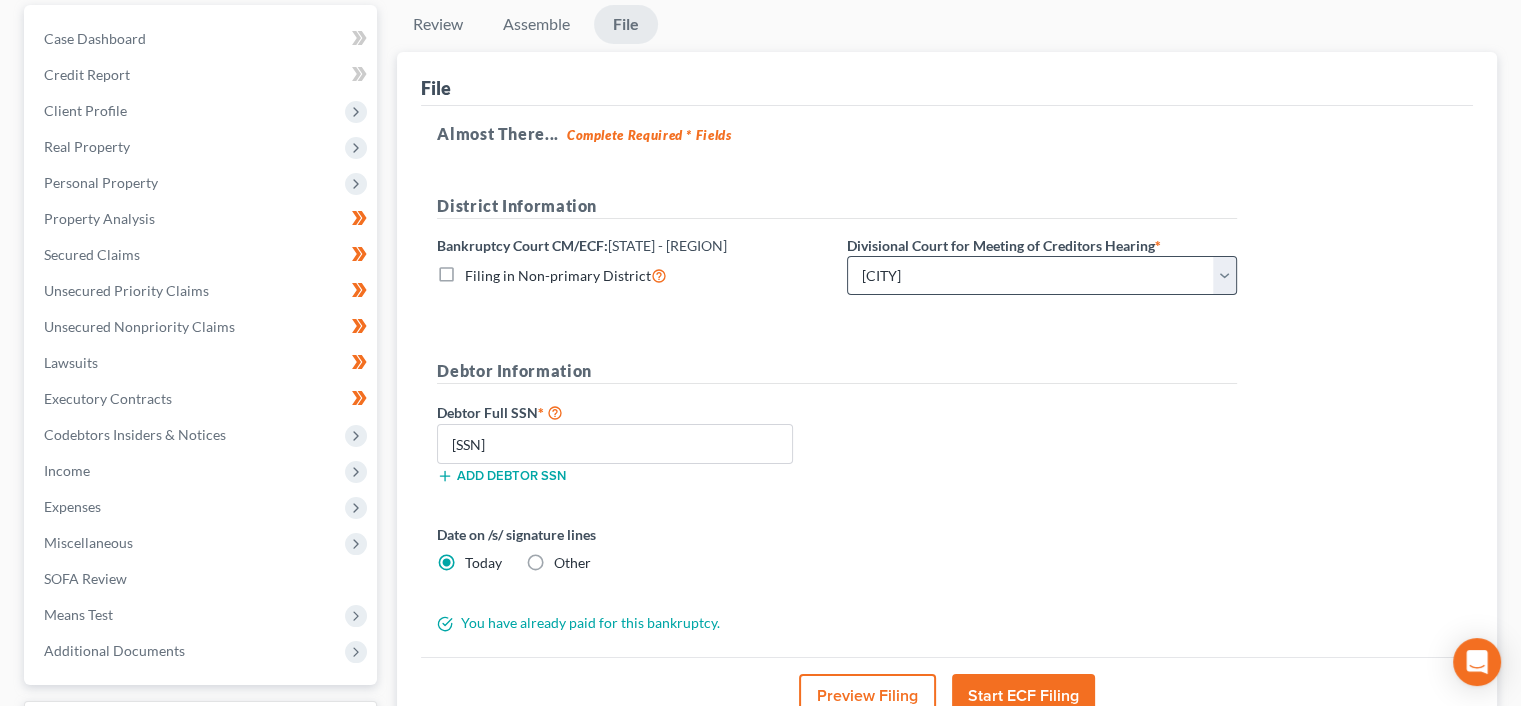 scroll, scrollTop: 0, scrollLeft: 0, axis: both 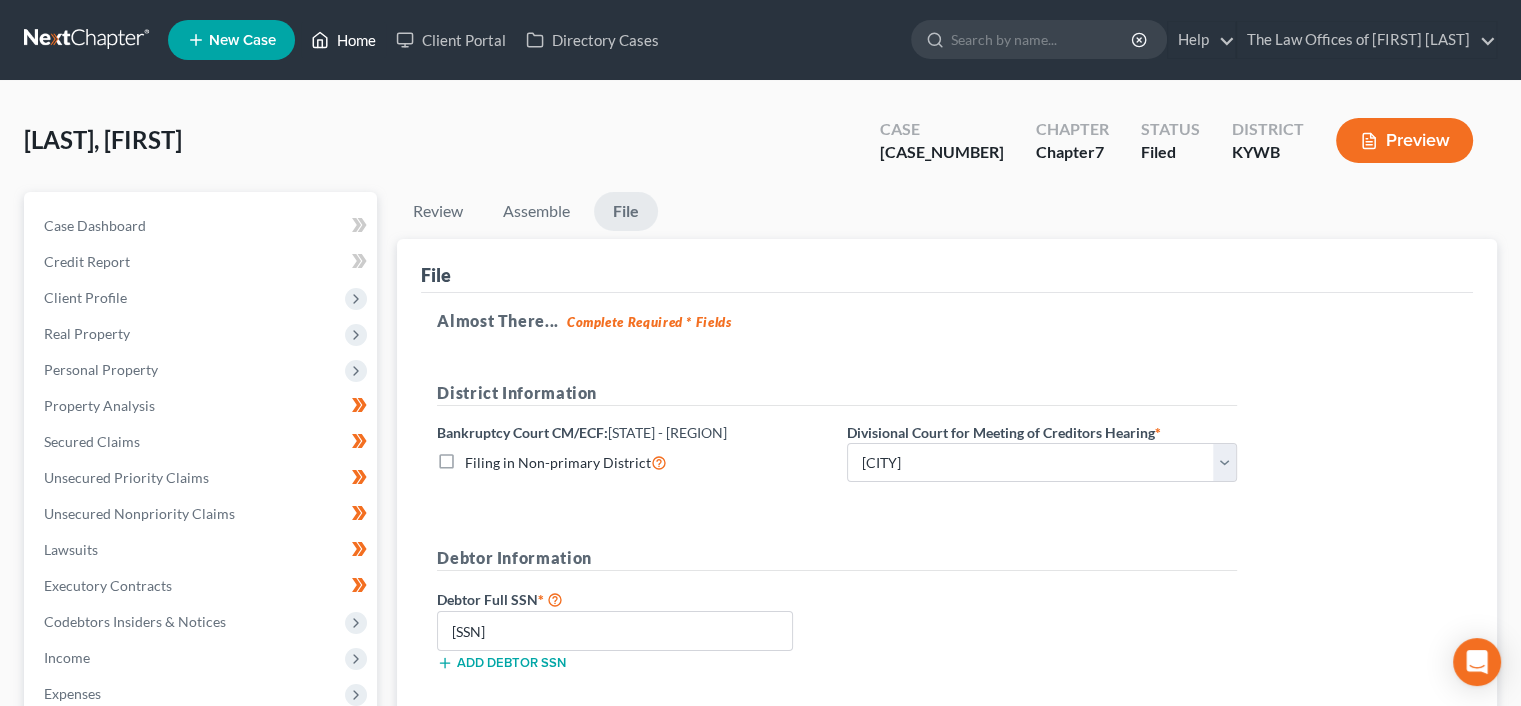 click on "Home" at bounding box center (343, 40) 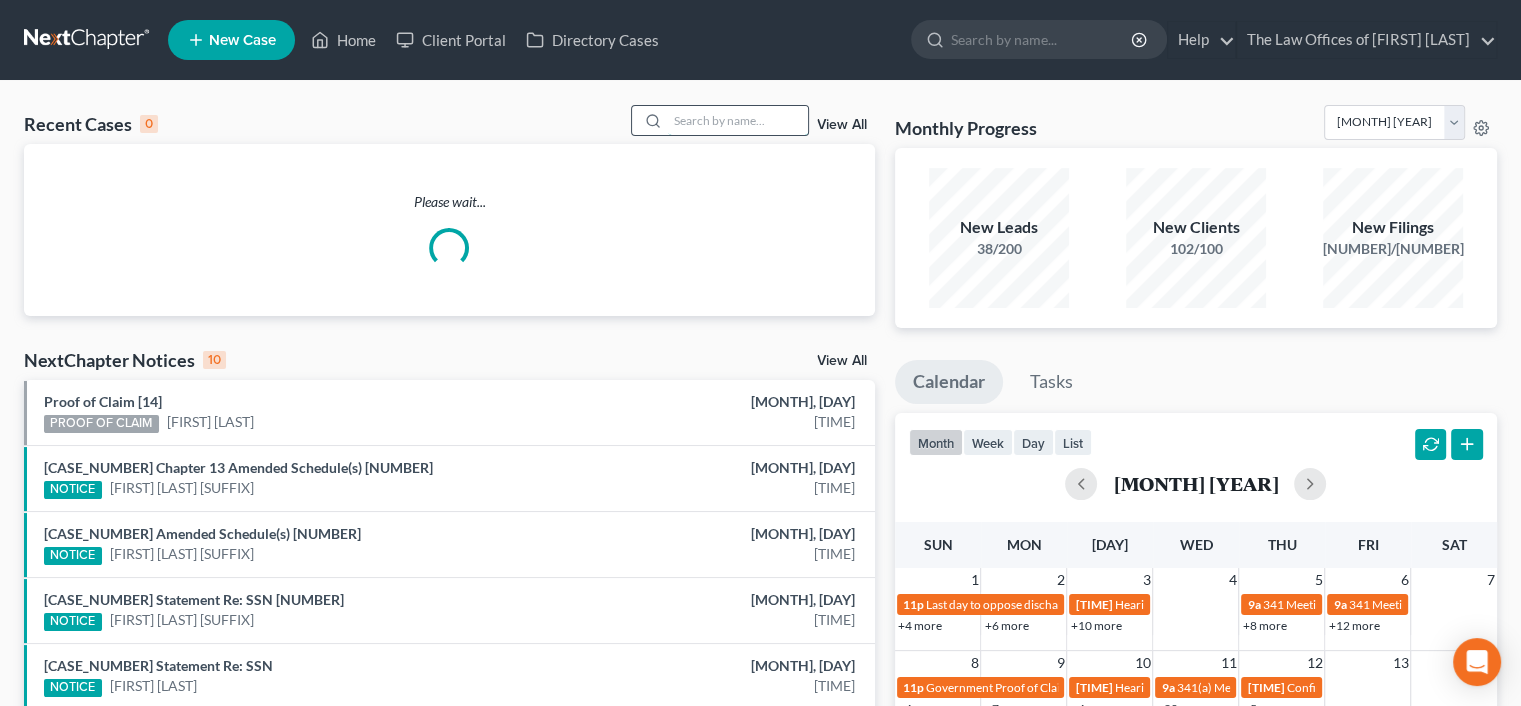 click at bounding box center (738, 120) 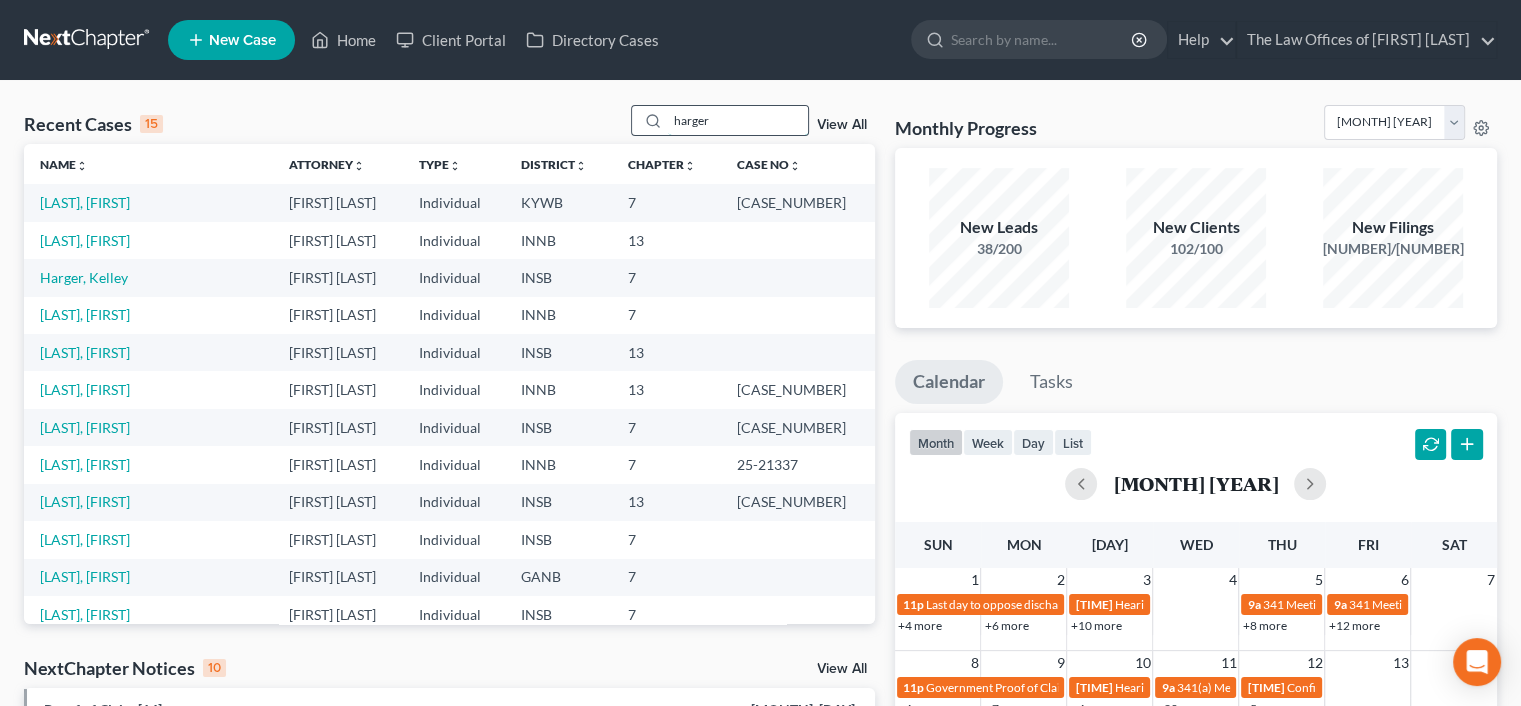 type on "harger" 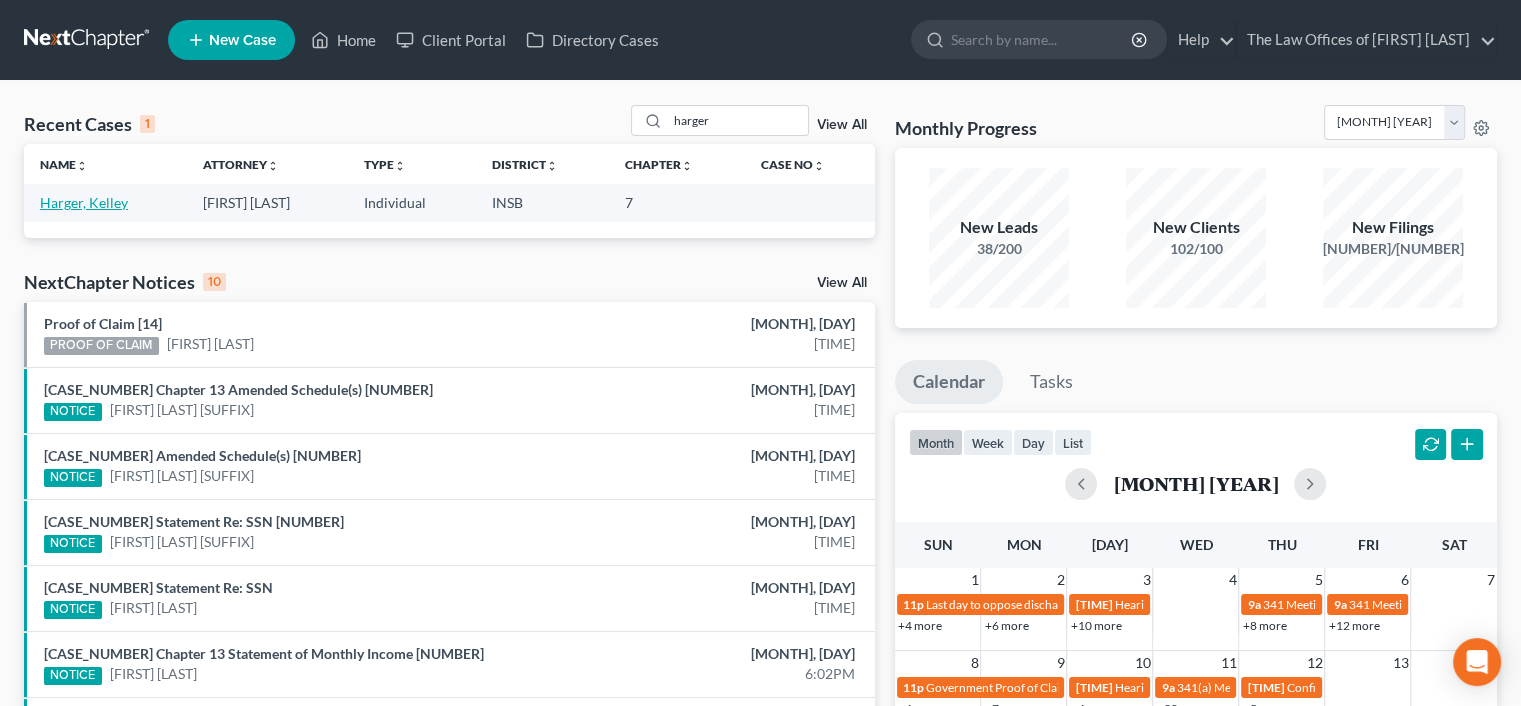 click on "Harger, Kelley" at bounding box center (84, 202) 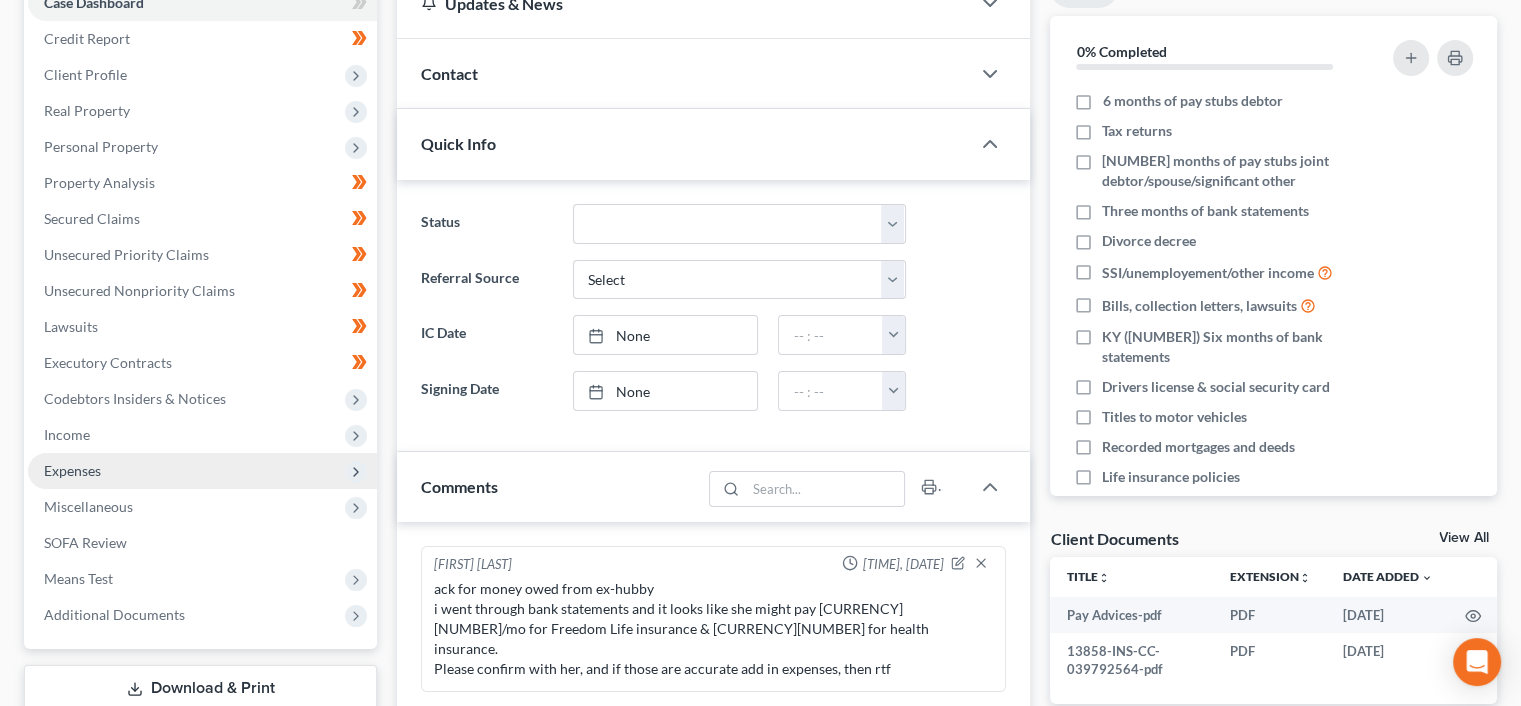 scroll, scrollTop: 200, scrollLeft: 0, axis: vertical 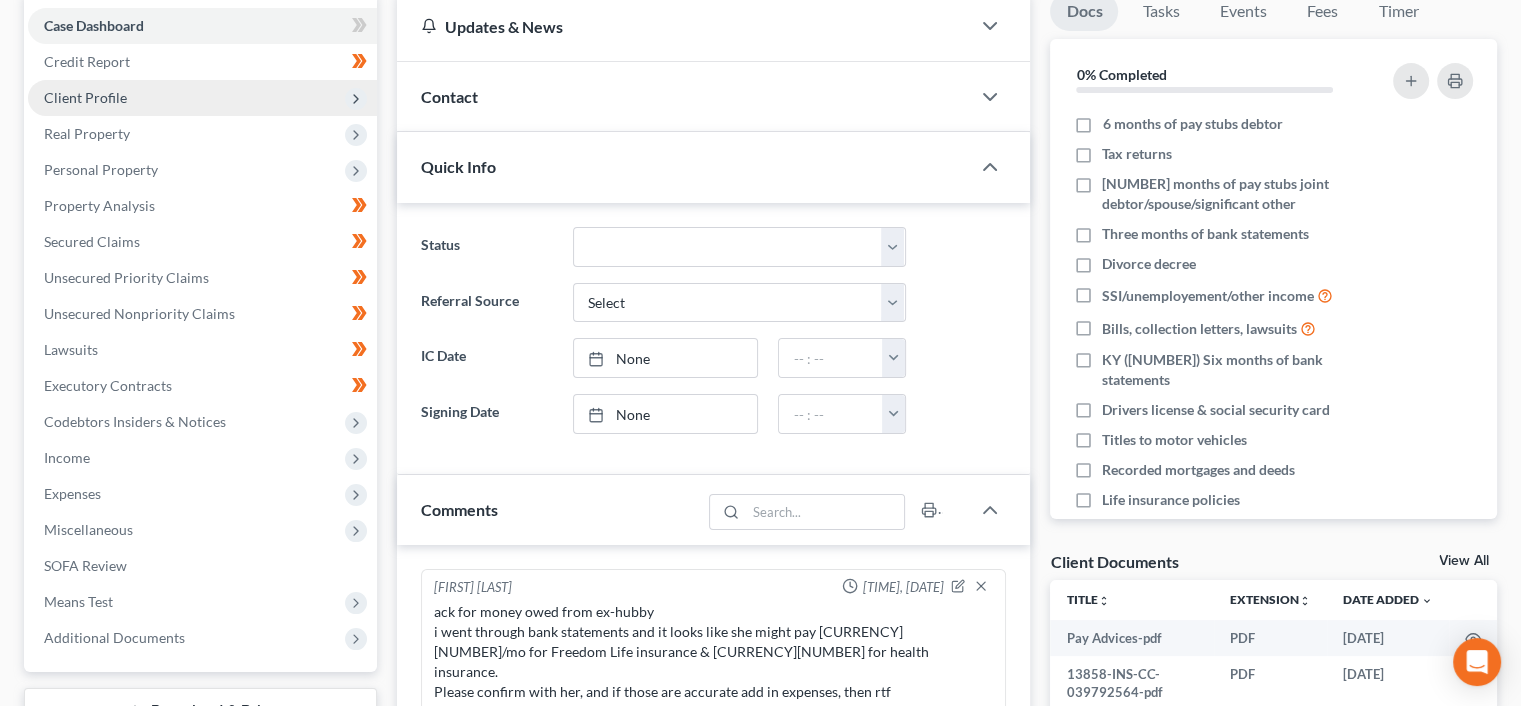 click on "Client Profile" at bounding box center [0, 0] 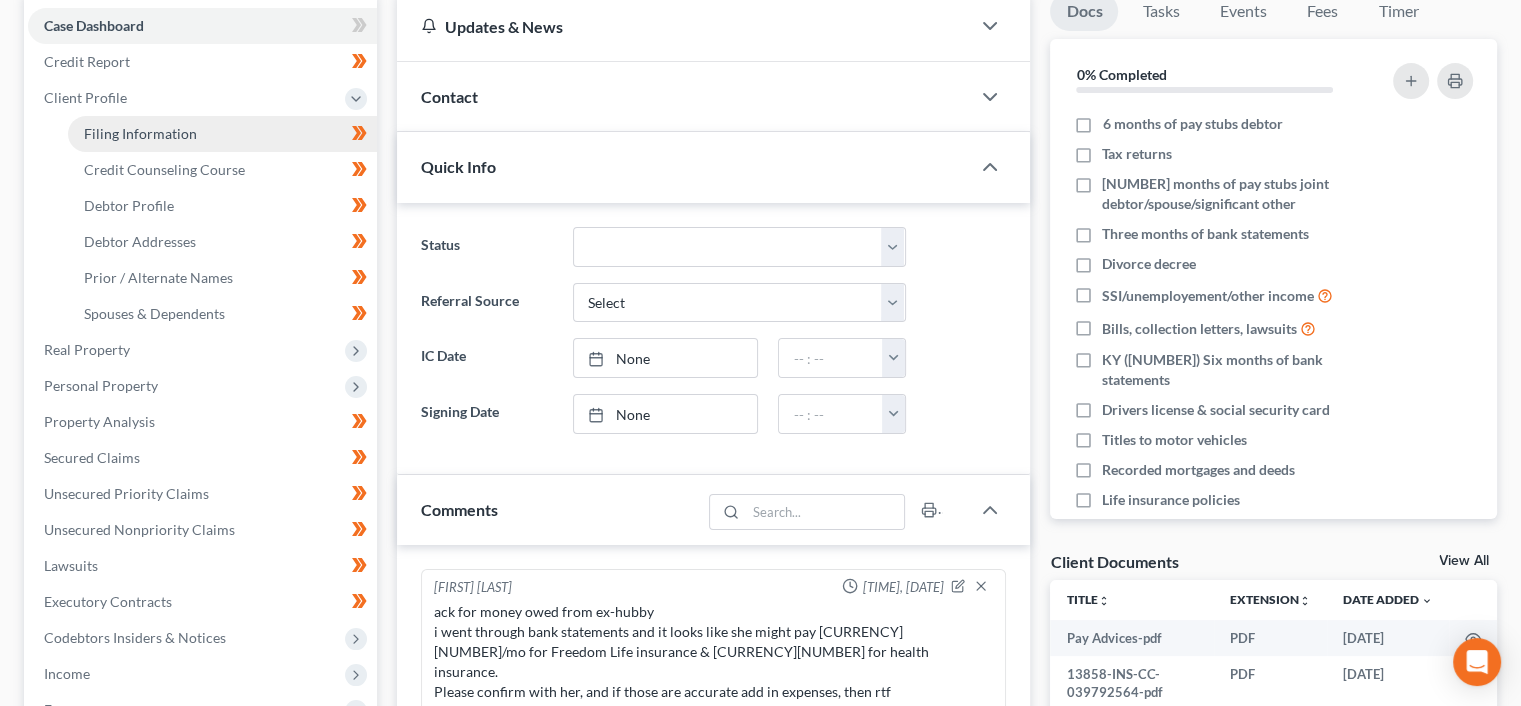 click on "Filing Information" at bounding box center (140, 133) 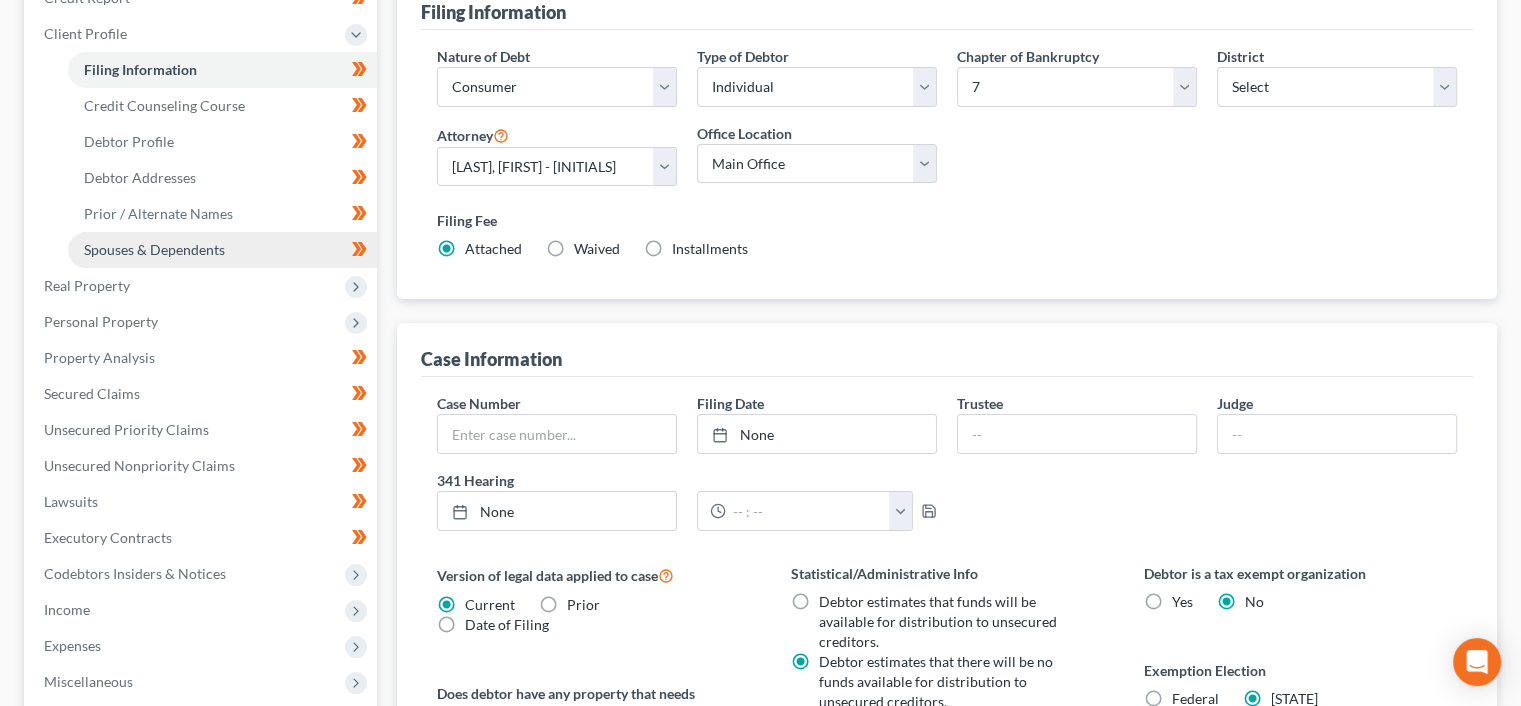 scroll, scrollTop: 266, scrollLeft: 0, axis: vertical 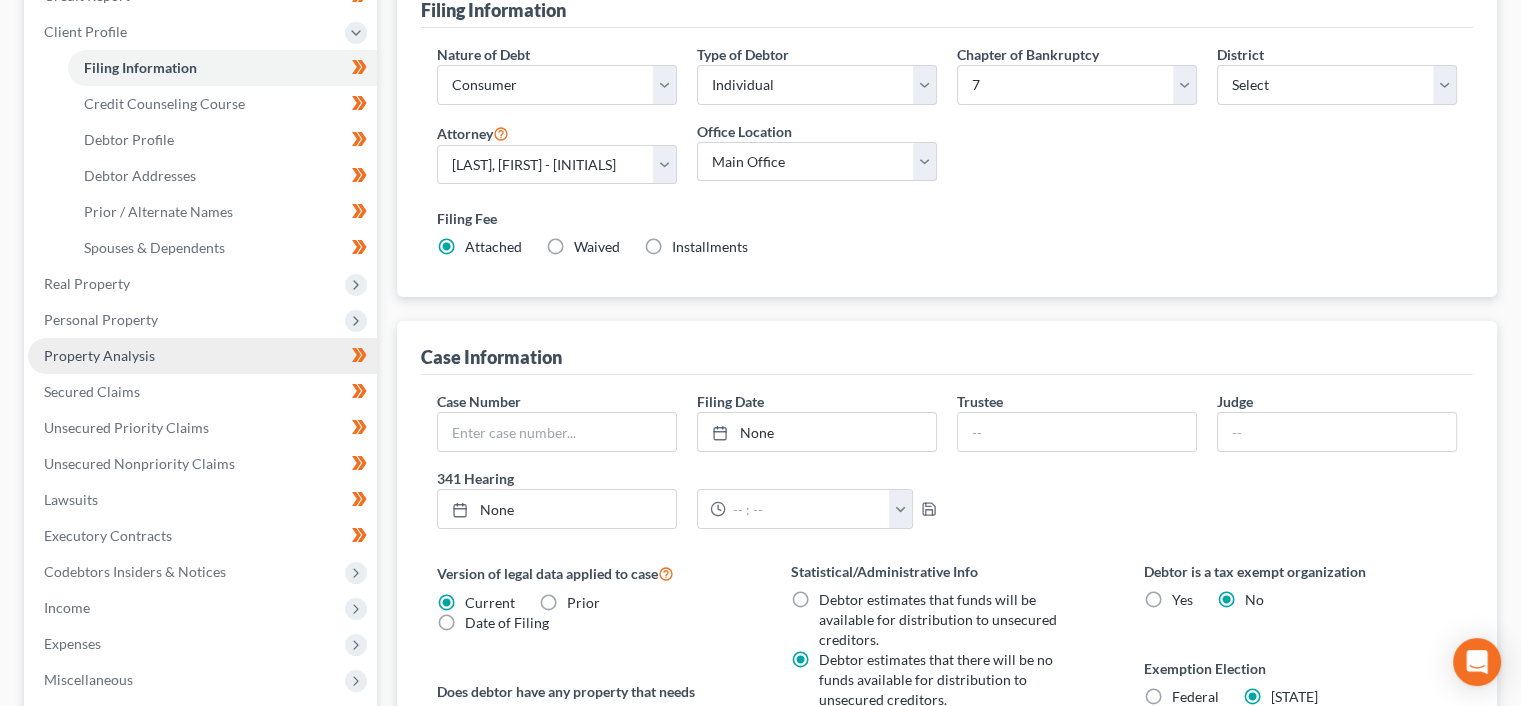 click on "Property Analysis" at bounding box center [99, 355] 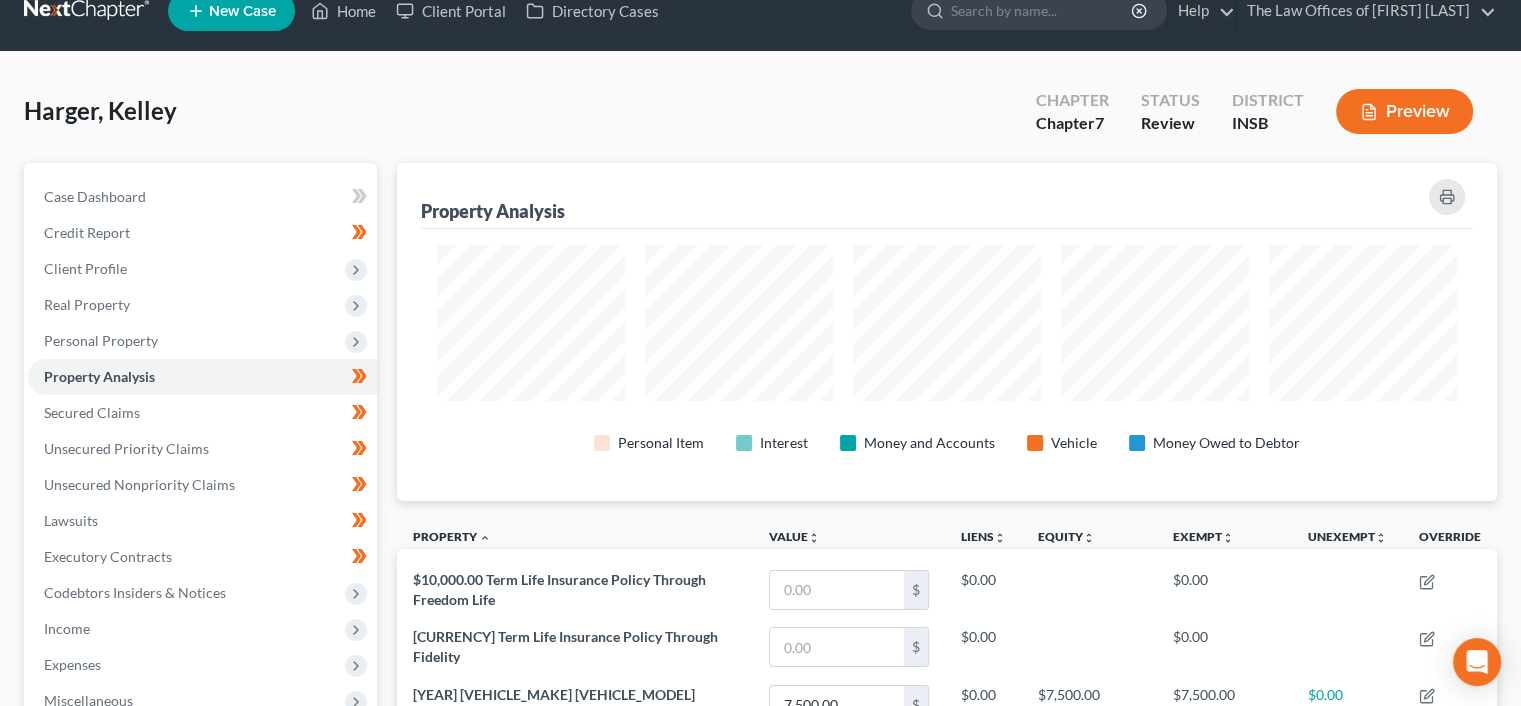 scroll, scrollTop: 0, scrollLeft: 0, axis: both 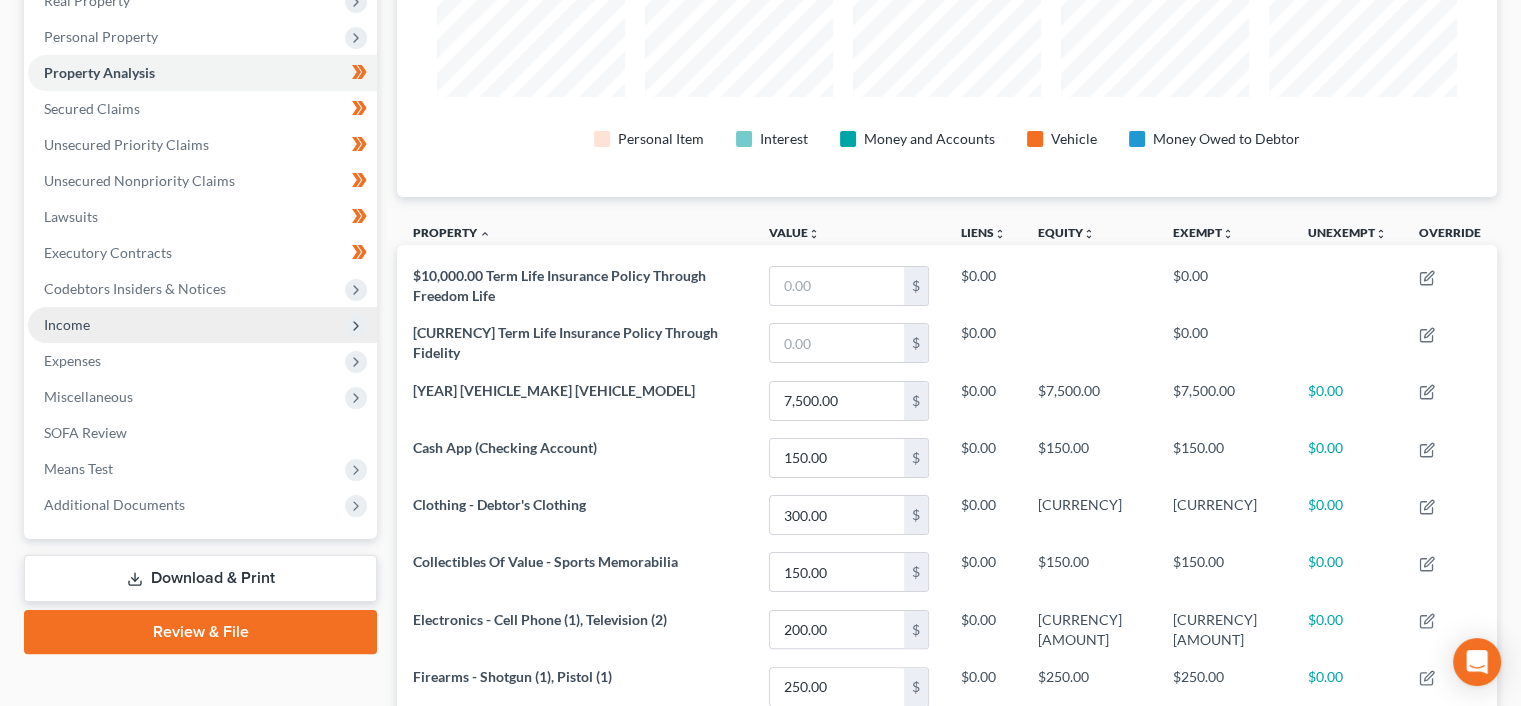click on "Income" at bounding box center [0, 0] 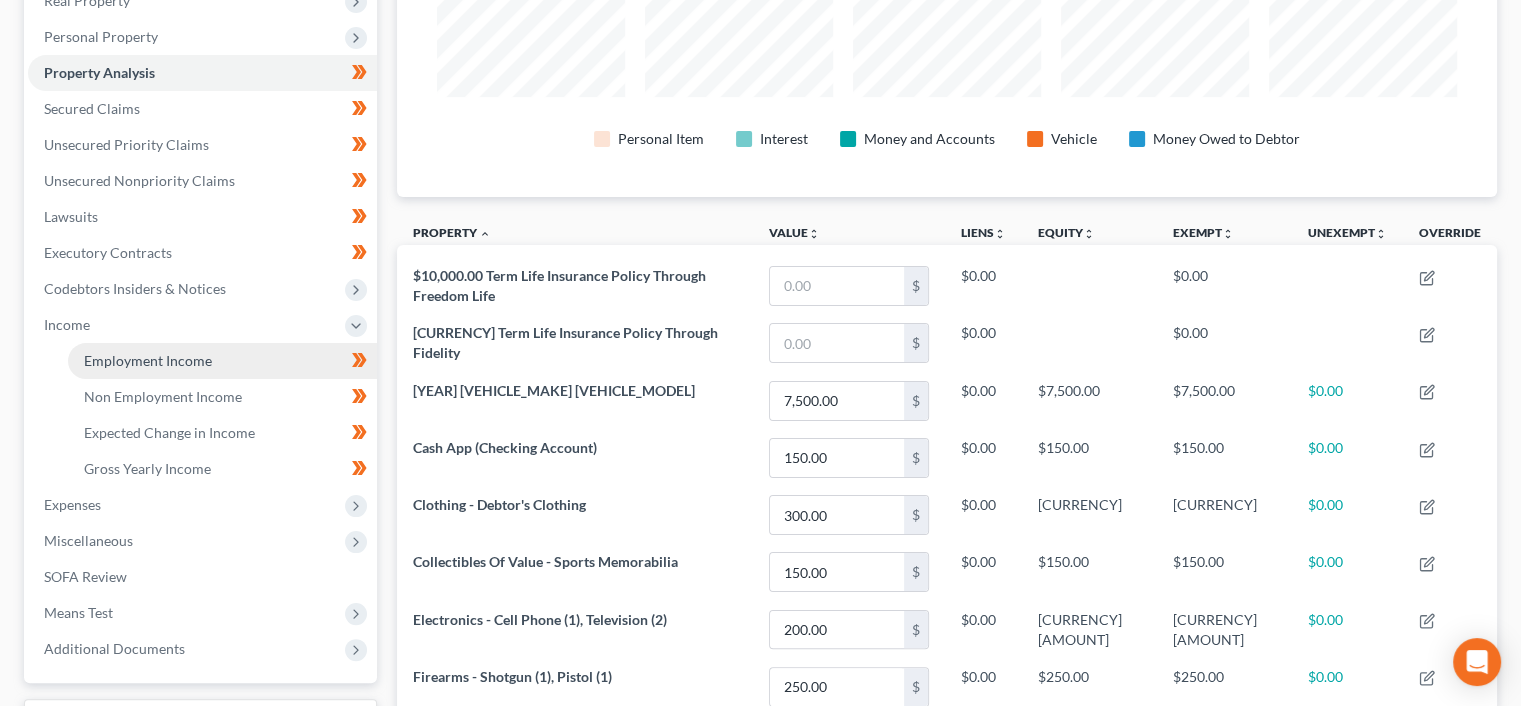click on "Employment Income" at bounding box center [148, 360] 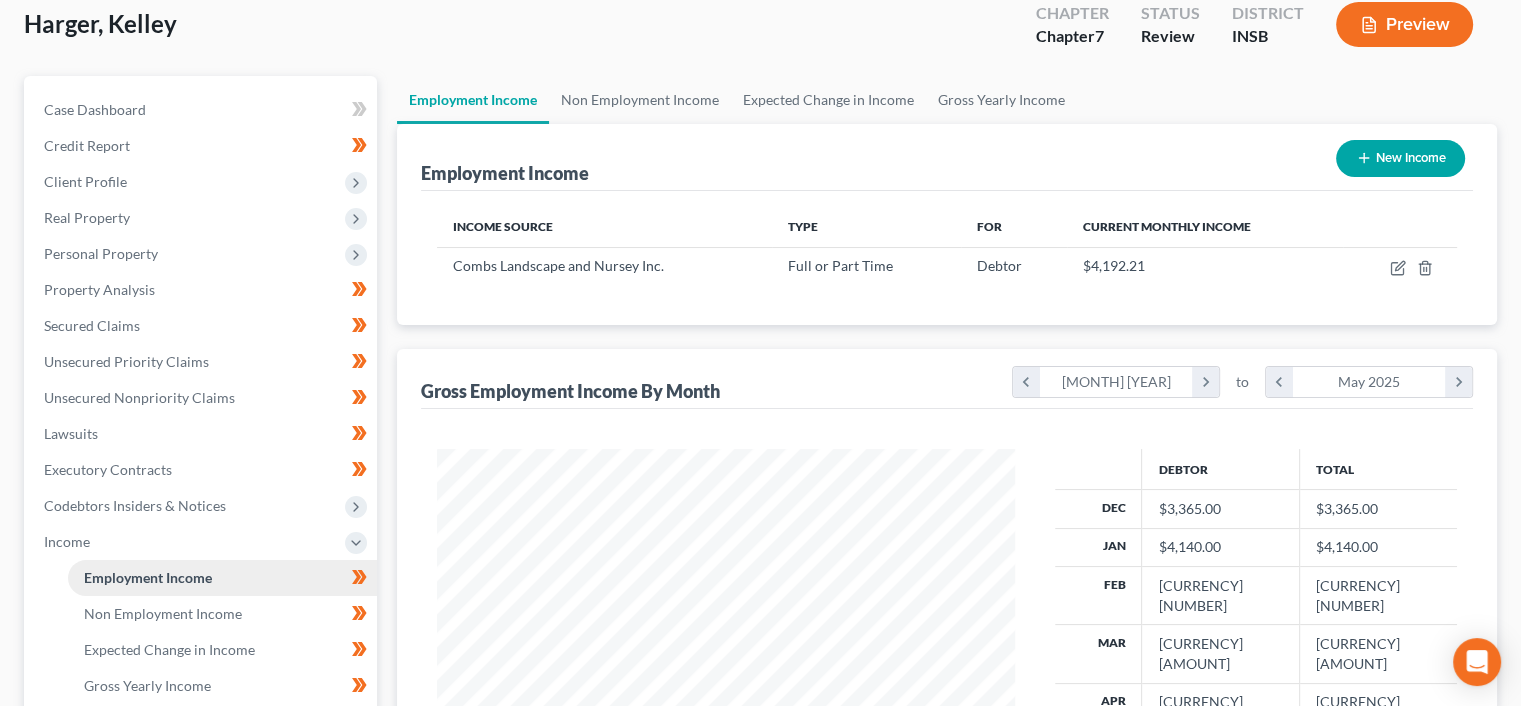 scroll, scrollTop: 0, scrollLeft: 0, axis: both 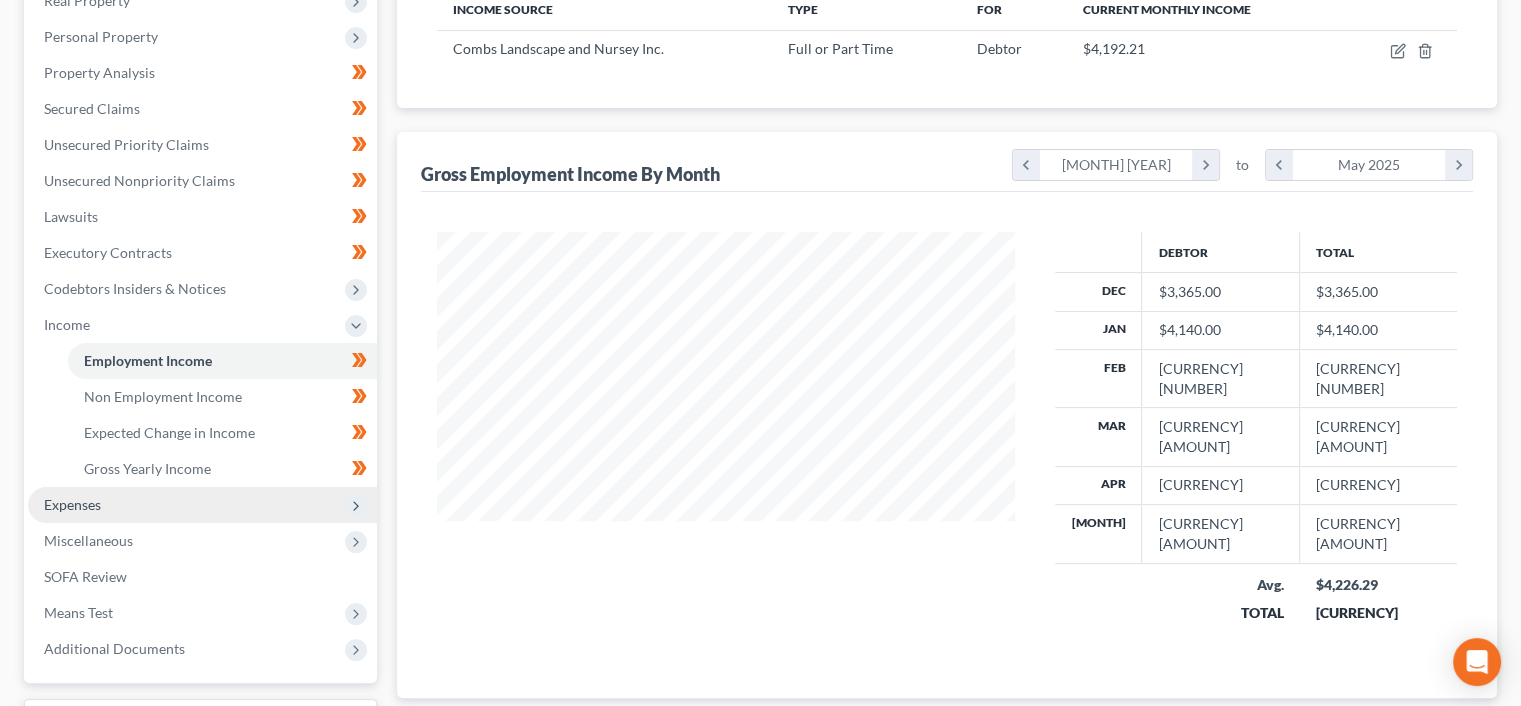 click on "Expenses" at bounding box center [0, 0] 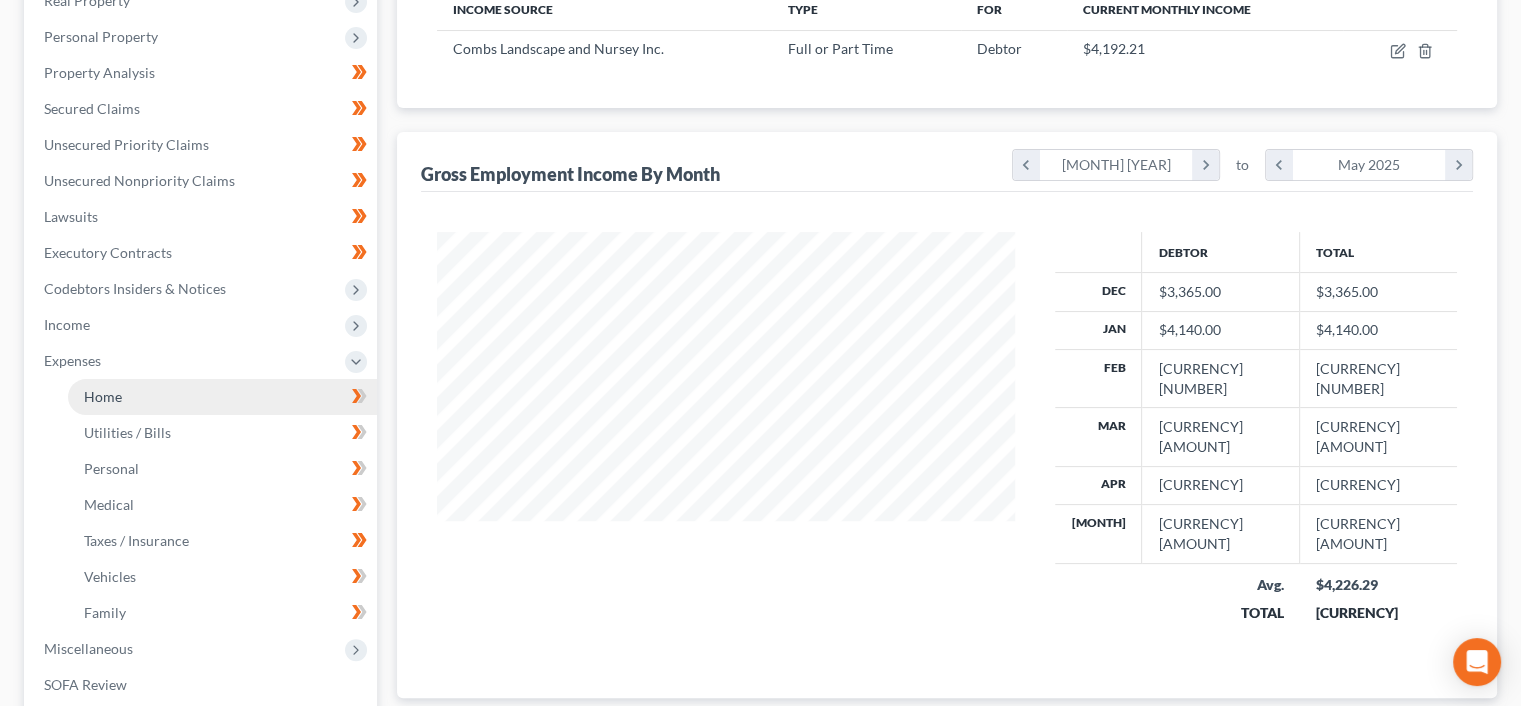 click on "Home" at bounding box center [103, 396] 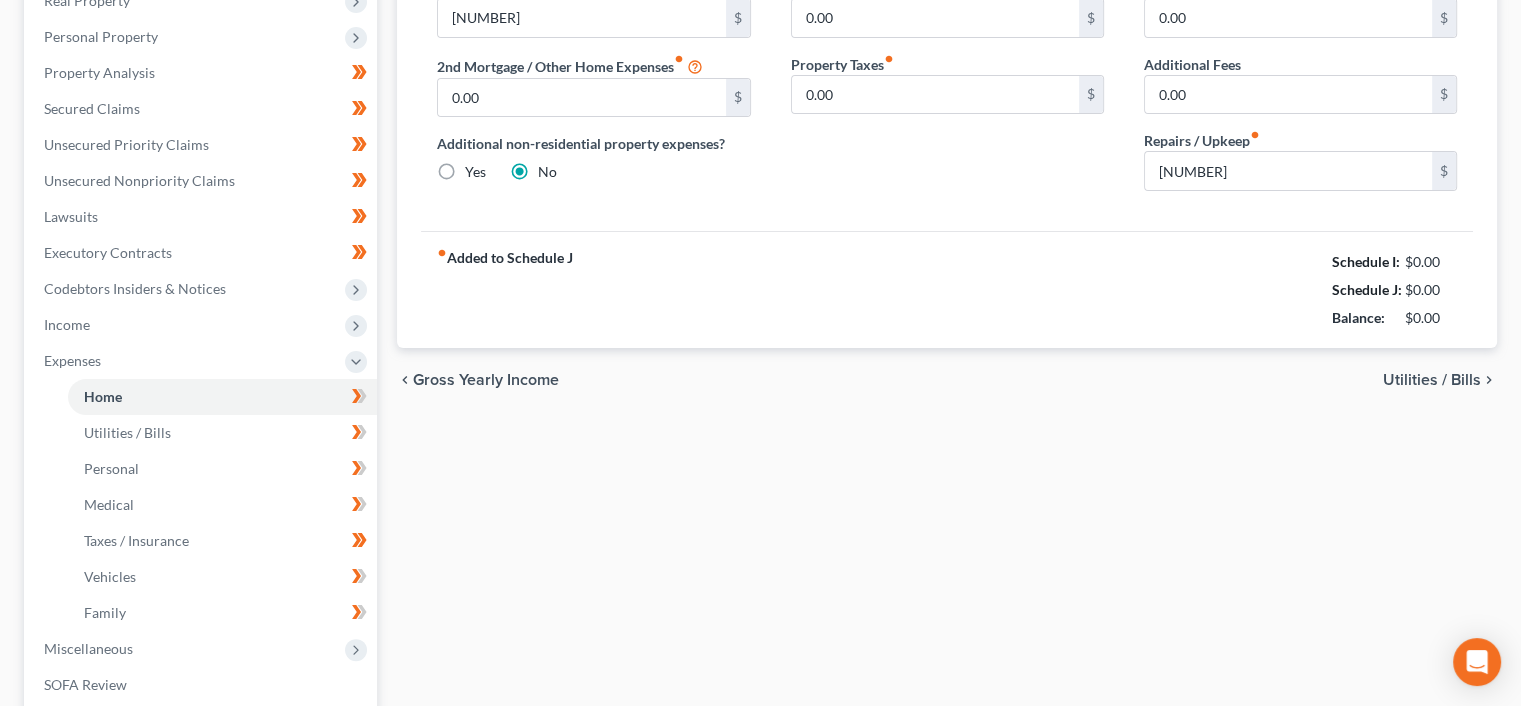 scroll, scrollTop: 68, scrollLeft: 0, axis: vertical 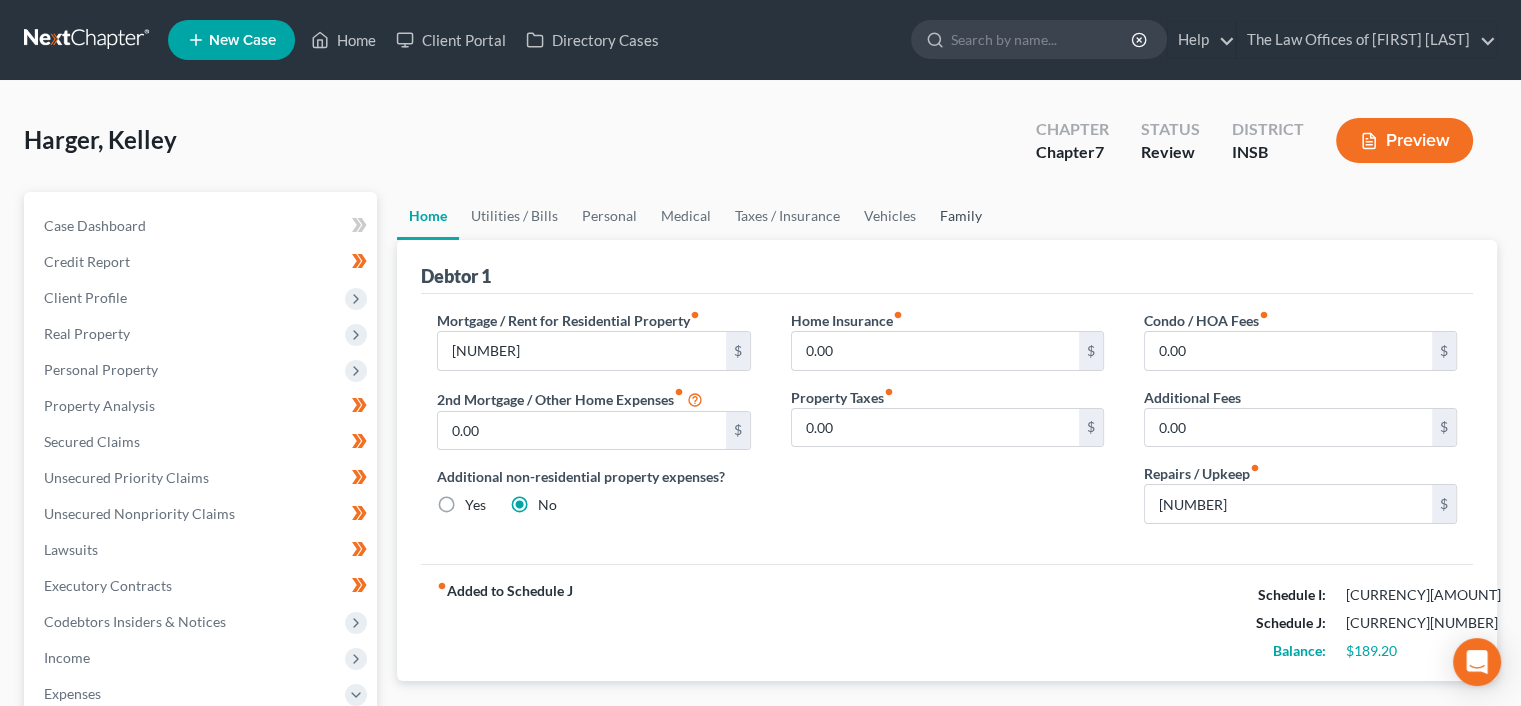 click on "Family" at bounding box center (961, 216) 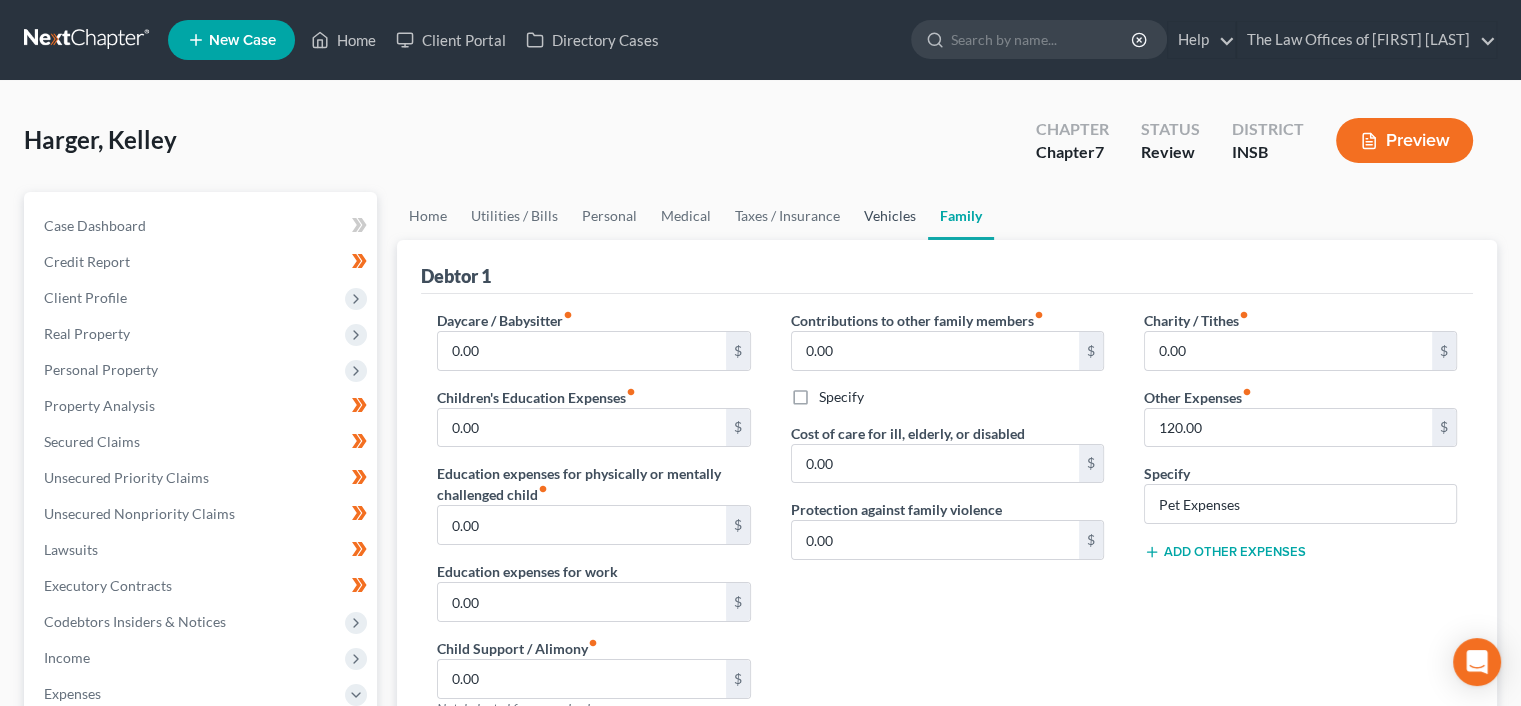 click on "Vehicles" at bounding box center (890, 216) 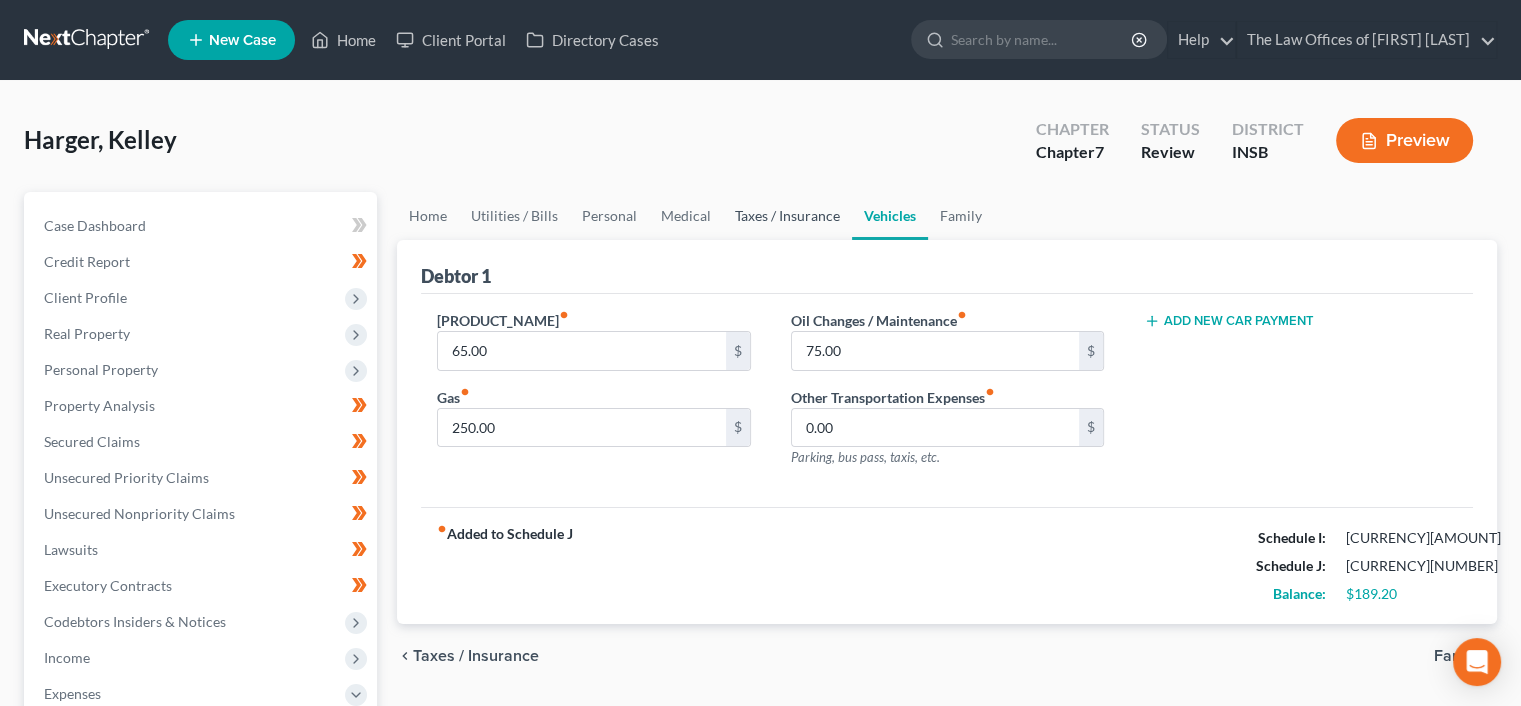 click on "Taxes / Insurance" at bounding box center (787, 216) 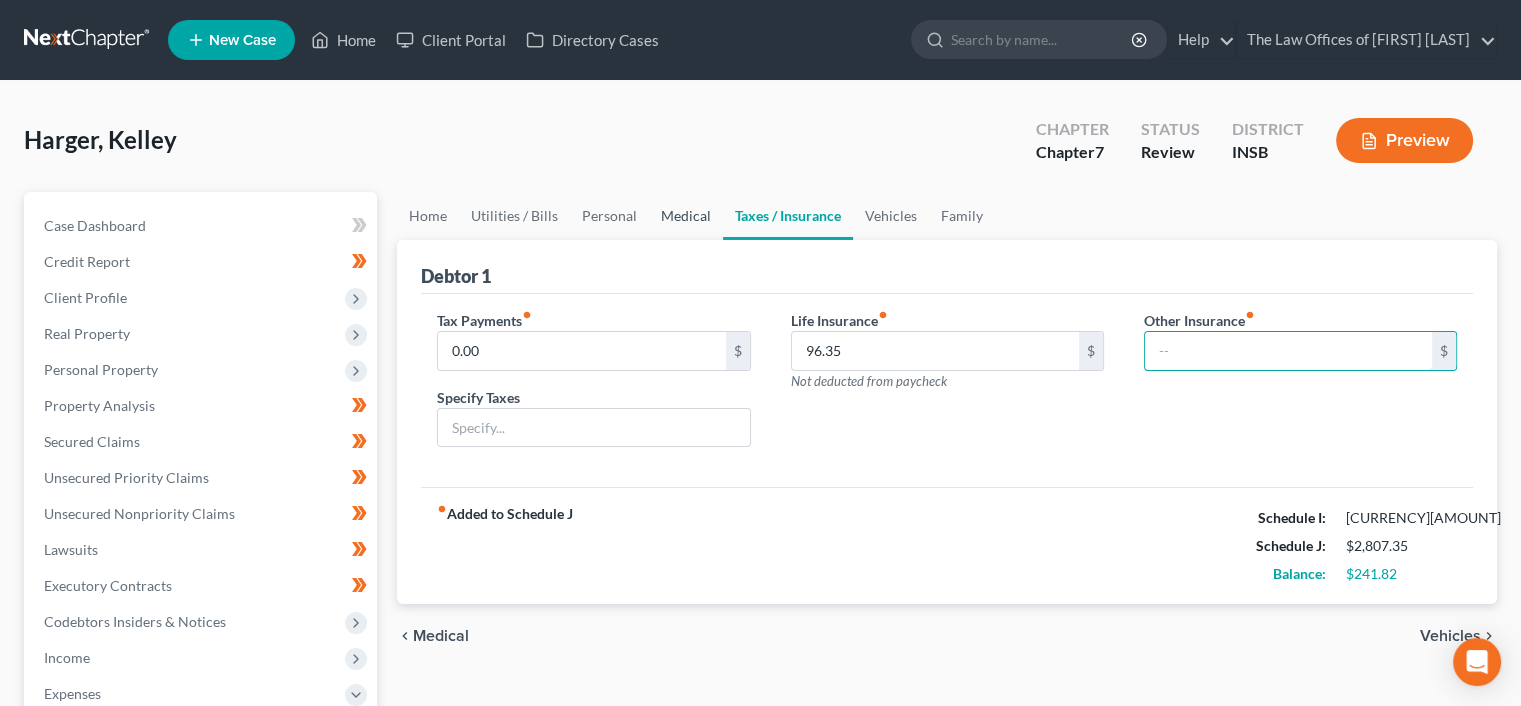 type 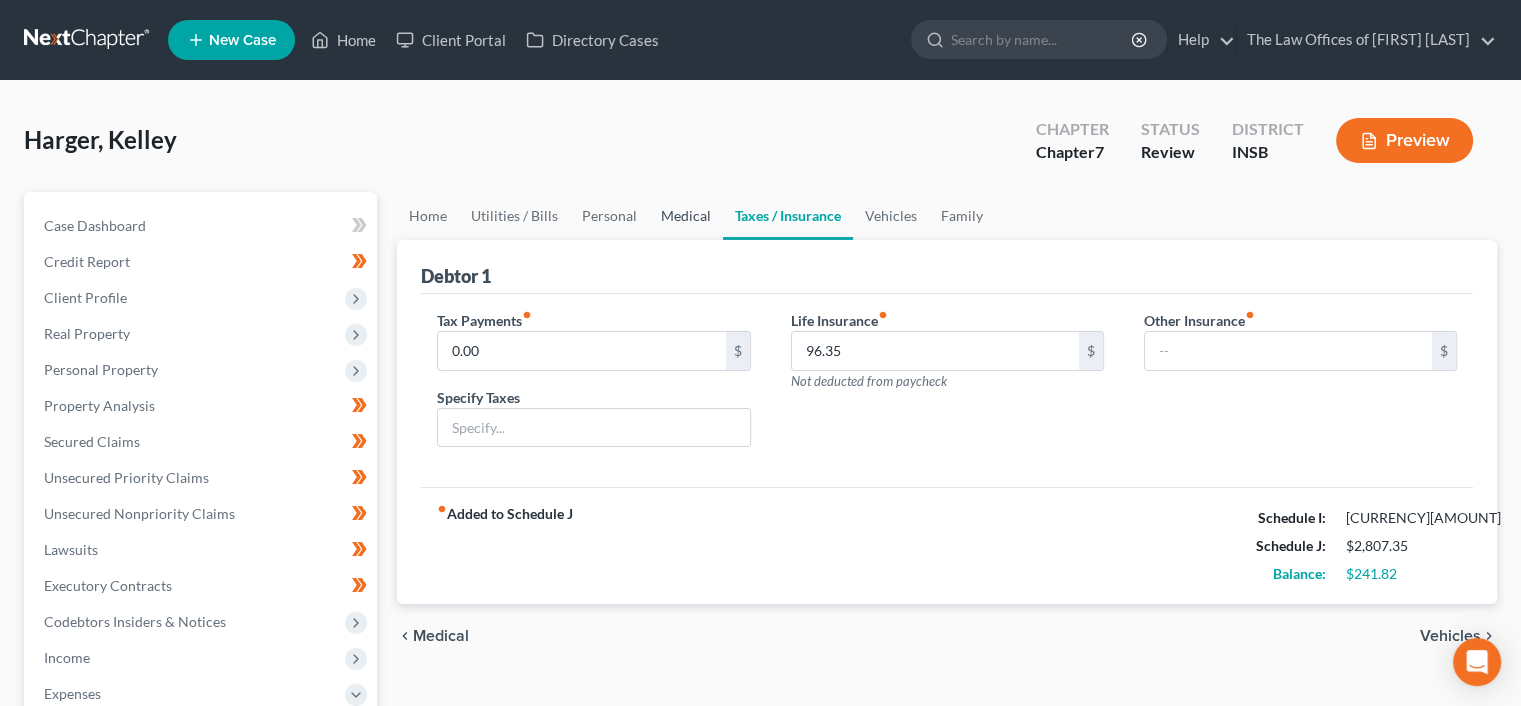 click on "Medical" at bounding box center (686, 216) 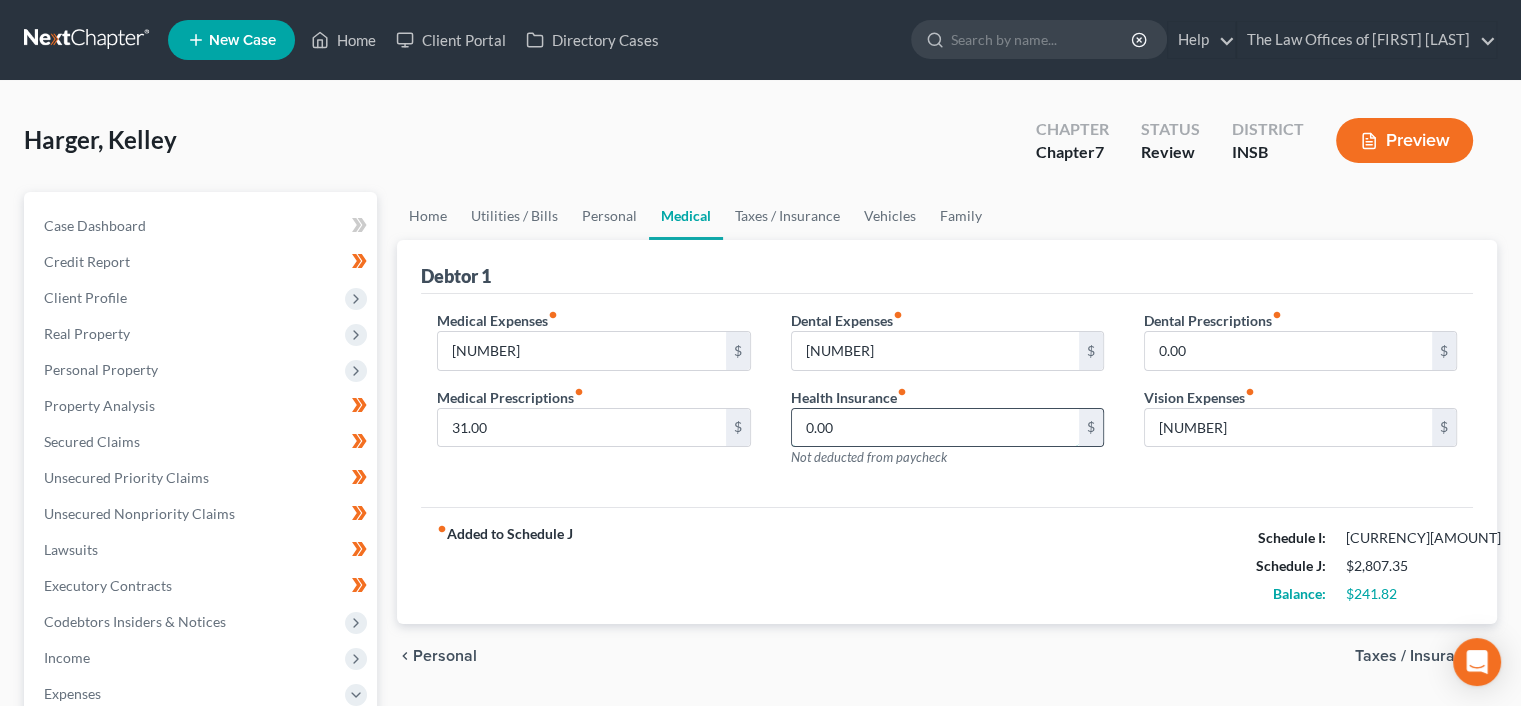 paste on "52.62" 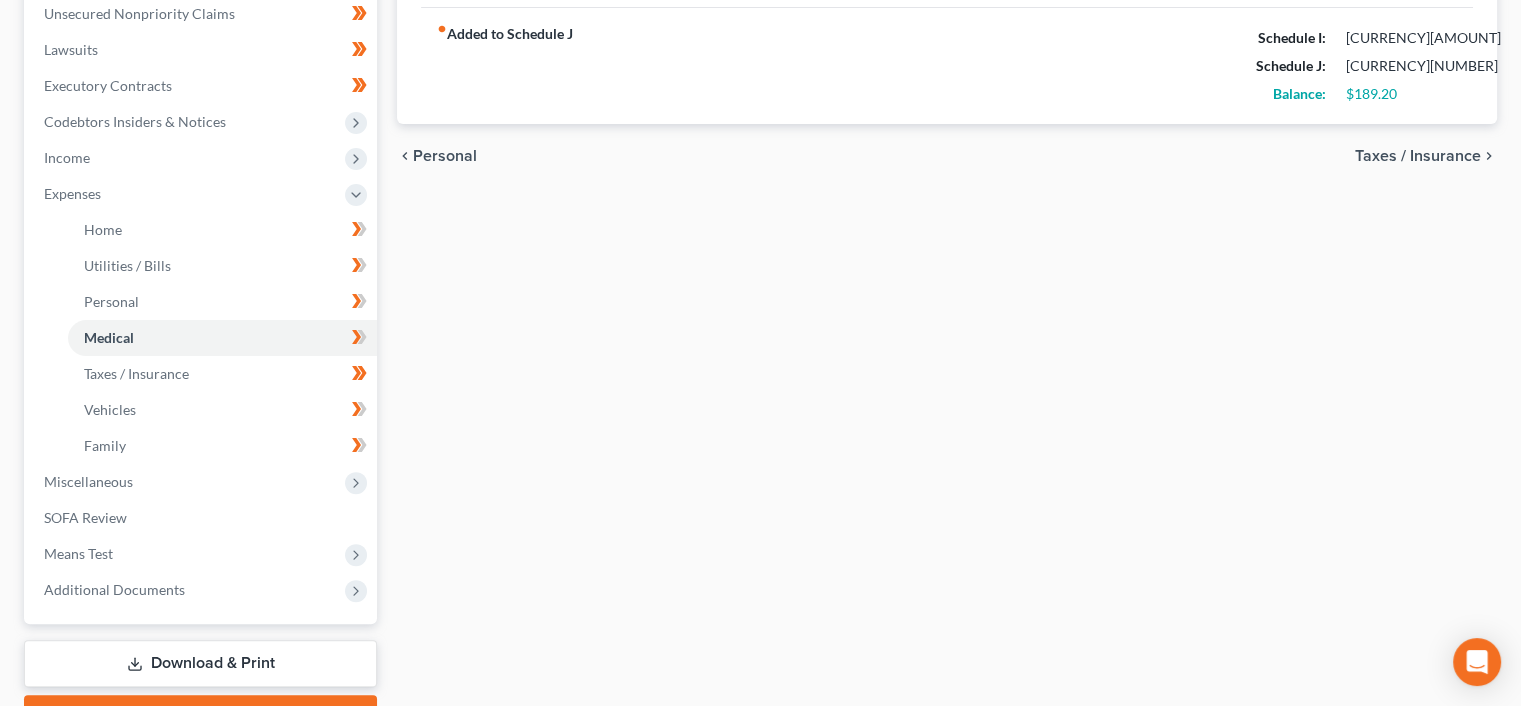 scroll, scrollTop: 608, scrollLeft: 0, axis: vertical 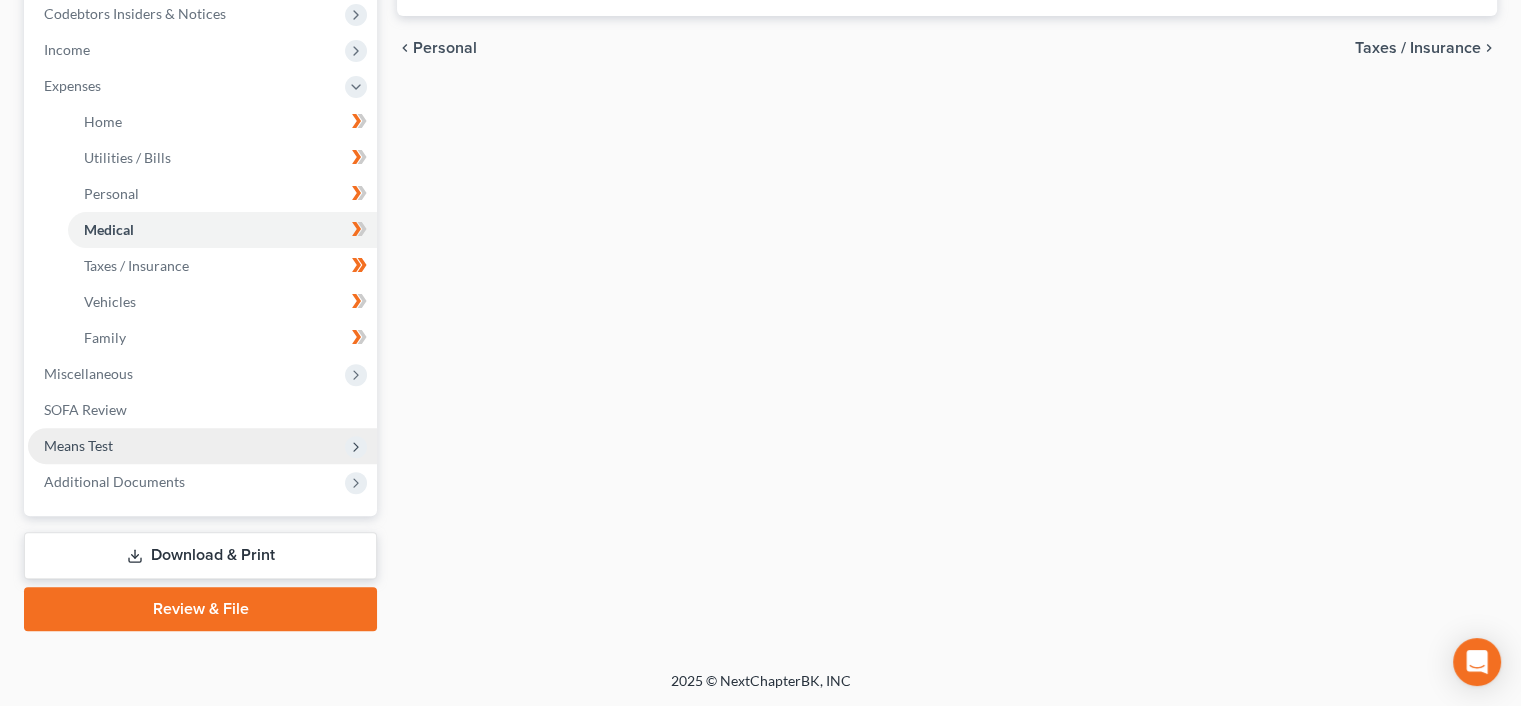 type on "52.62" 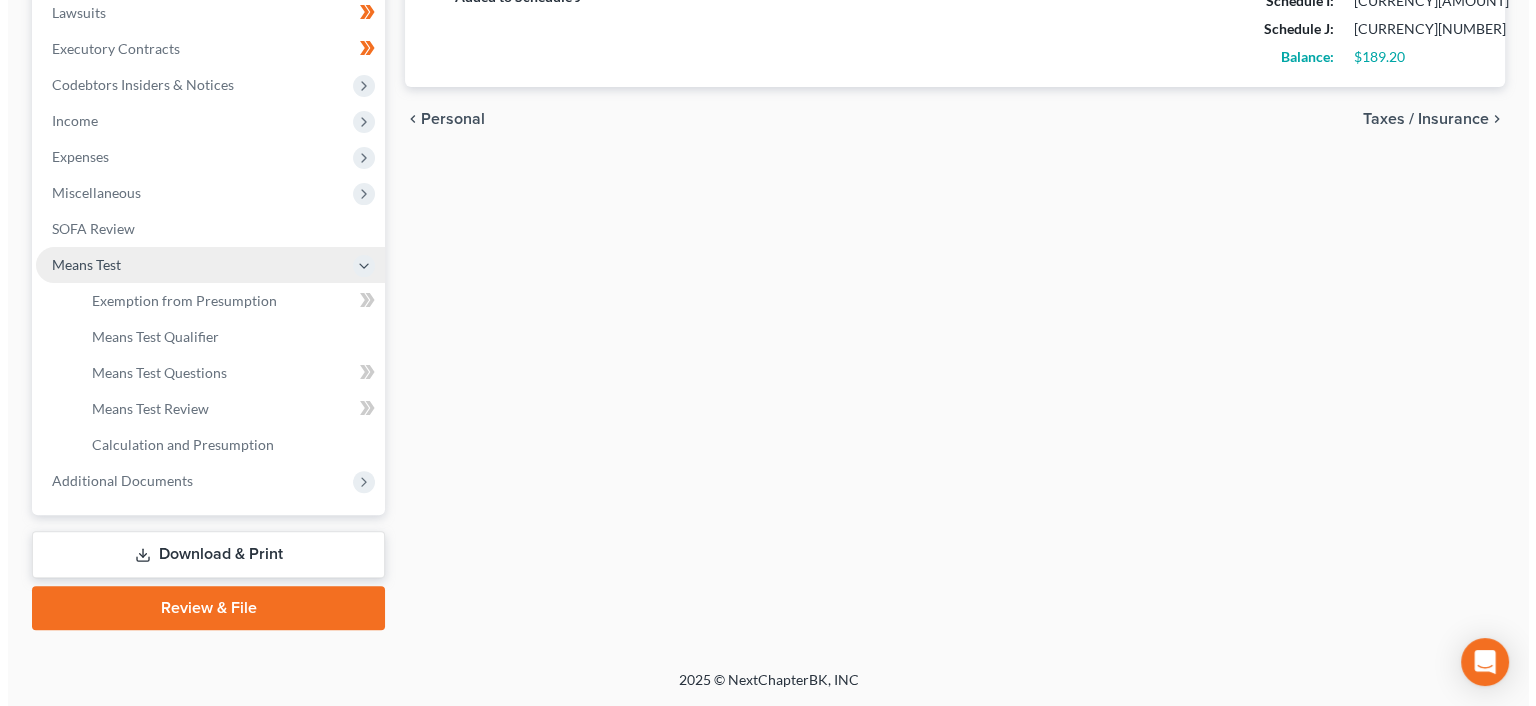 scroll, scrollTop: 536, scrollLeft: 0, axis: vertical 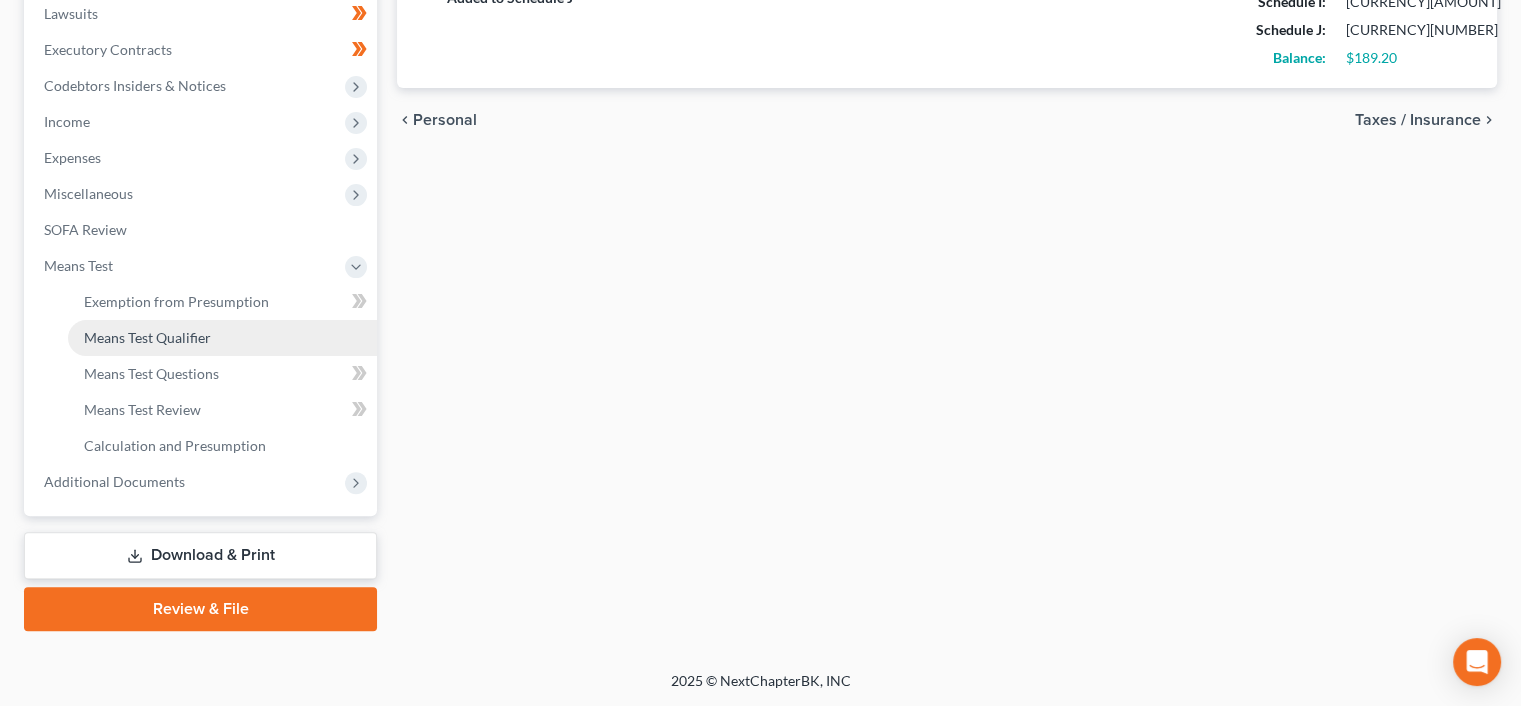 click on "Means Test Qualifier" at bounding box center (147, 337) 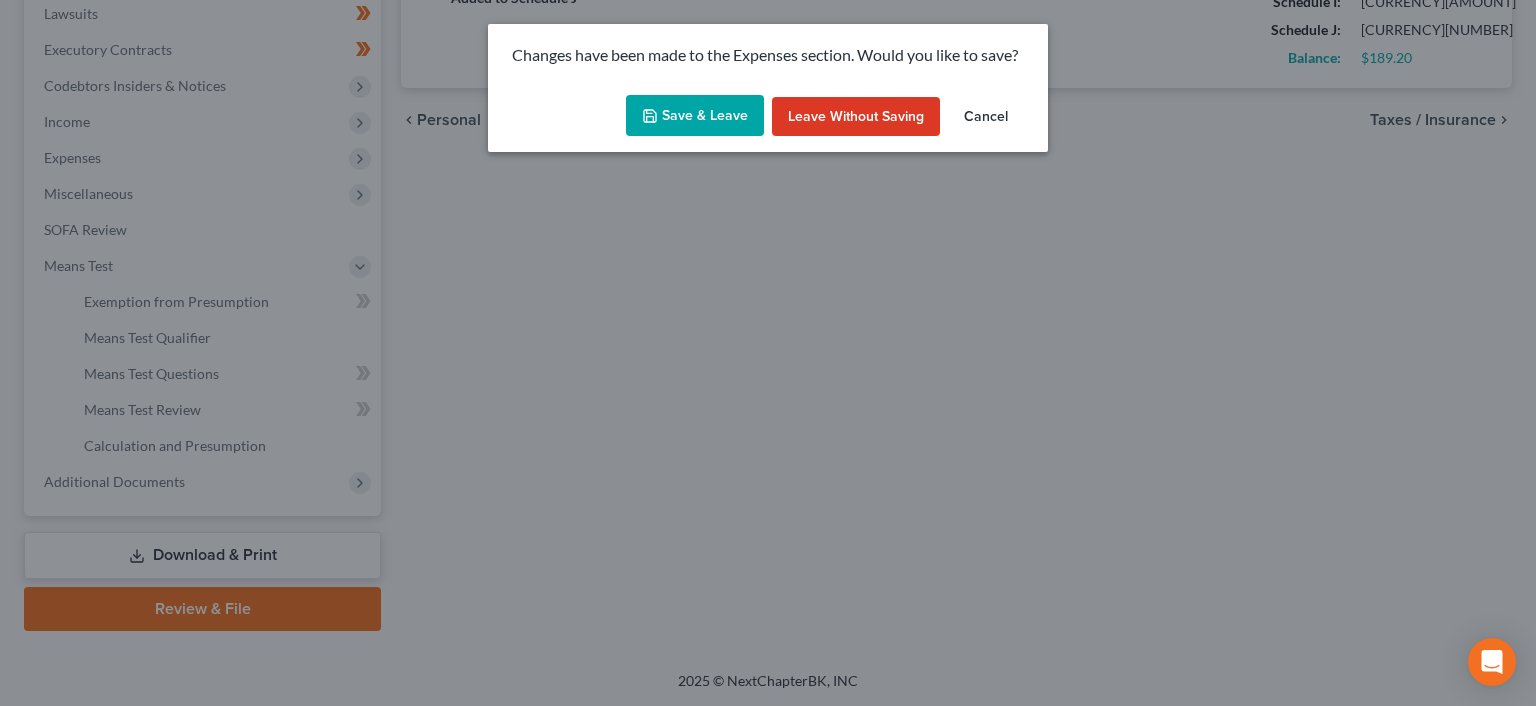 click on "Save & Leave" at bounding box center (695, 116) 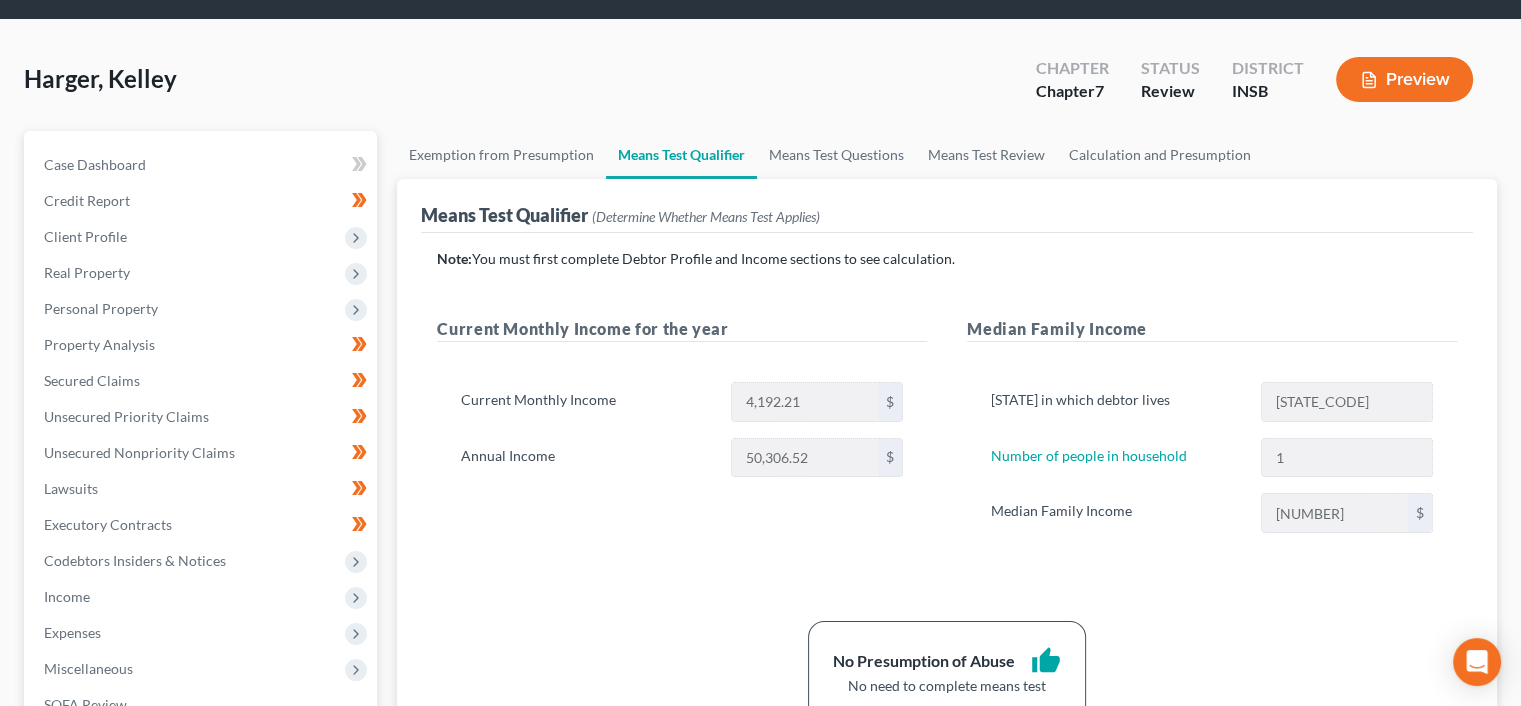 scroll, scrollTop: 533, scrollLeft: 0, axis: vertical 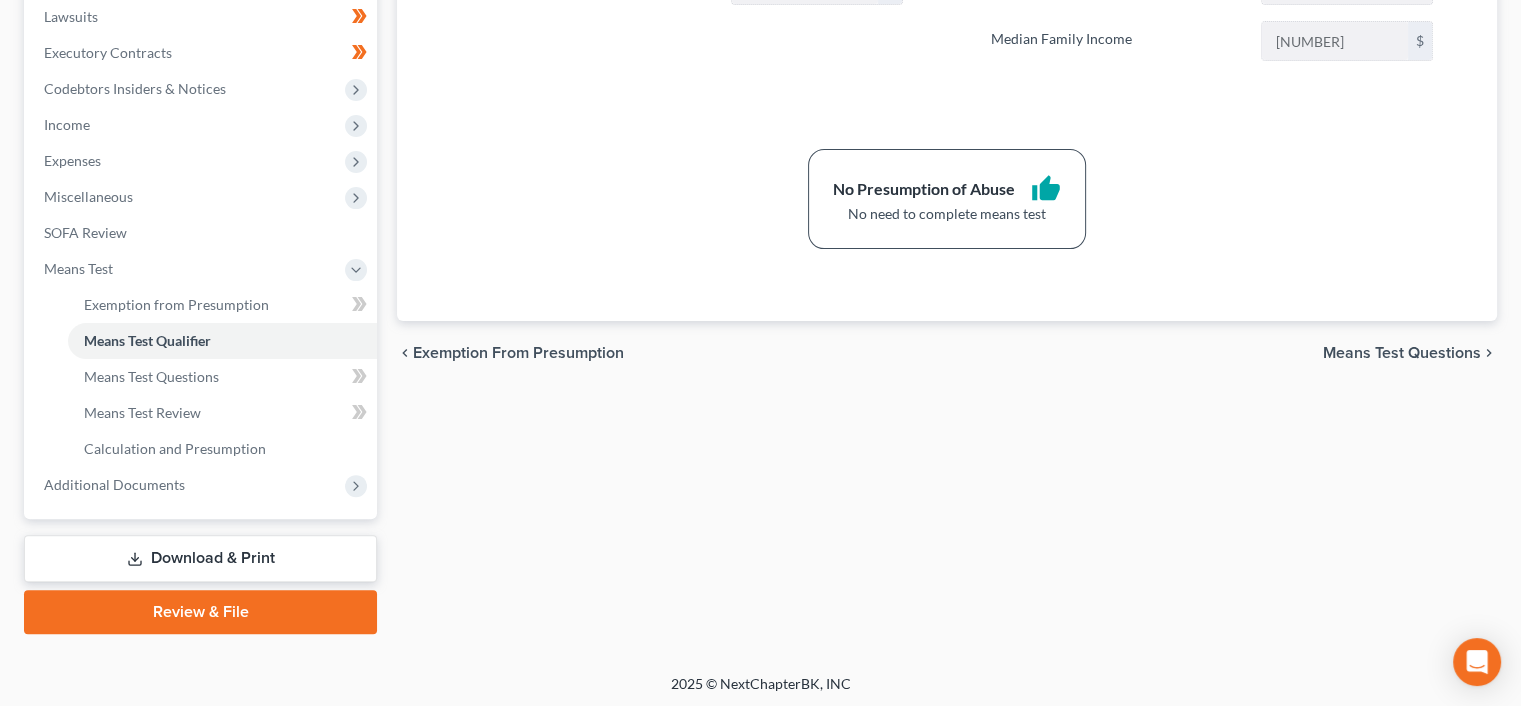 click on "Download & Print" at bounding box center (200, 558) 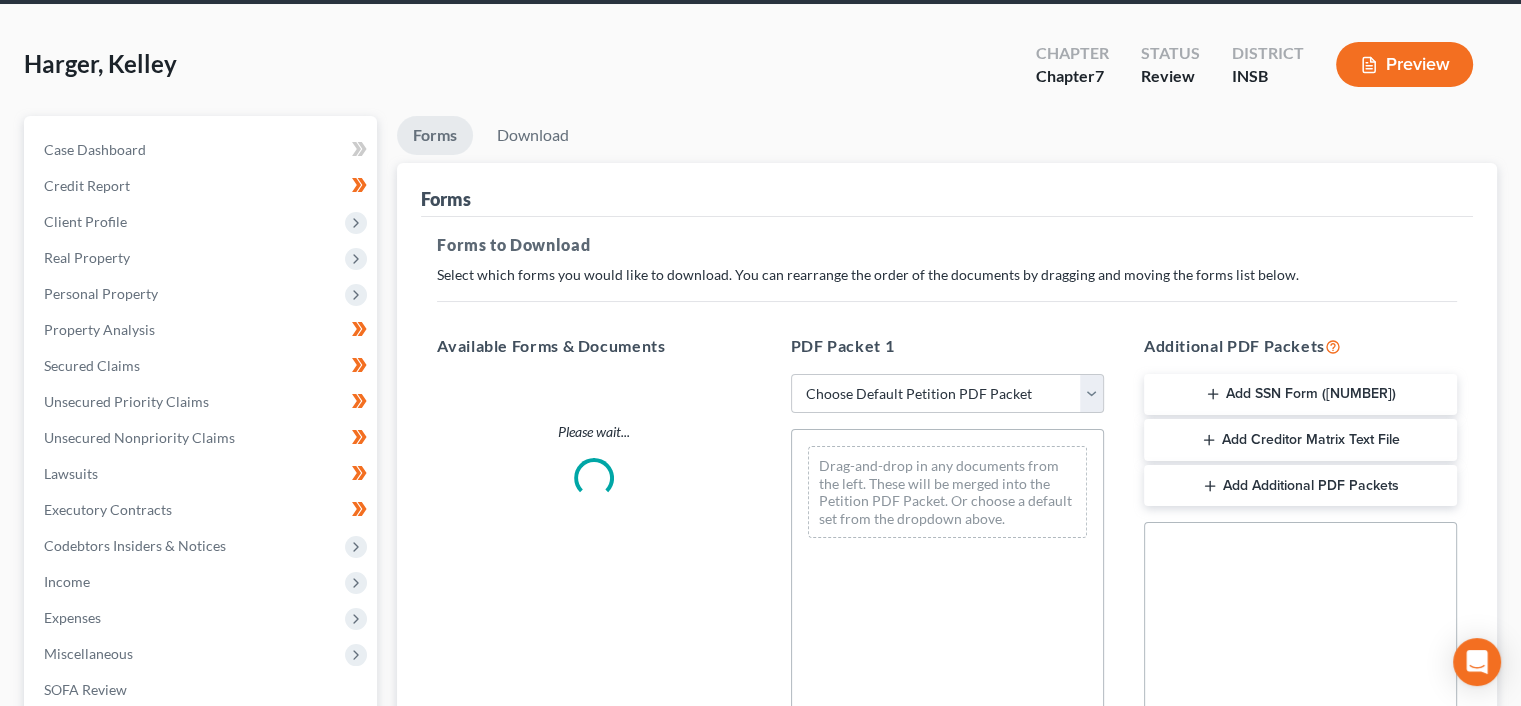 scroll, scrollTop: 0, scrollLeft: 0, axis: both 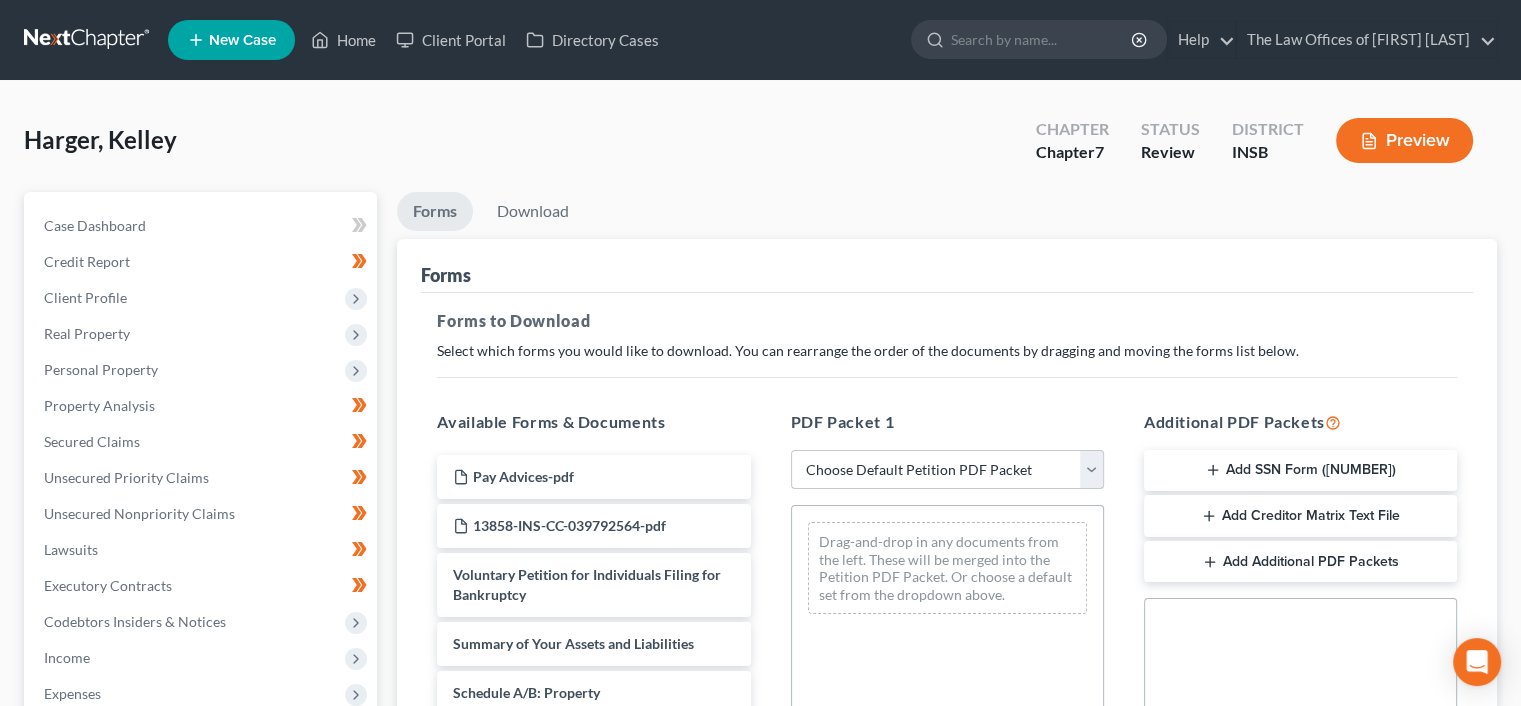 drag, startPoint x: 967, startPoint y: 460, endPoint x: 966, endPoint y: 483, distance: 23.021729 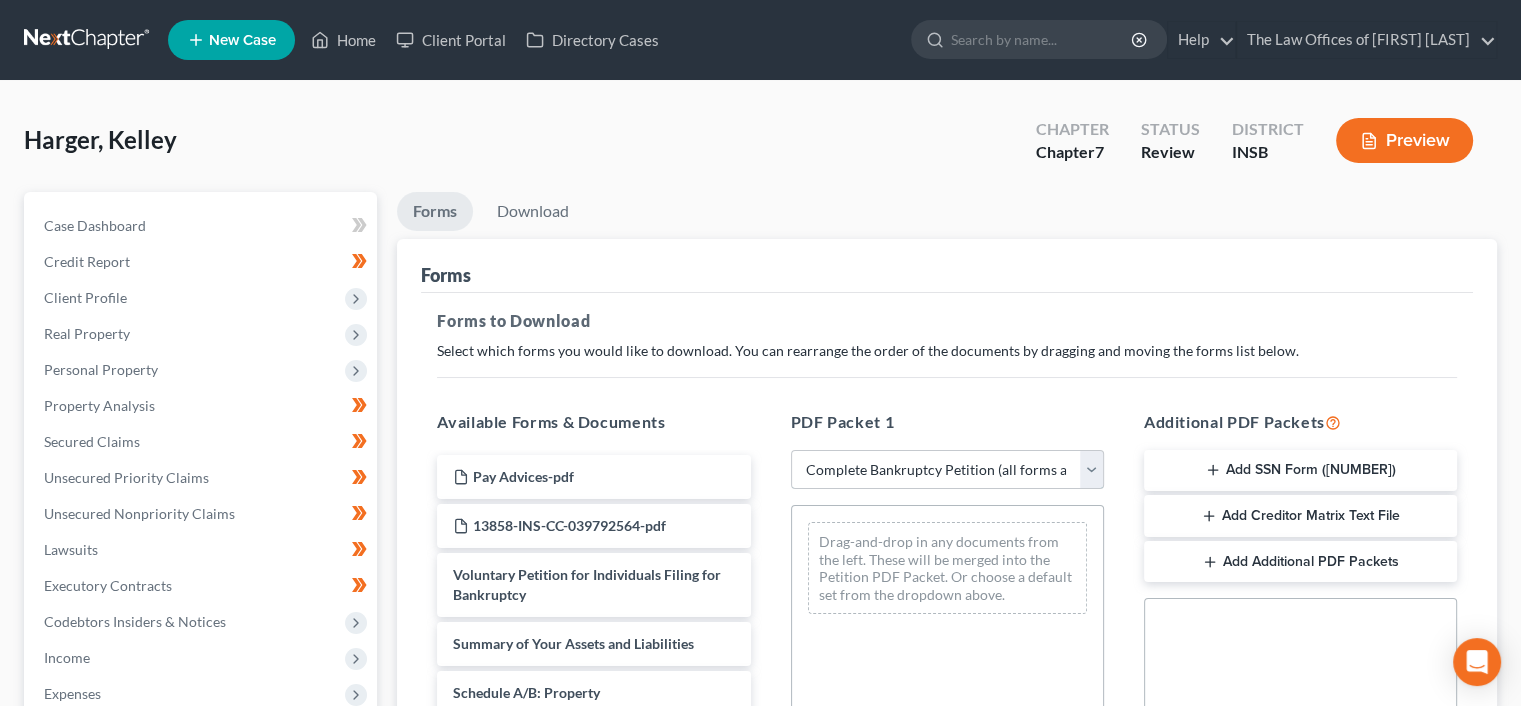 click on "Choose Default Petition PDF Packet Complete Bankruptcy Petition (all forms and schedules) Emergency Filing Forms (Petition and Creditor List Only) Amended Forms Signature Pages Only" at bounding box center [947, 470] 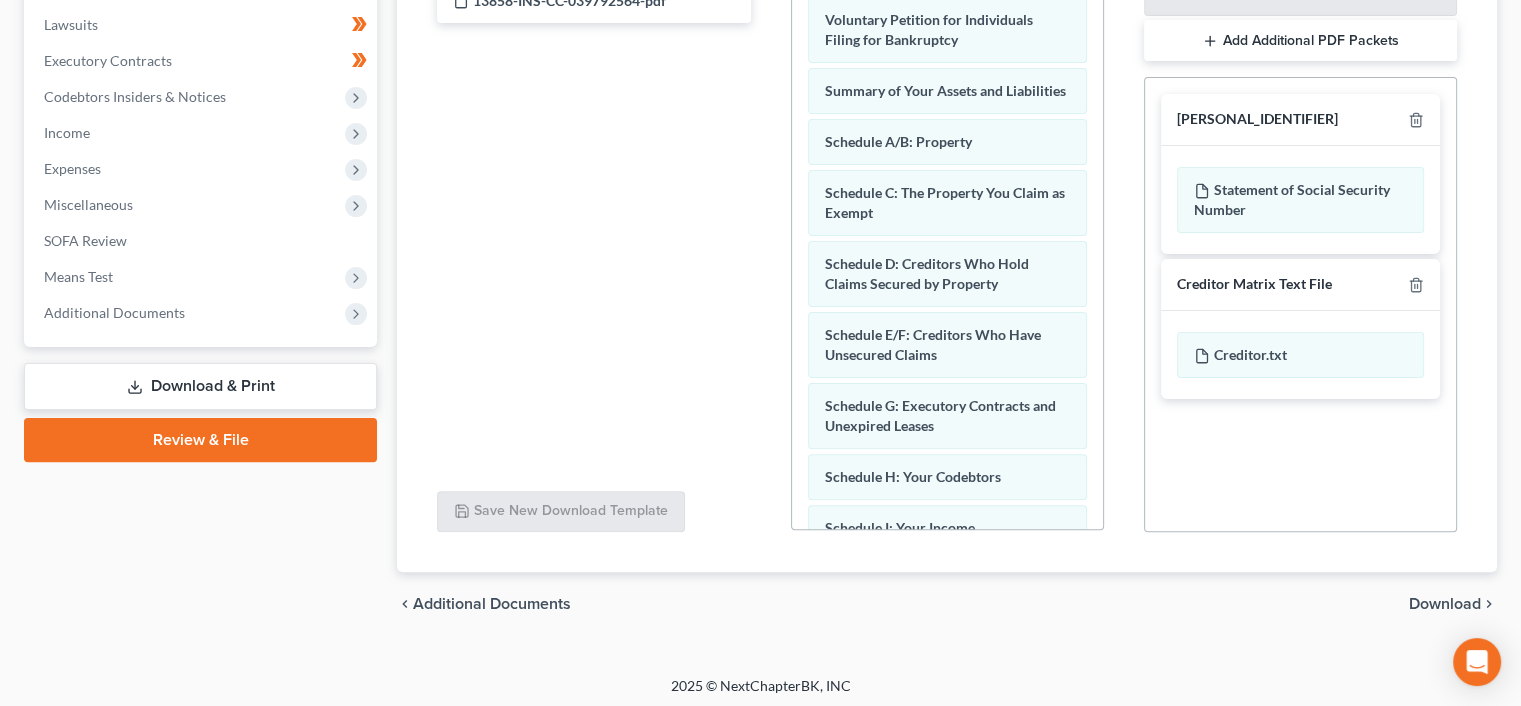 scroll, scrollTop: 529, scrollLeft: 0, axis: vertical 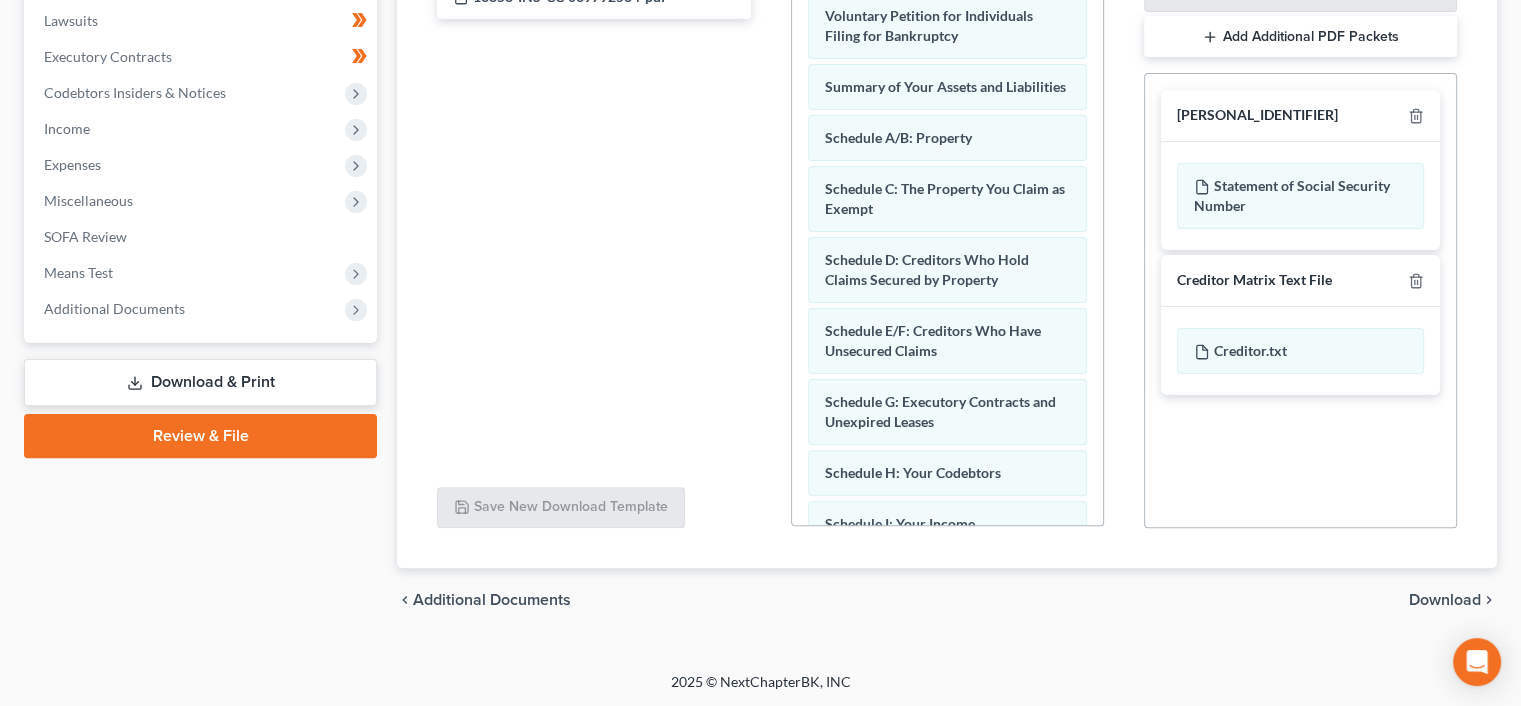 click on "Download" at bounding box center [1445, 600] 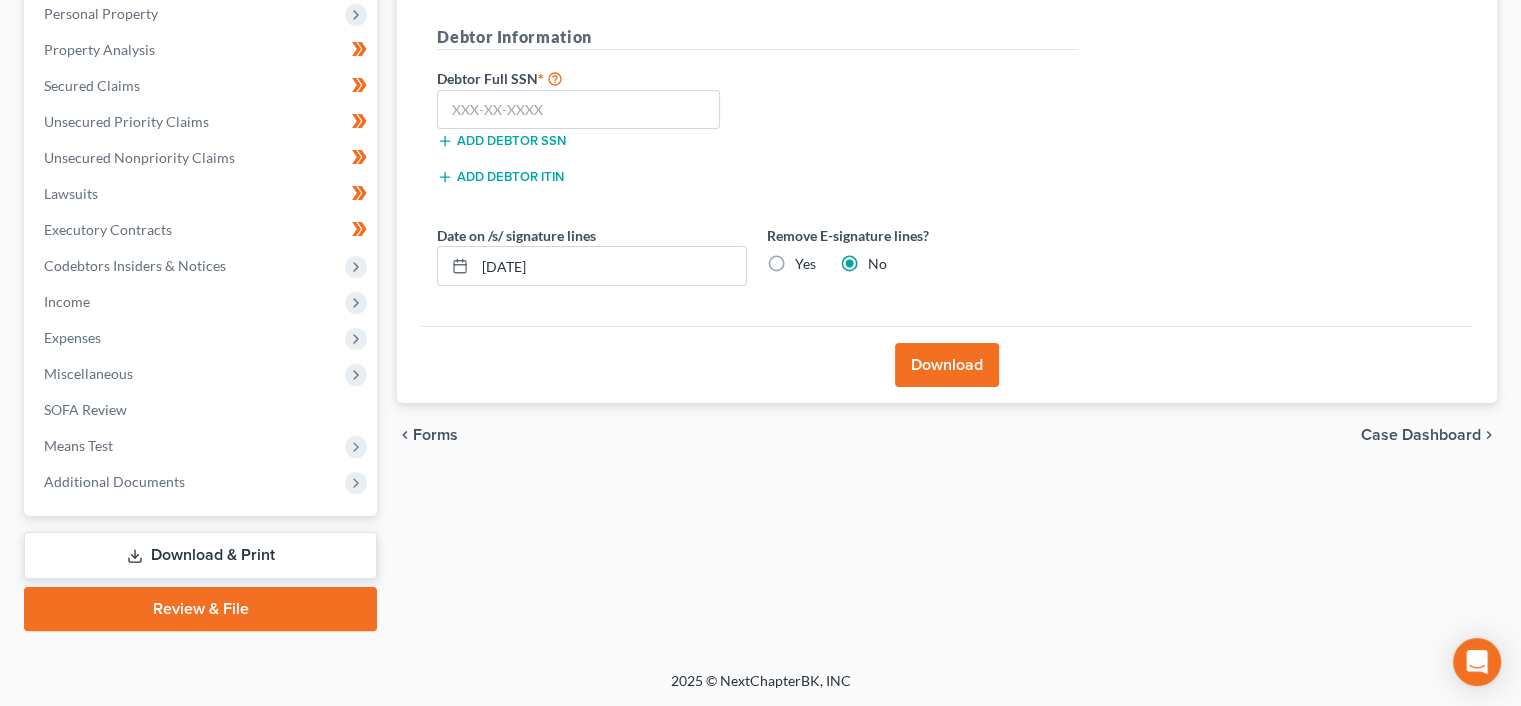 click on "Download" at bounding box center (947, 365) 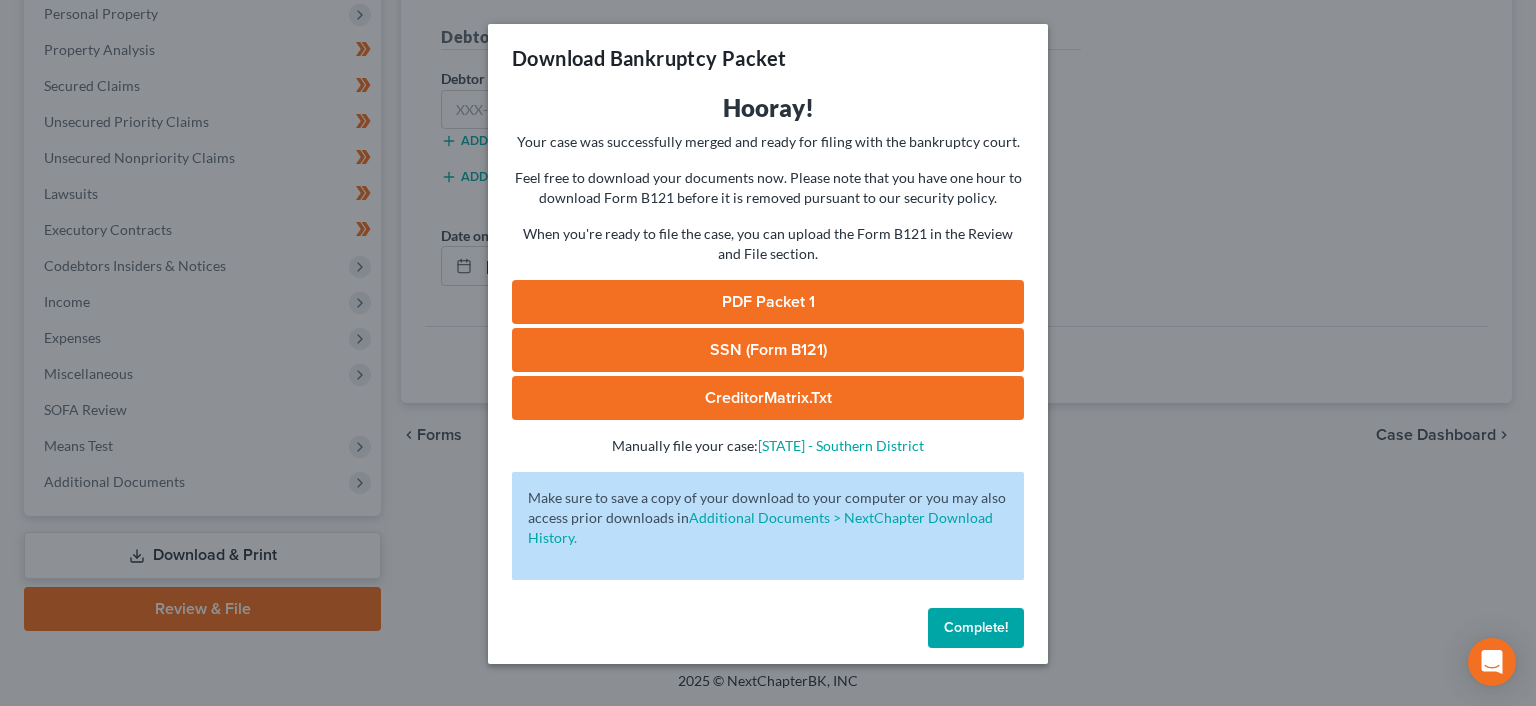 click on "PDF Packet 1" at bounding box center (768, 302) 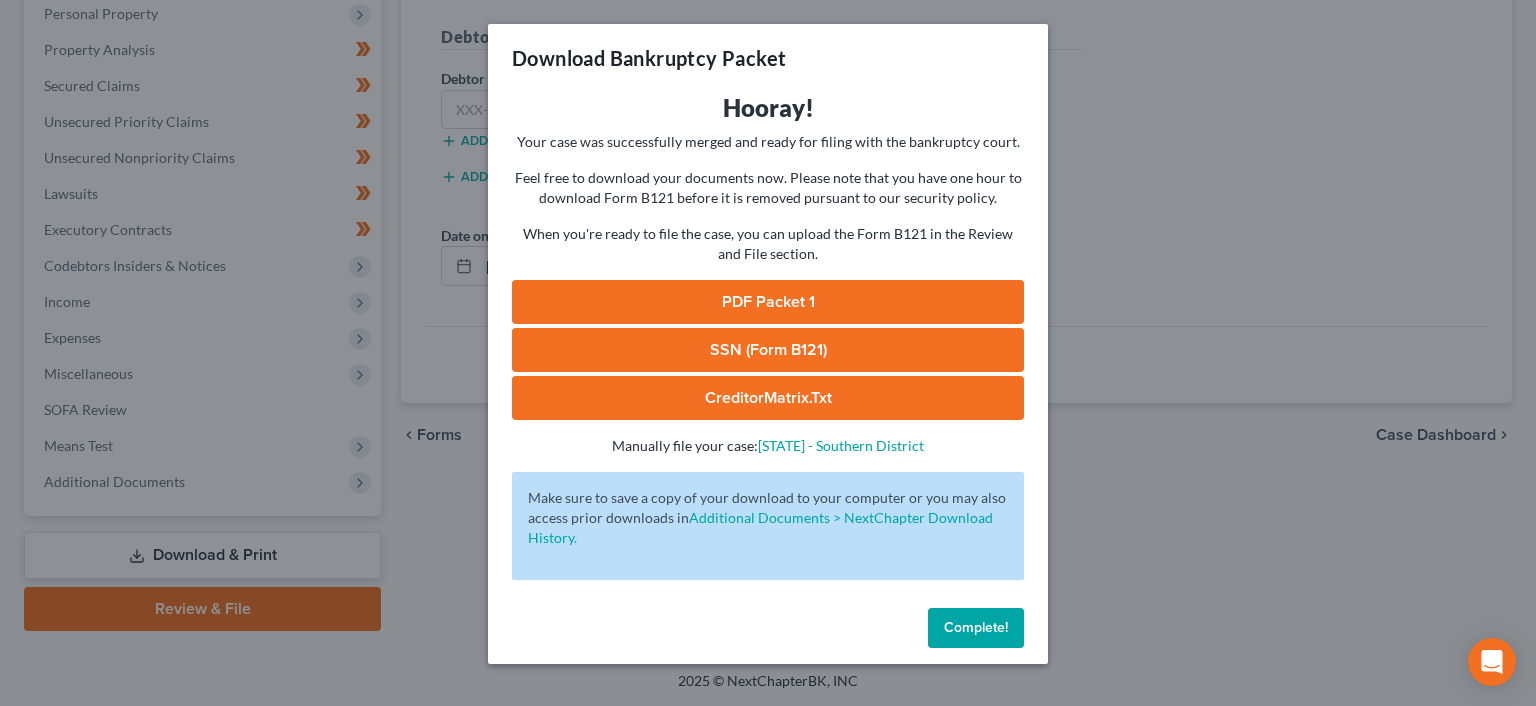 drag, startPoint x: 964, startPoint y: 629, endPoint x: 743, endPoint y: 601, distance: 222.7667 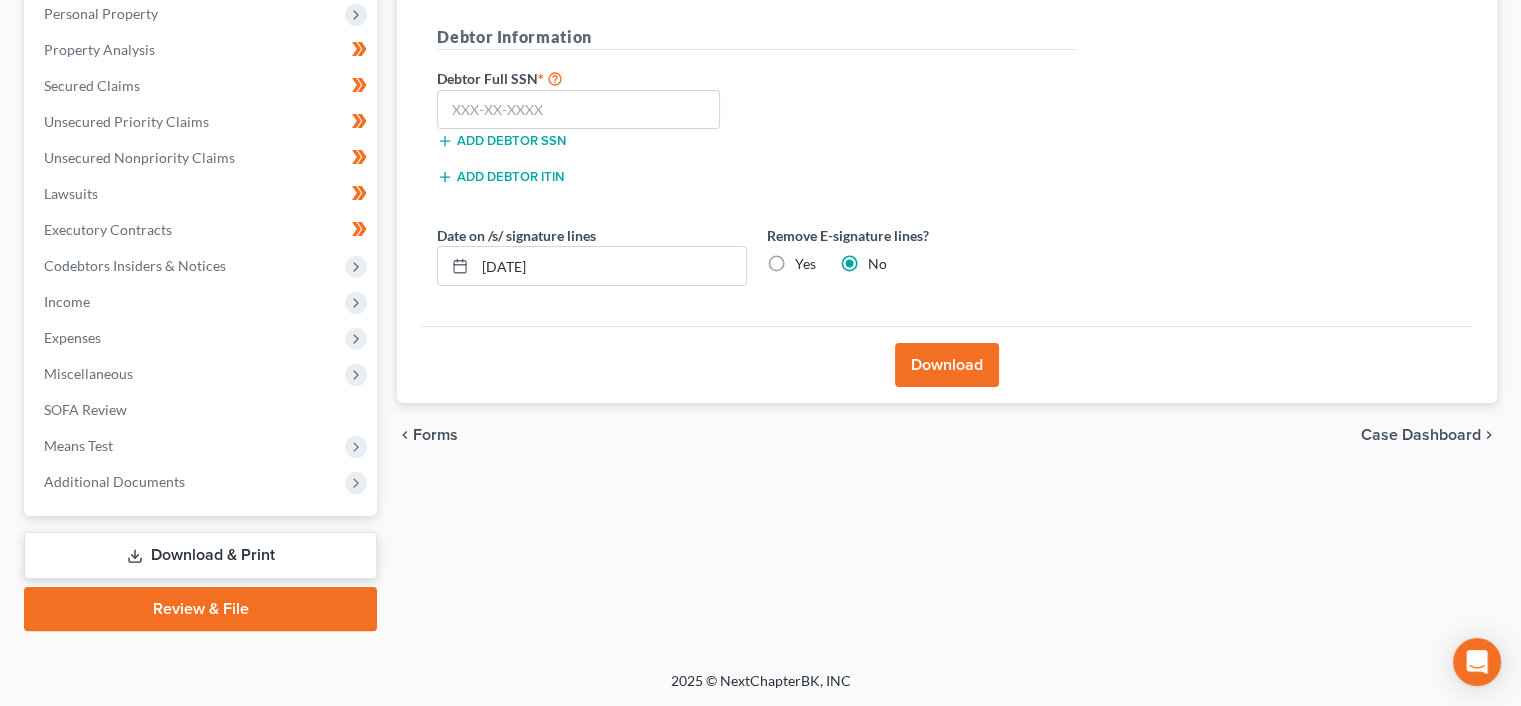 click on "Review & File" at bounding box center (200, 609) 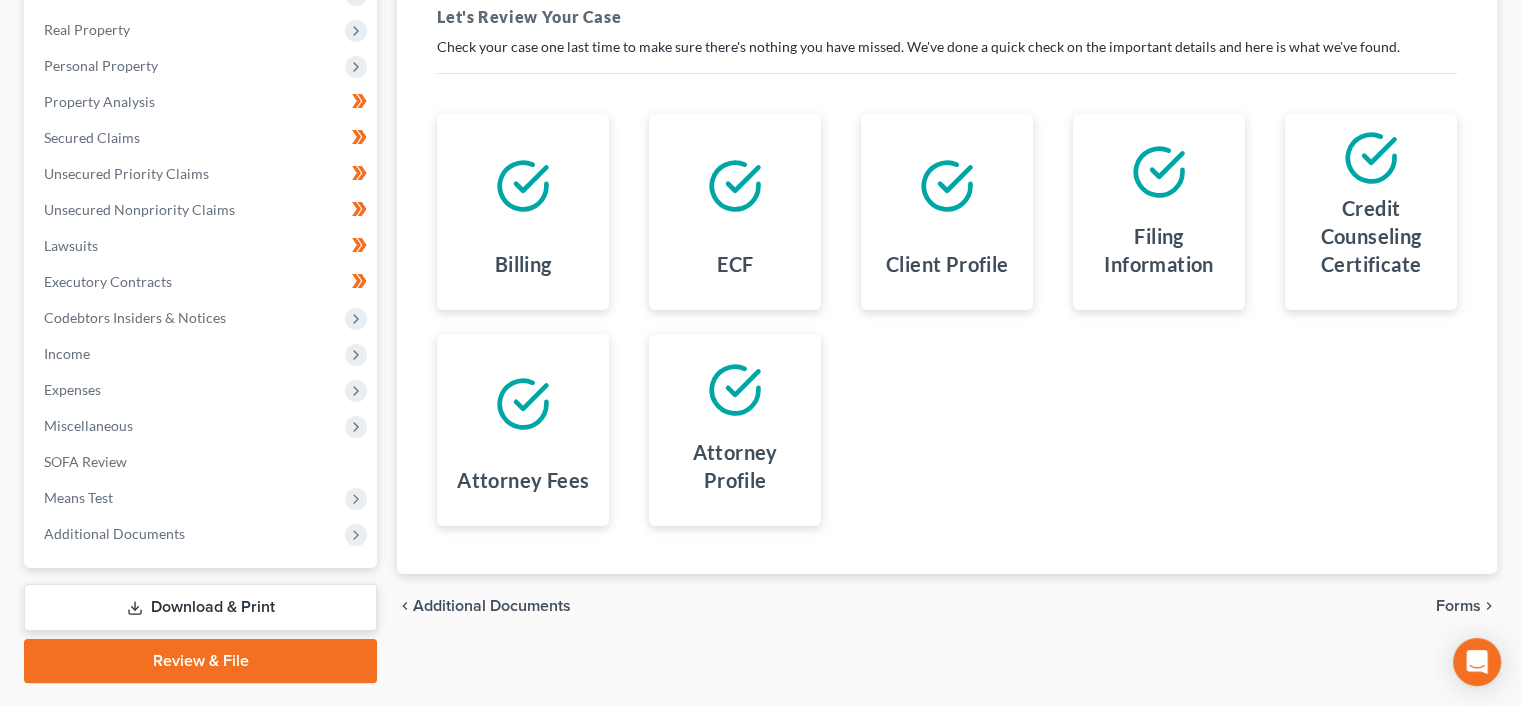 scroll, scrollTop: 356, scrollLeft: 0, axis: vertical 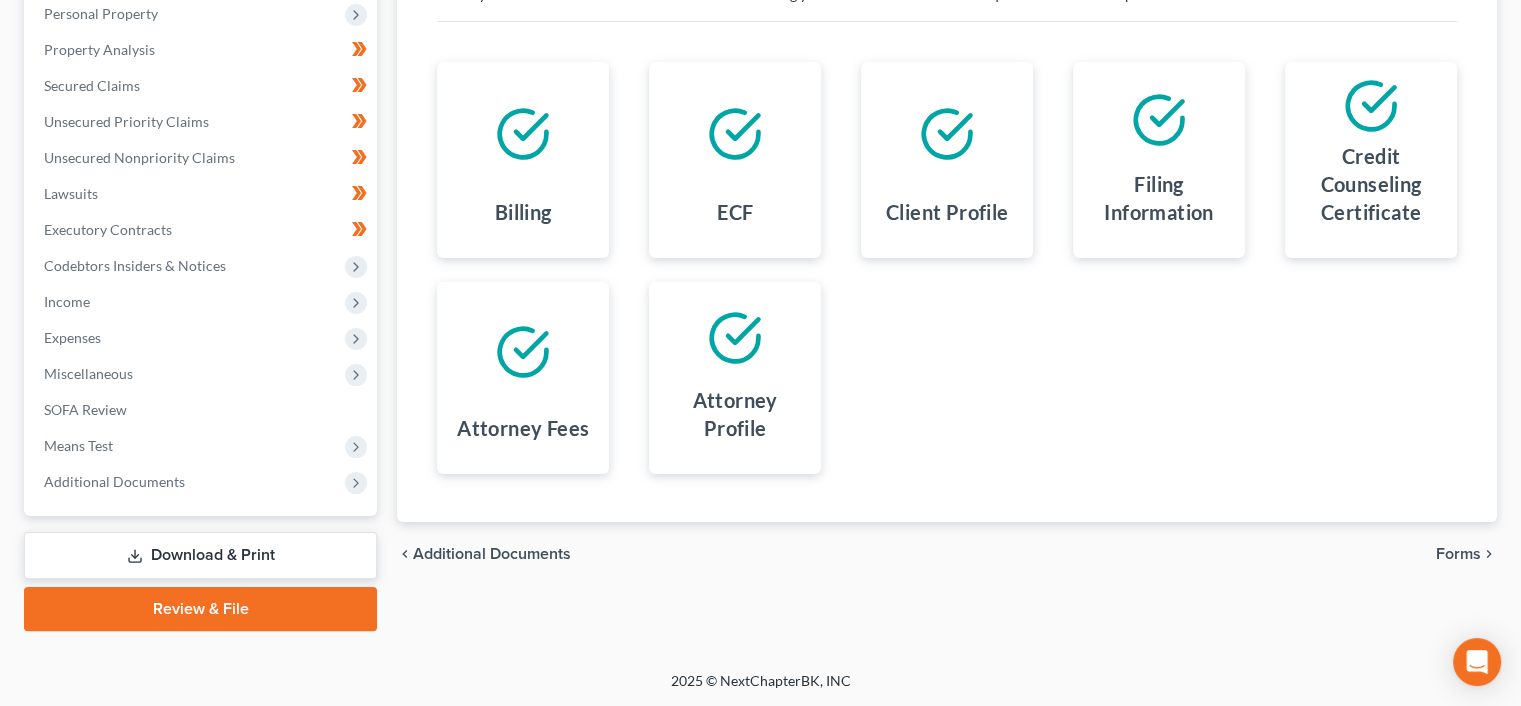 drag, startPoint x: 1453, startPoint y: 555, endPoint x: 1292, endPoint y: 583, distance: 163.41664 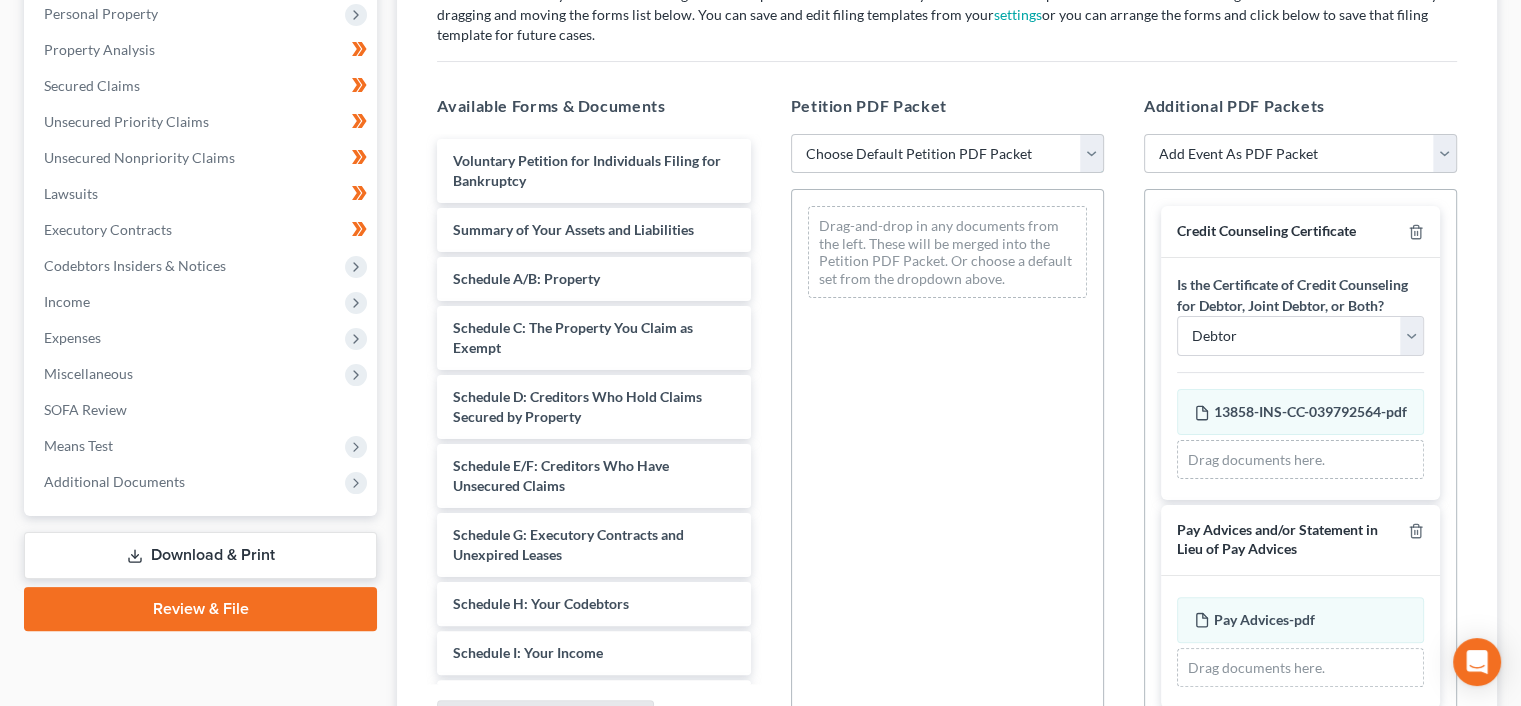 click on "Choose Default Petition PDF Packet Emergency Filing (Voluntary Petition and Creditor List Only) Chapter 7 Template" at bounding box center (947, 154) 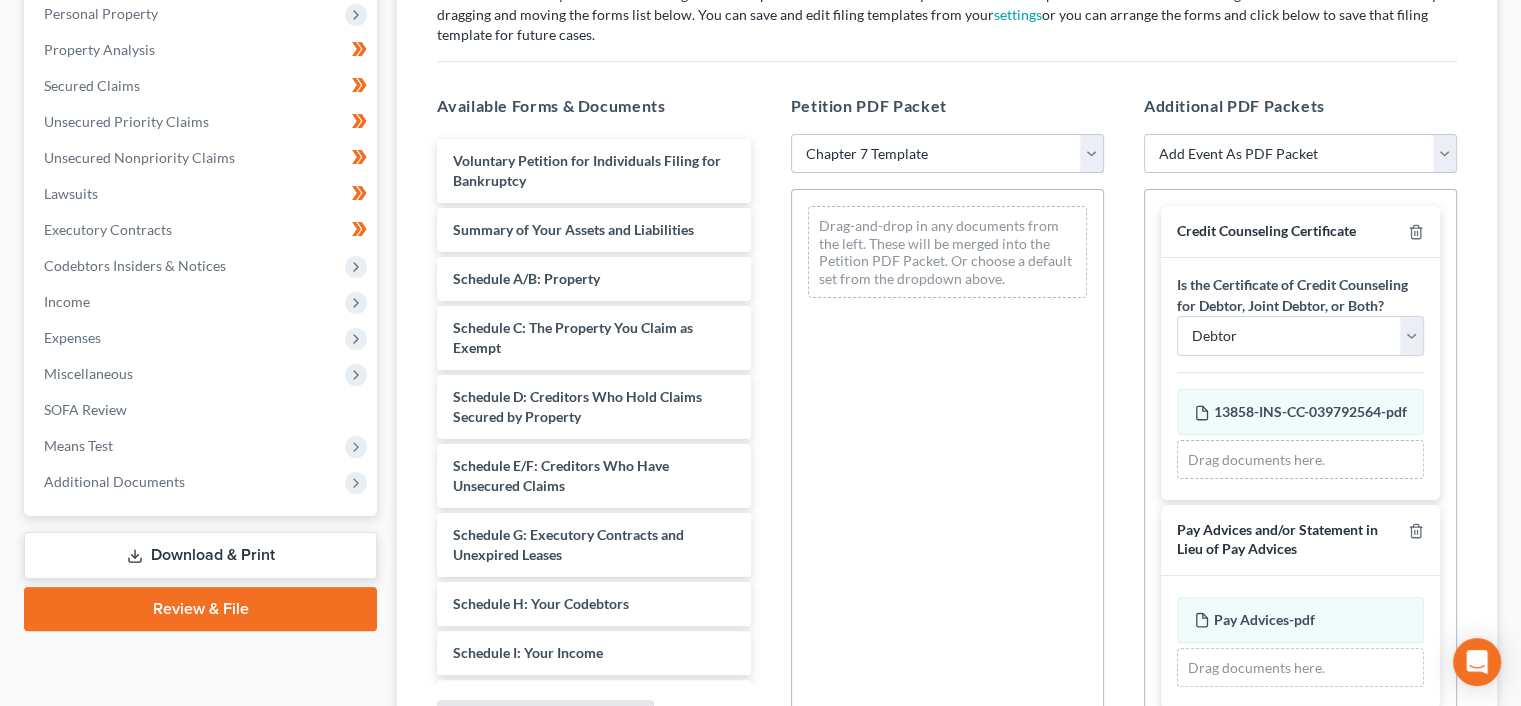 click on "Choose Default Petition PDF Packet Emergency Filing (Voluntary Petition and Creditor List Only) Chapter 7 Template" at bounding box center (947, 154) 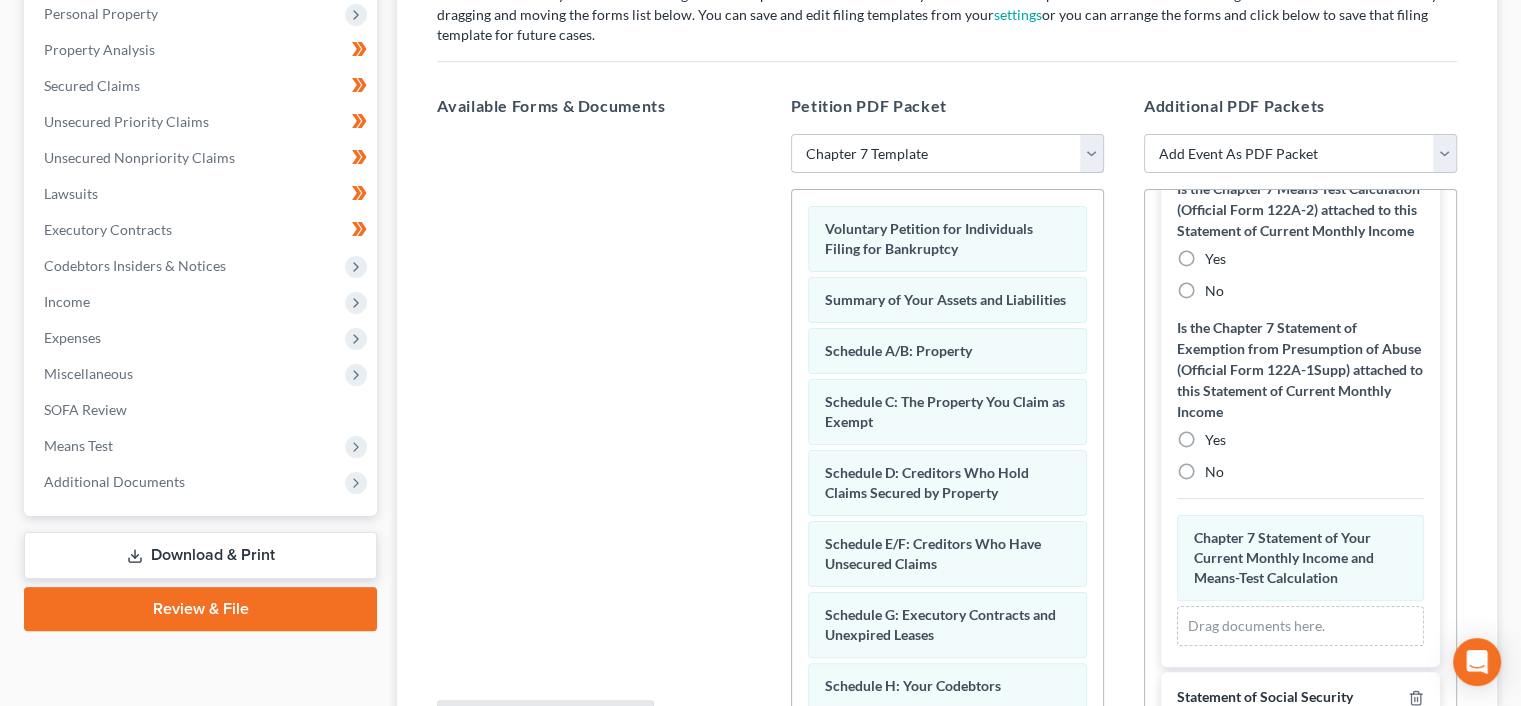 scroll, scrollTop: 733, scrollLeft: 0, axis: vertical 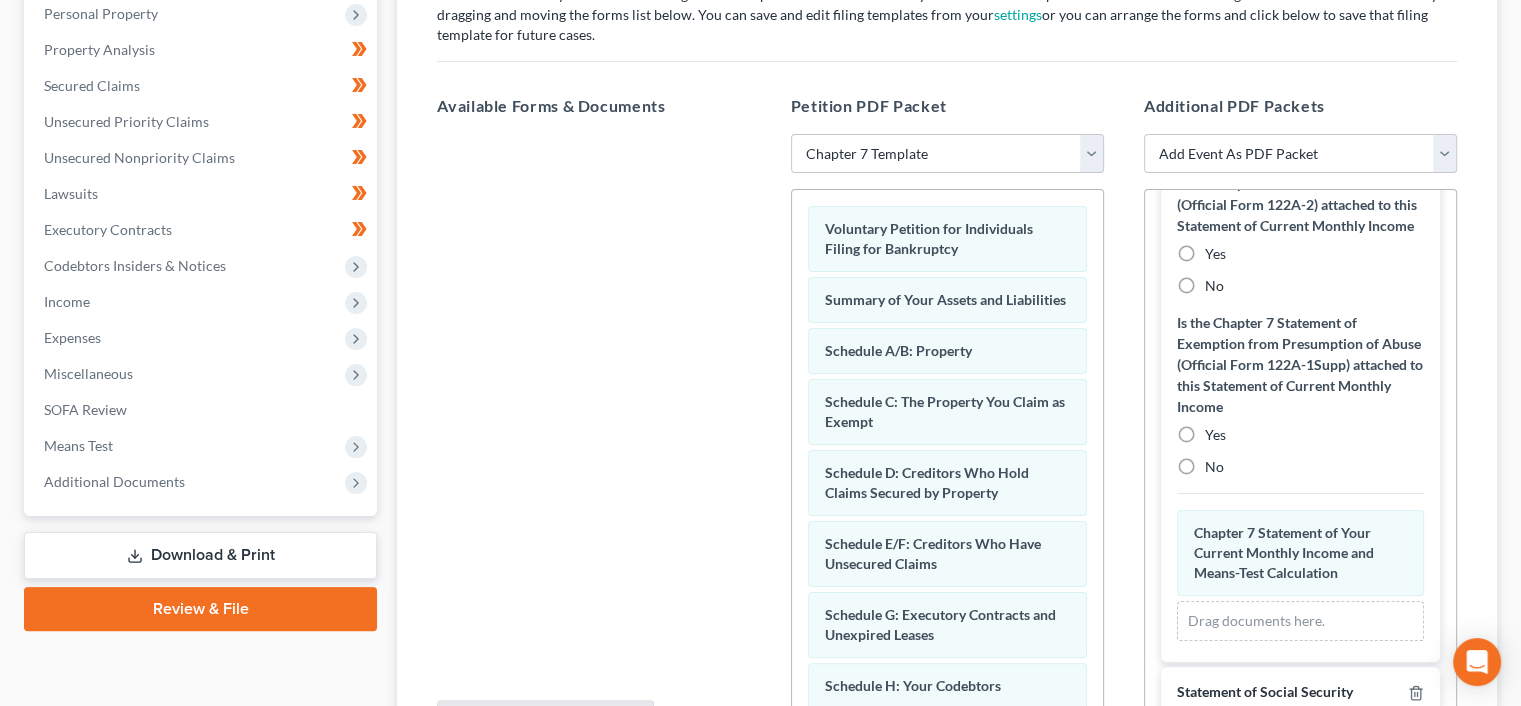 click on "No" at bounding box center (1214, 286) 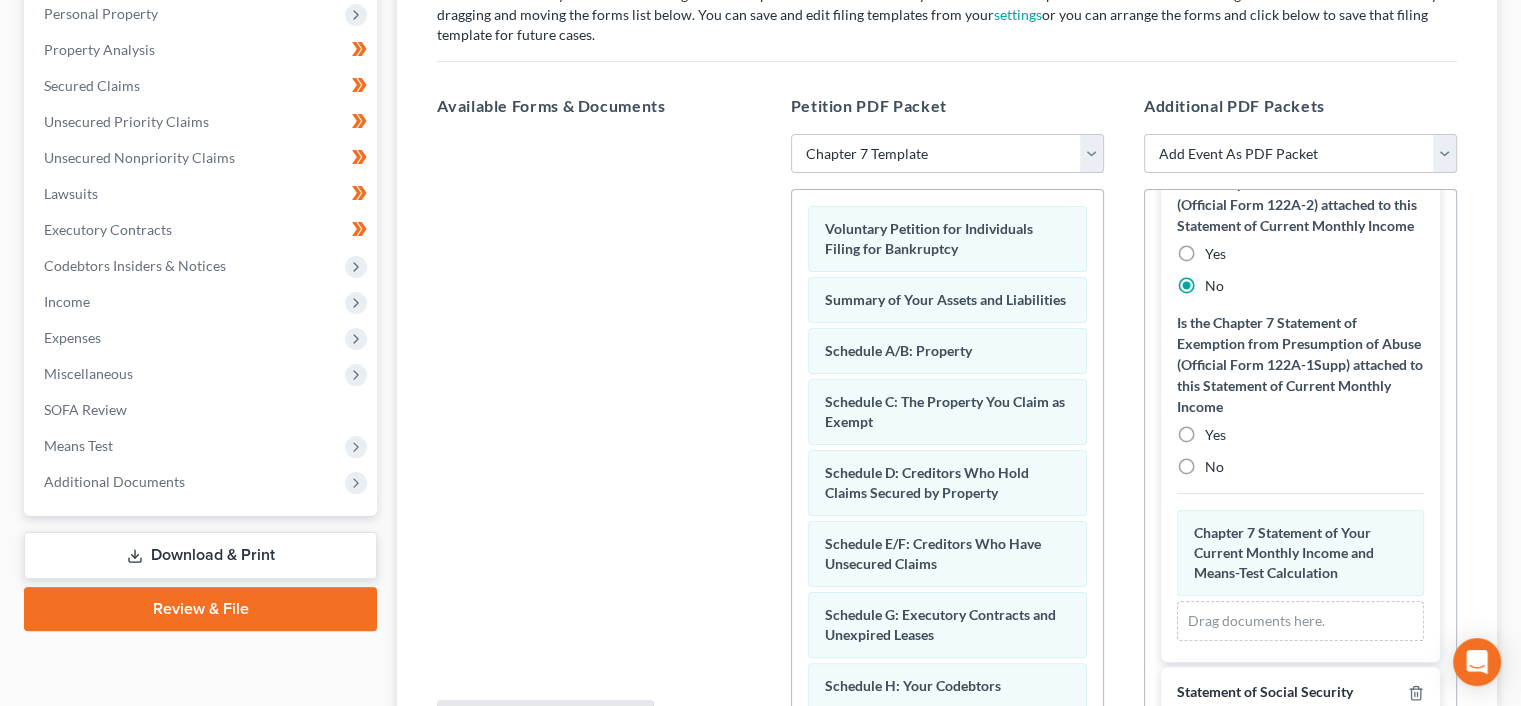 click on "No" at bounding box center [1214, 467] 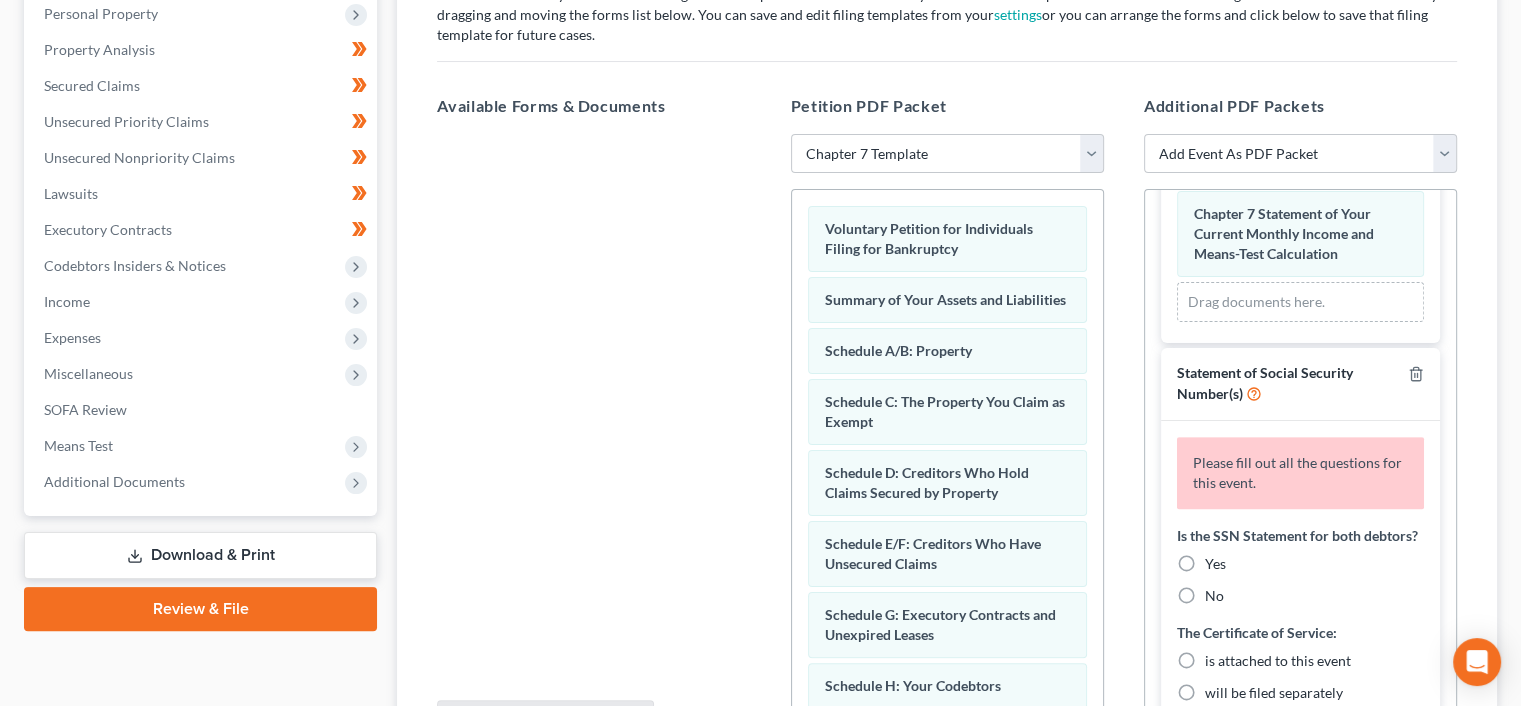 scroll, scrollTop: 1137, scrollLeft: 0, axis: vertical 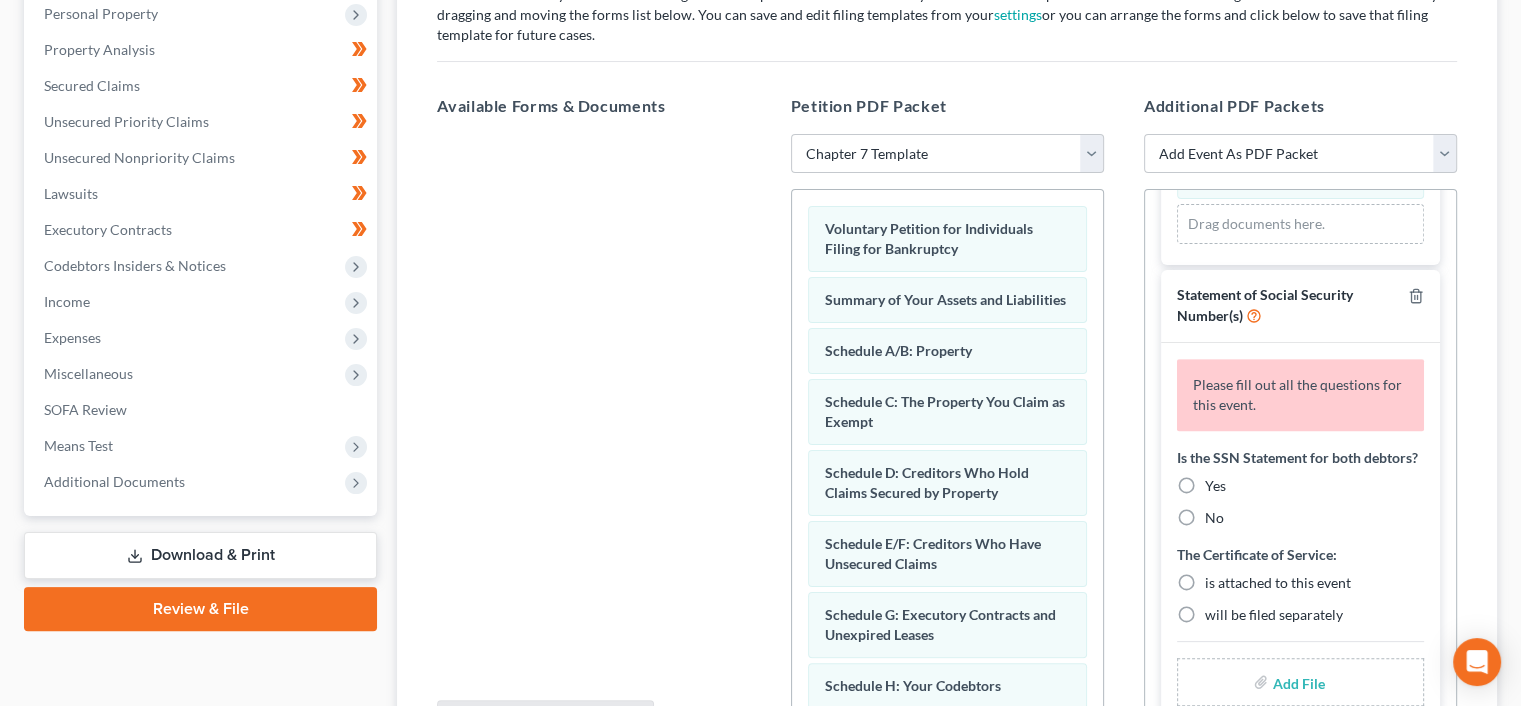click on "Yes" at bounding box center [1215, 486] 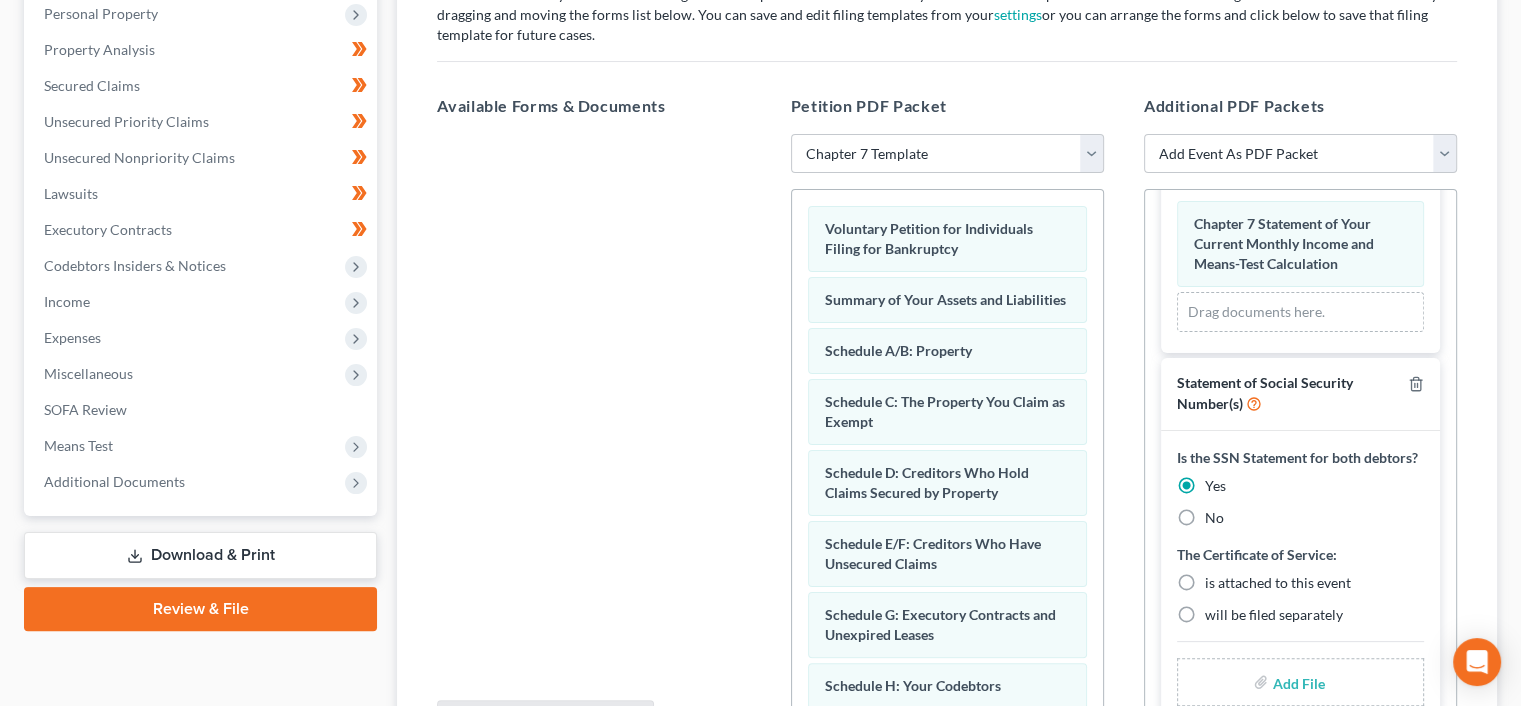 scroll, scrollTop: 1049, scrollLeft: 0, axis: vertical 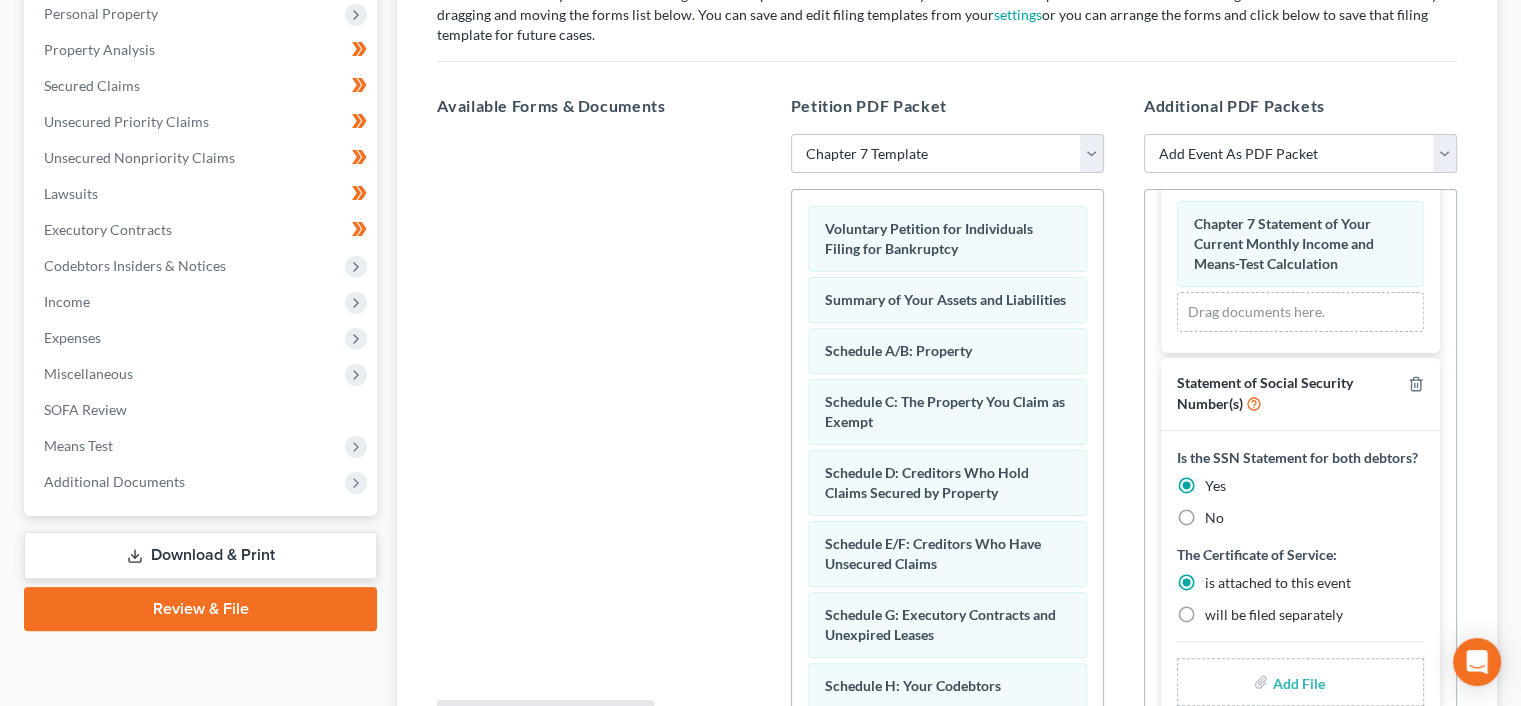 click at bounding box center (1296, 682) 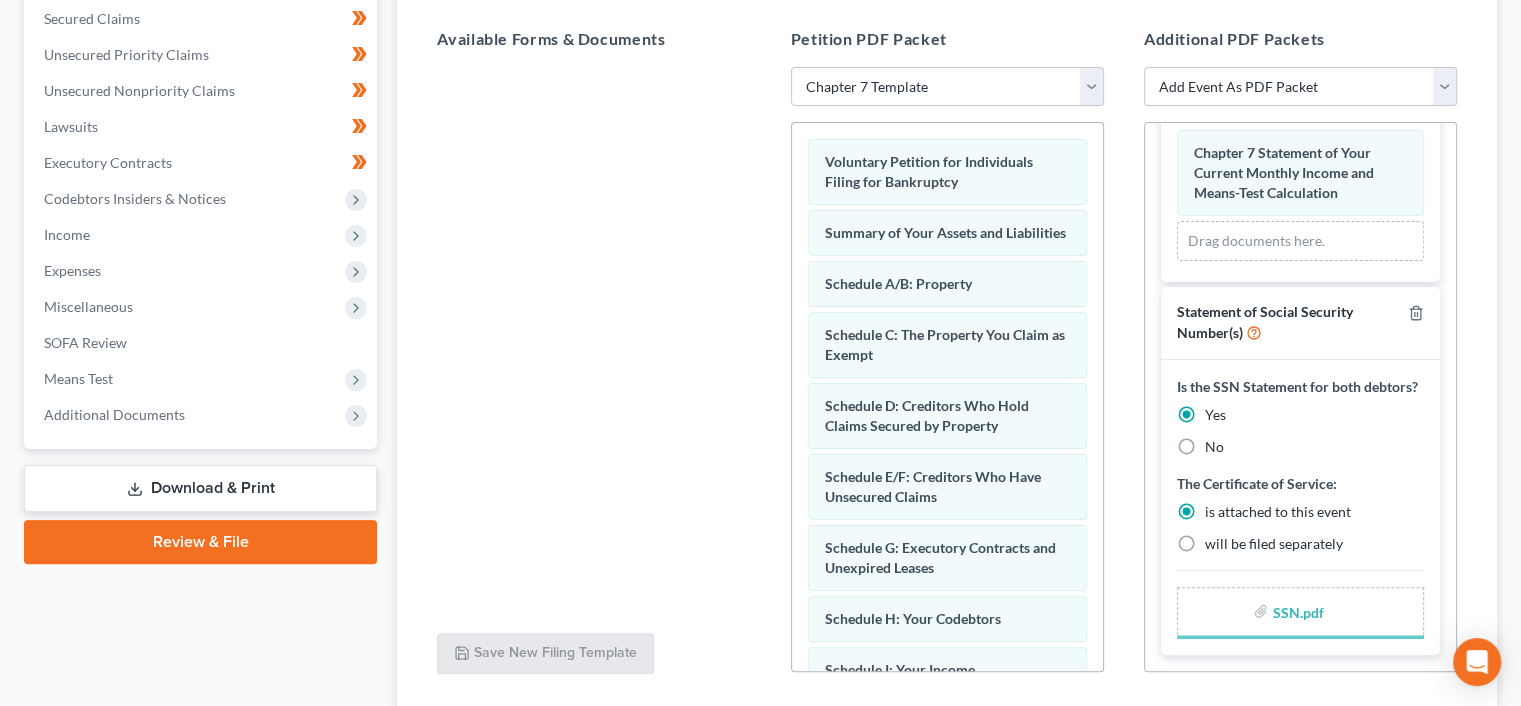 scroll, scrollTop: 568, scrollLeft: 0, axis: vertical 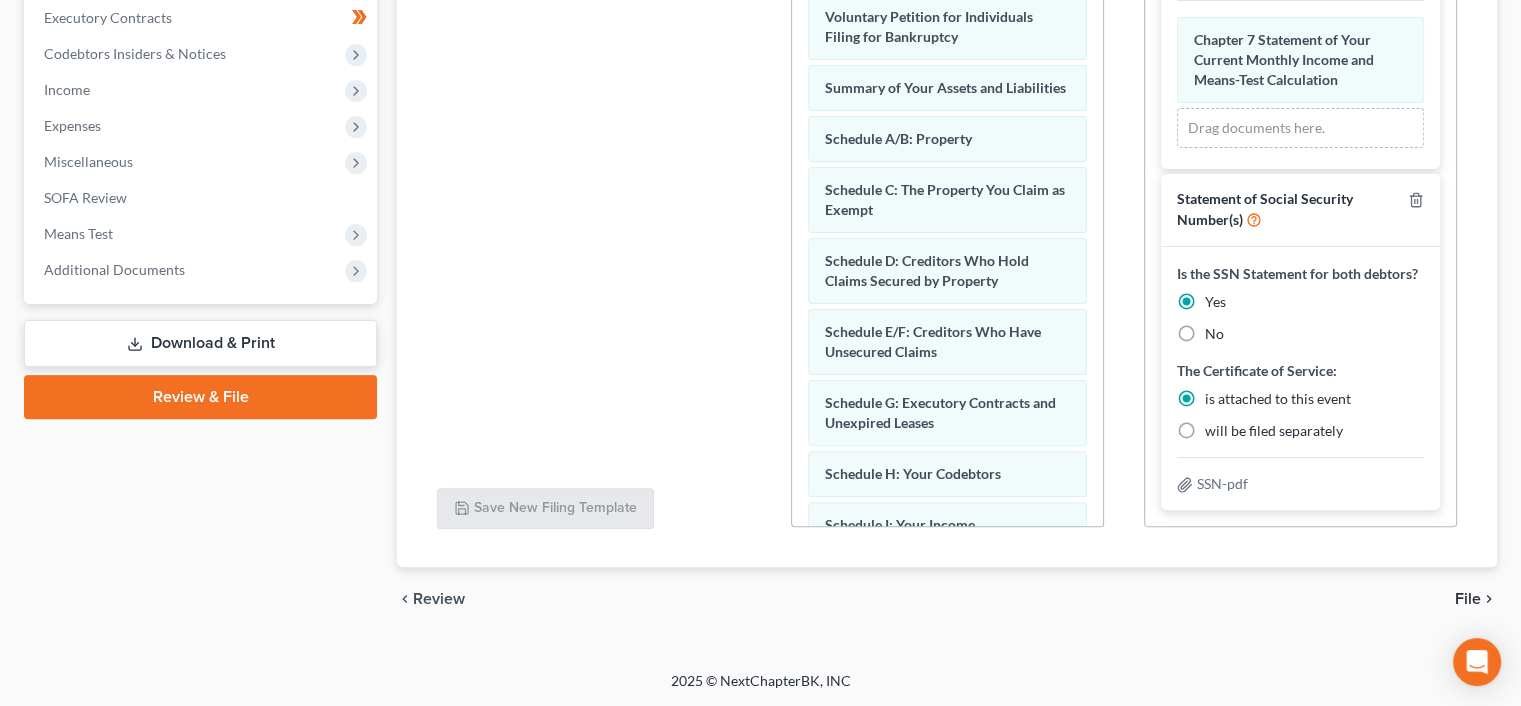 click on "File" at bounding box center (1468, 599) 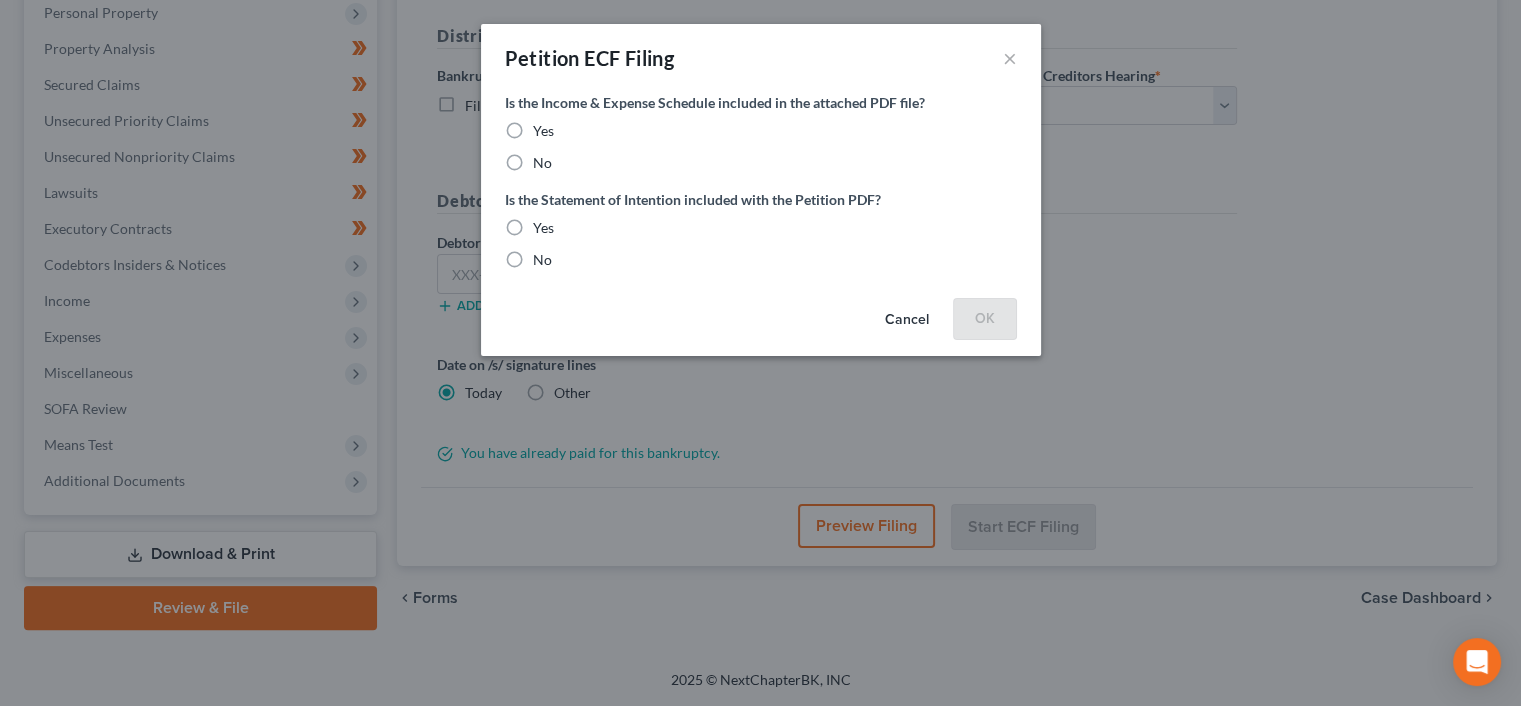 scroll, scrollTop: 356, scrollLeft: 0, axis: vertical 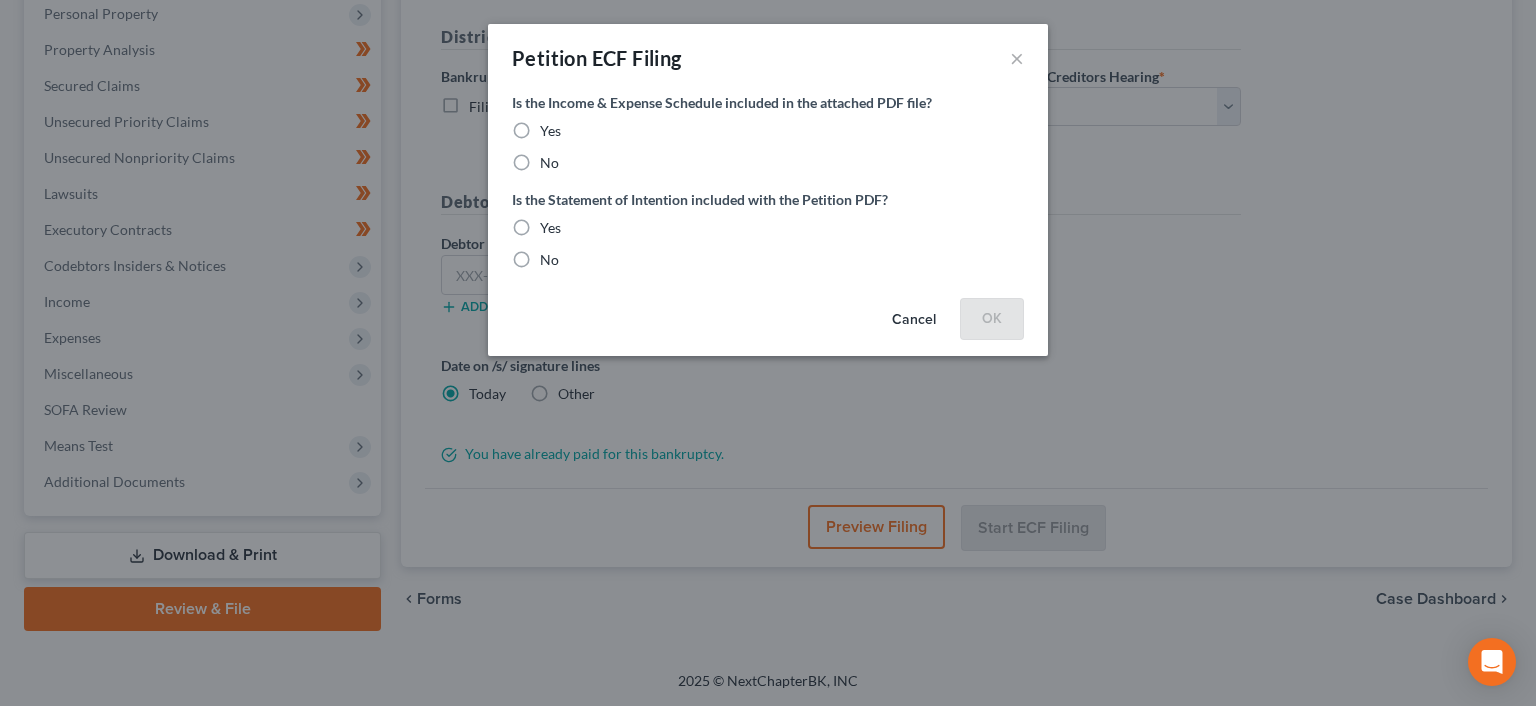 drag, startPoint x: 528, startPoint y: 126, endPoint x: 523, endPoint y: 174, distance: 48.259712 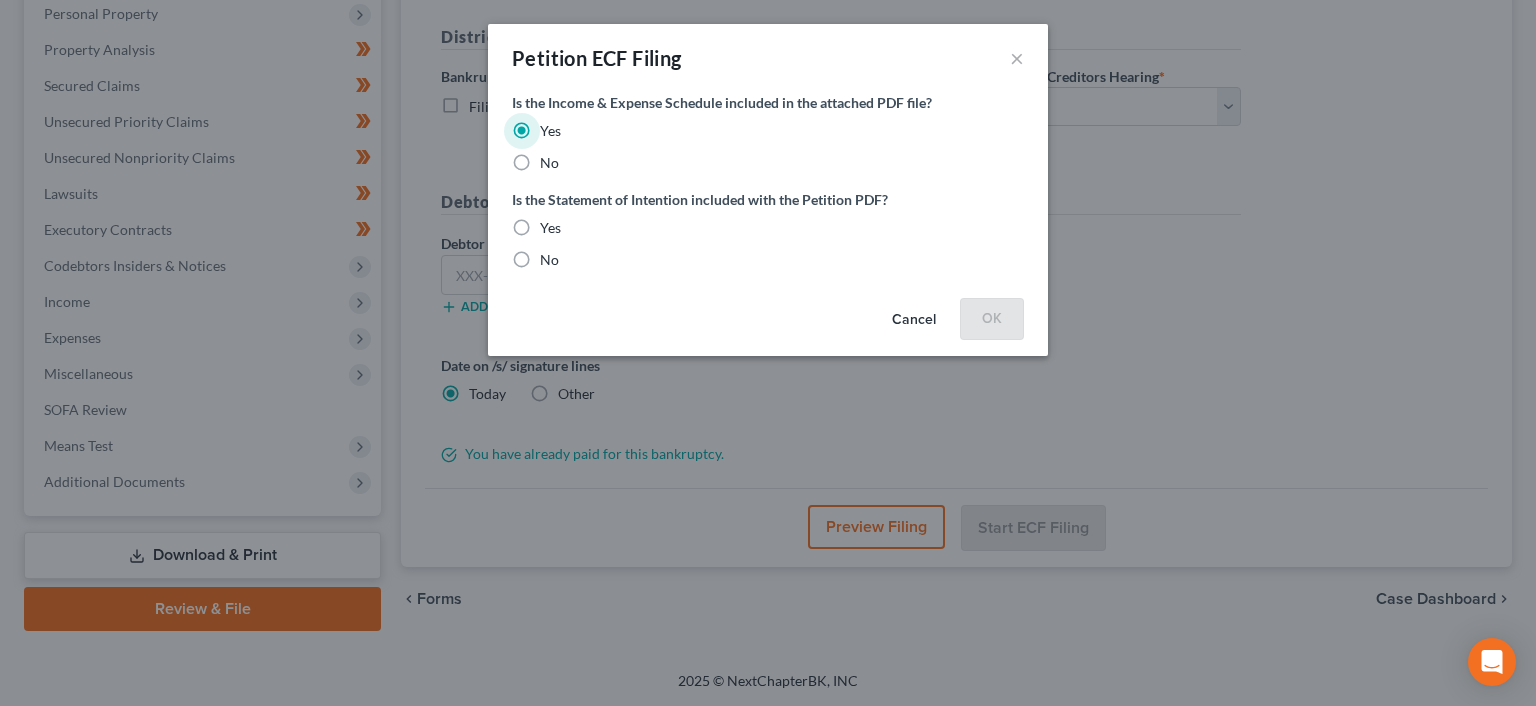click on "Yes" at bounding box center [550, 228] 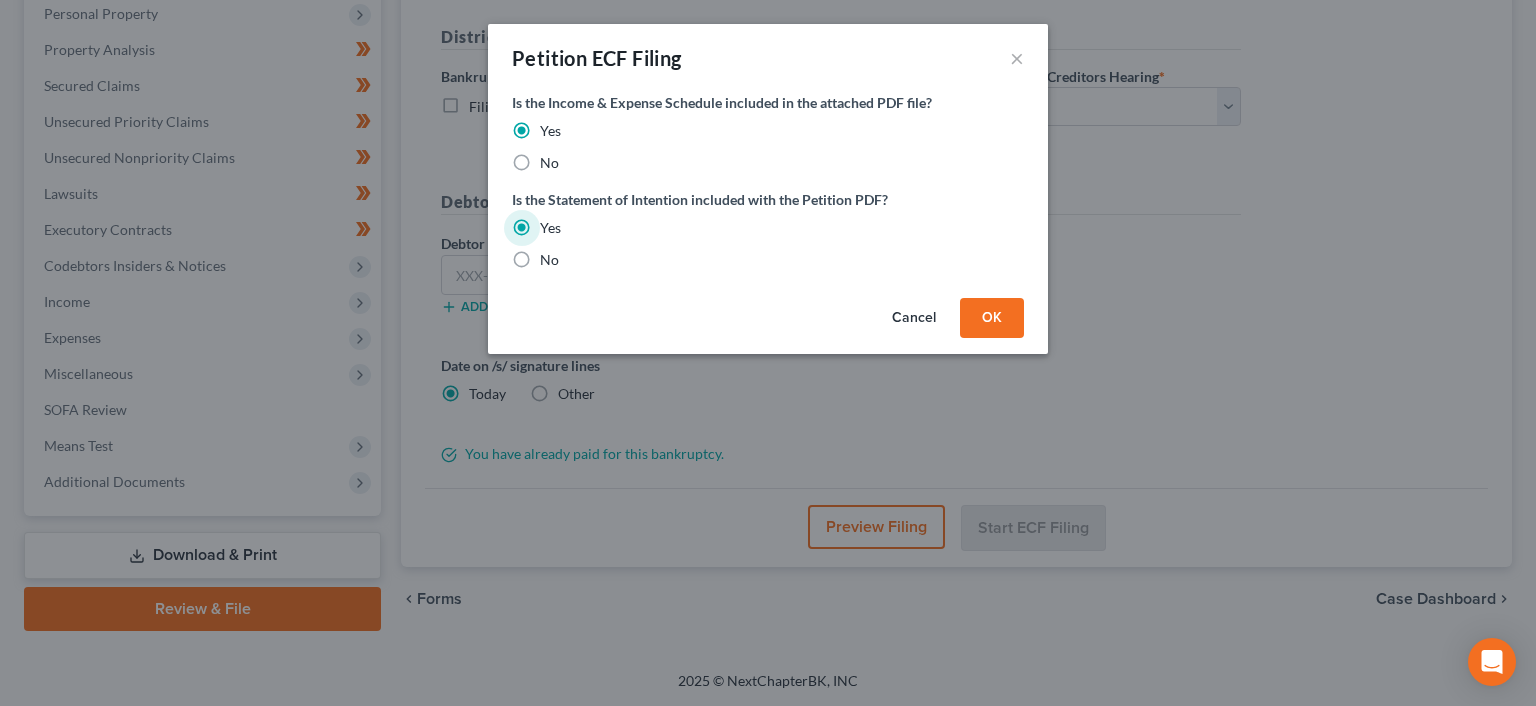 click on "OK" at bounding box center (992, 318) 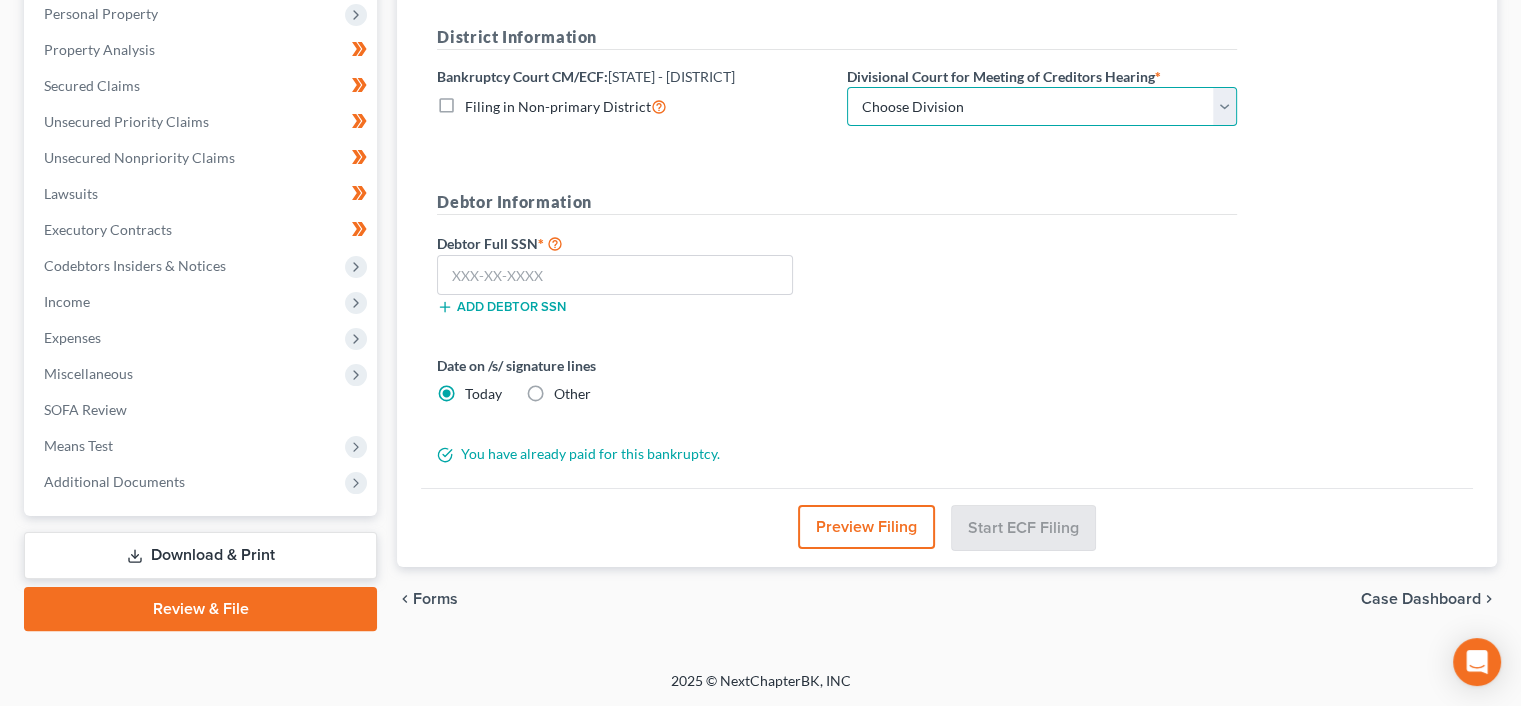 drag, startPoint x: 1100, startPoint y: 103, endPoint x: 1095, endPoint y: 113, distance: 11.18034 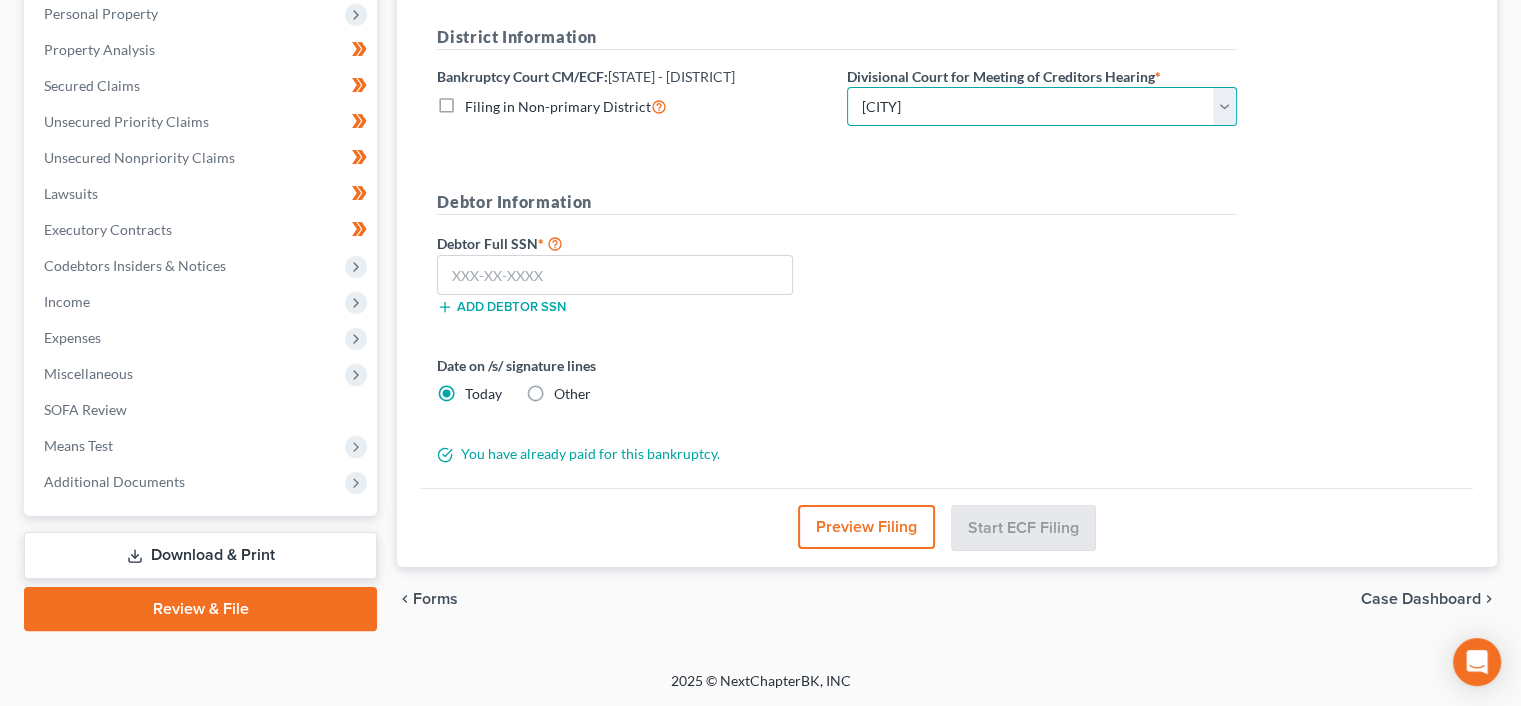 click on "Choose Division [CITY] [CITY] [CITY] [CITY]" at bounding box center [1042, 107] 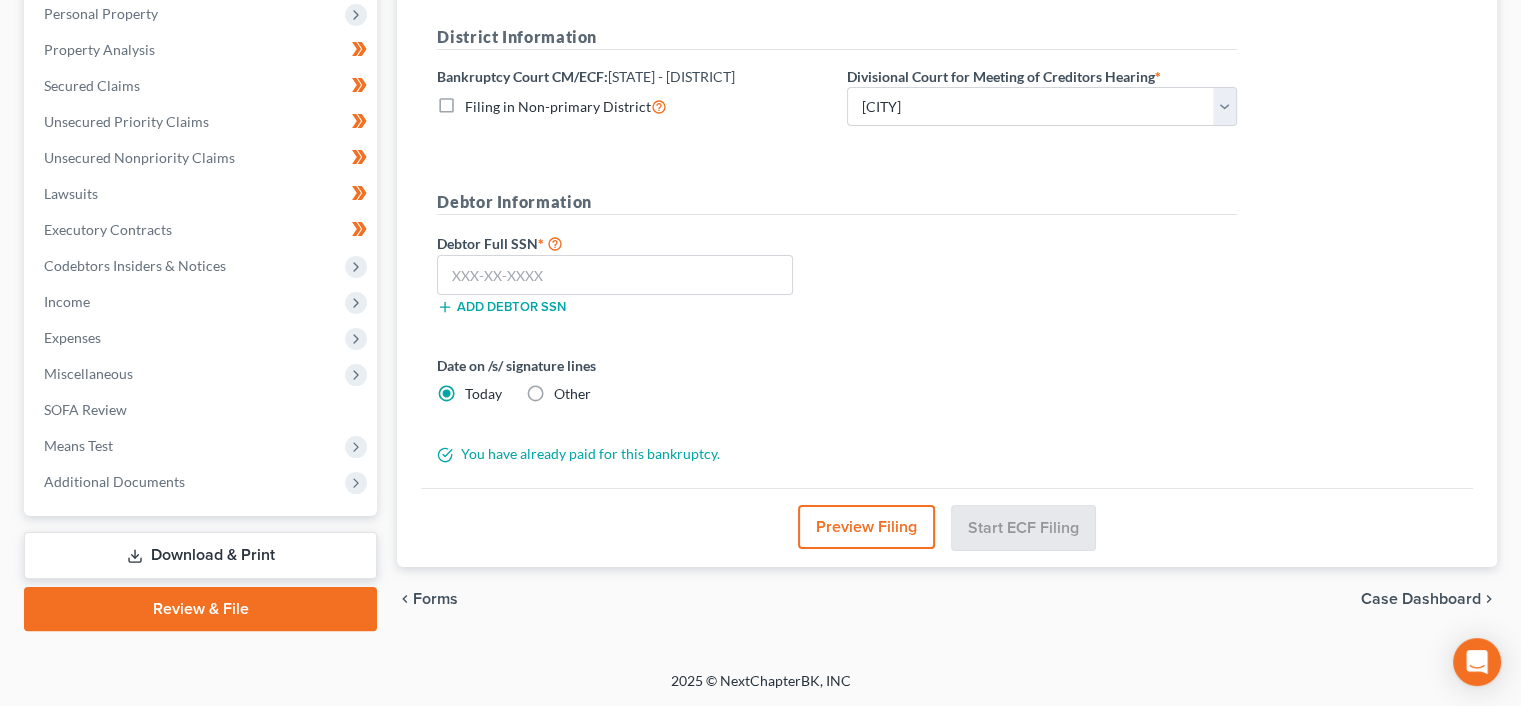 click on "Add debtor SSN" at bounding box center (501, 307) 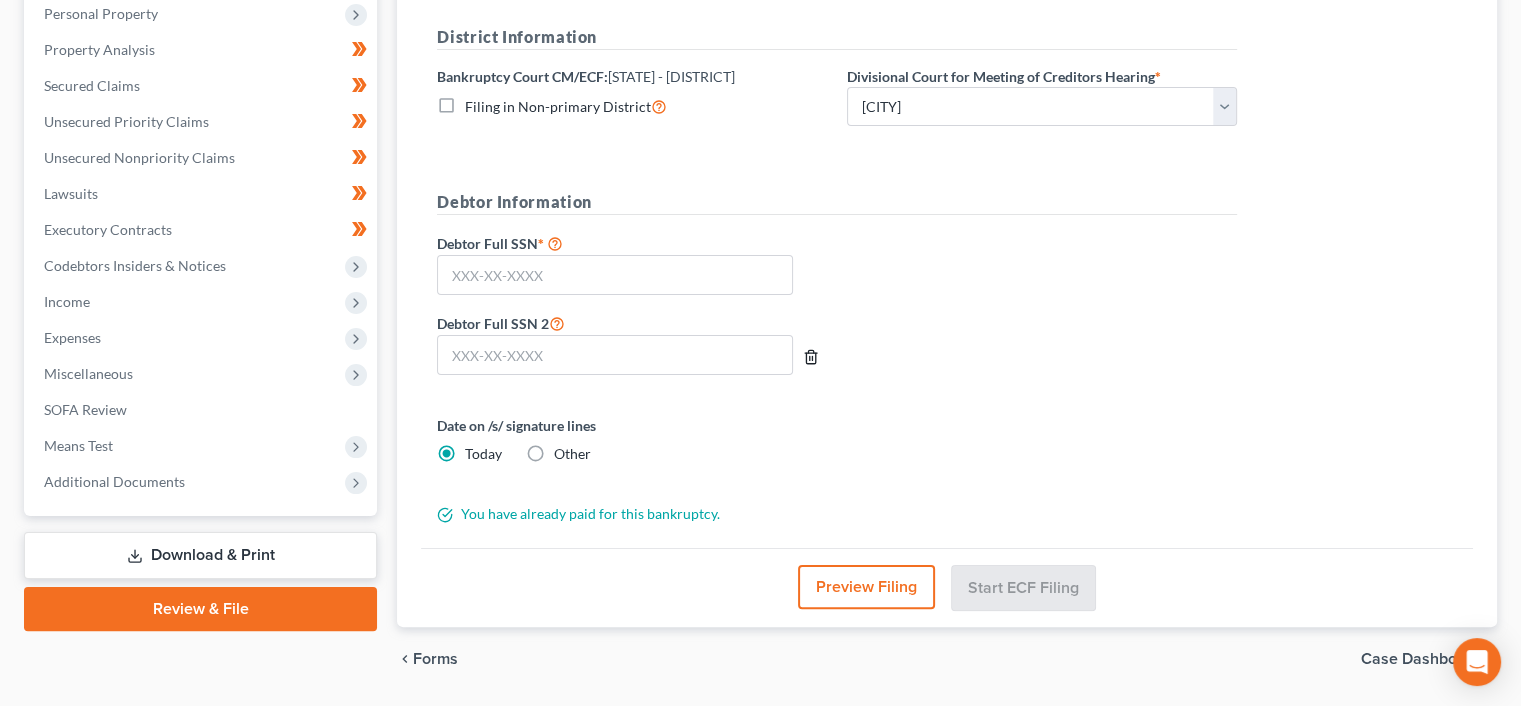 click at bounding box center (811, 357) 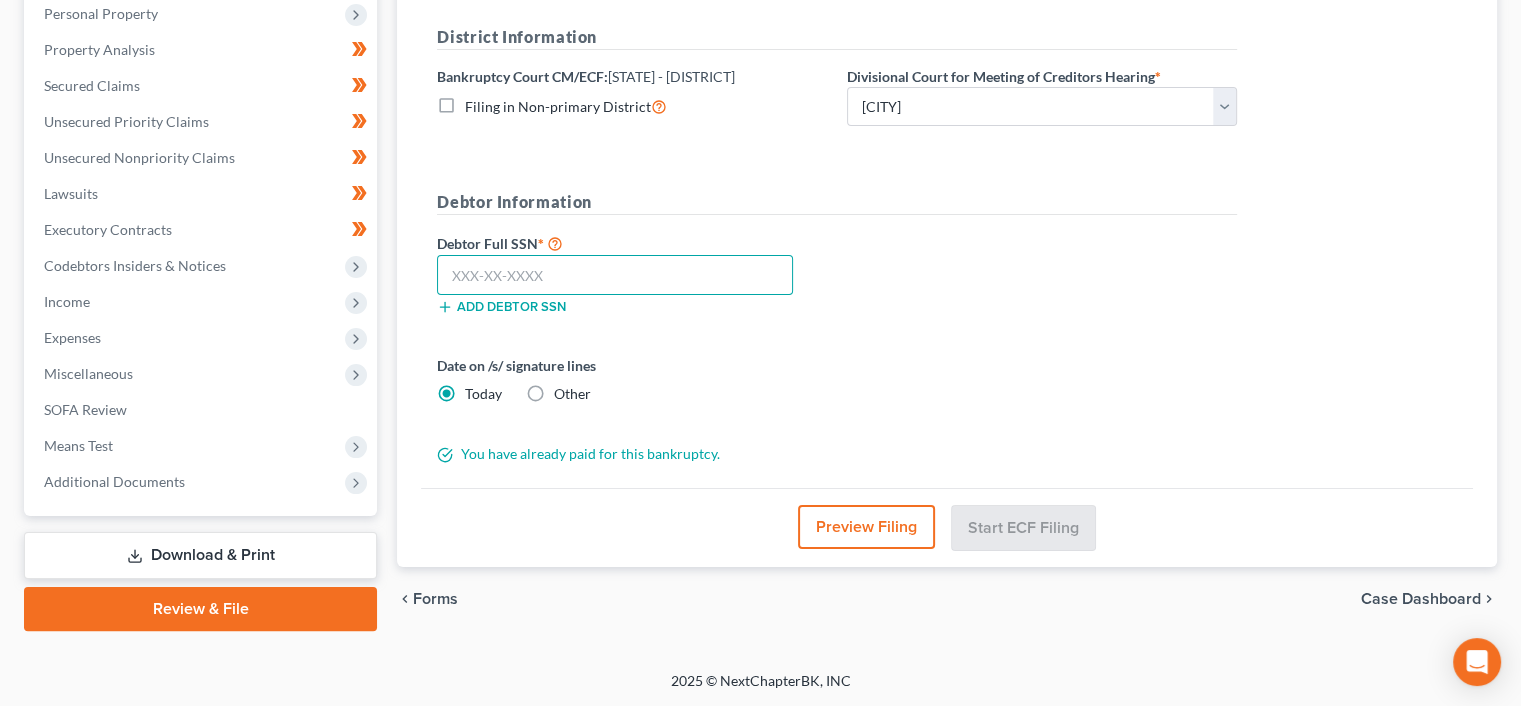 click at bounding box center (615, 275) 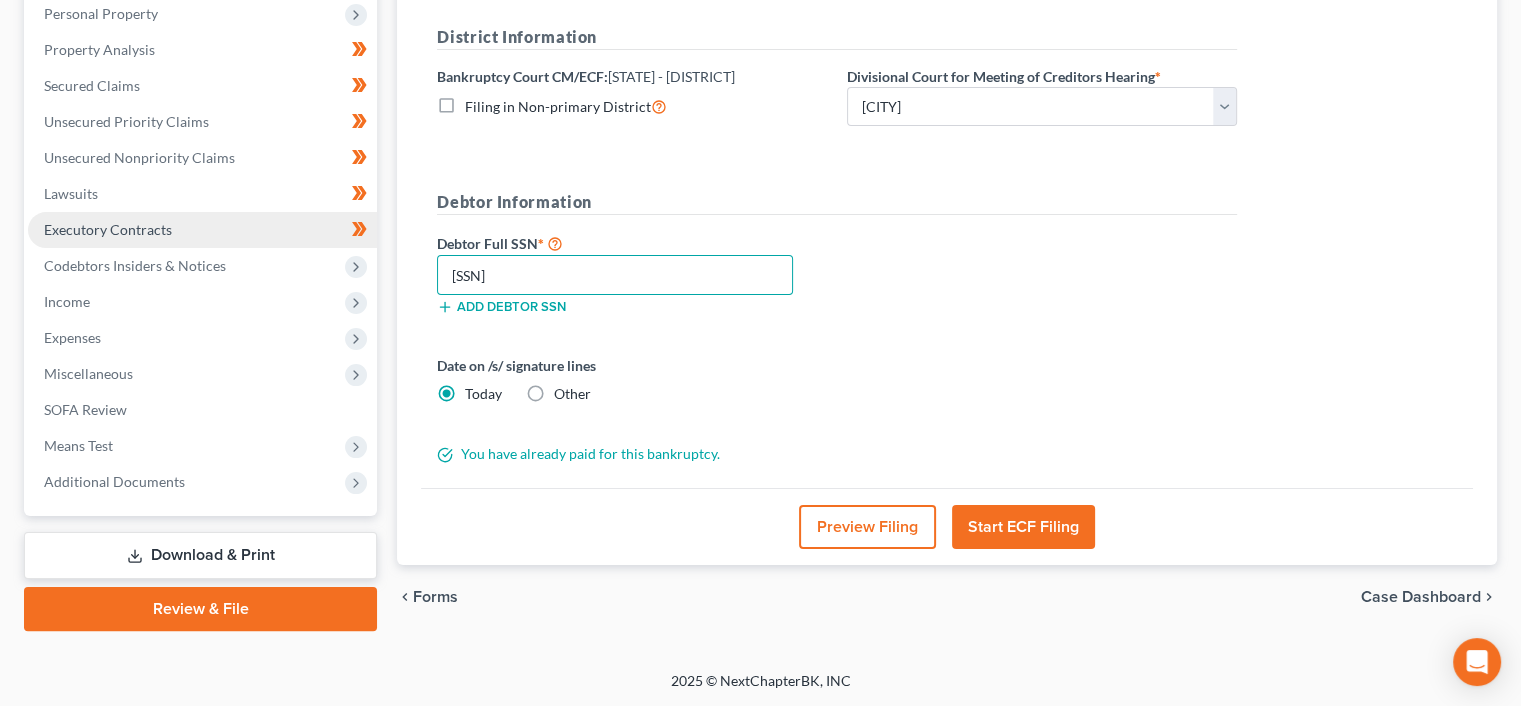 type on "[SSN]" 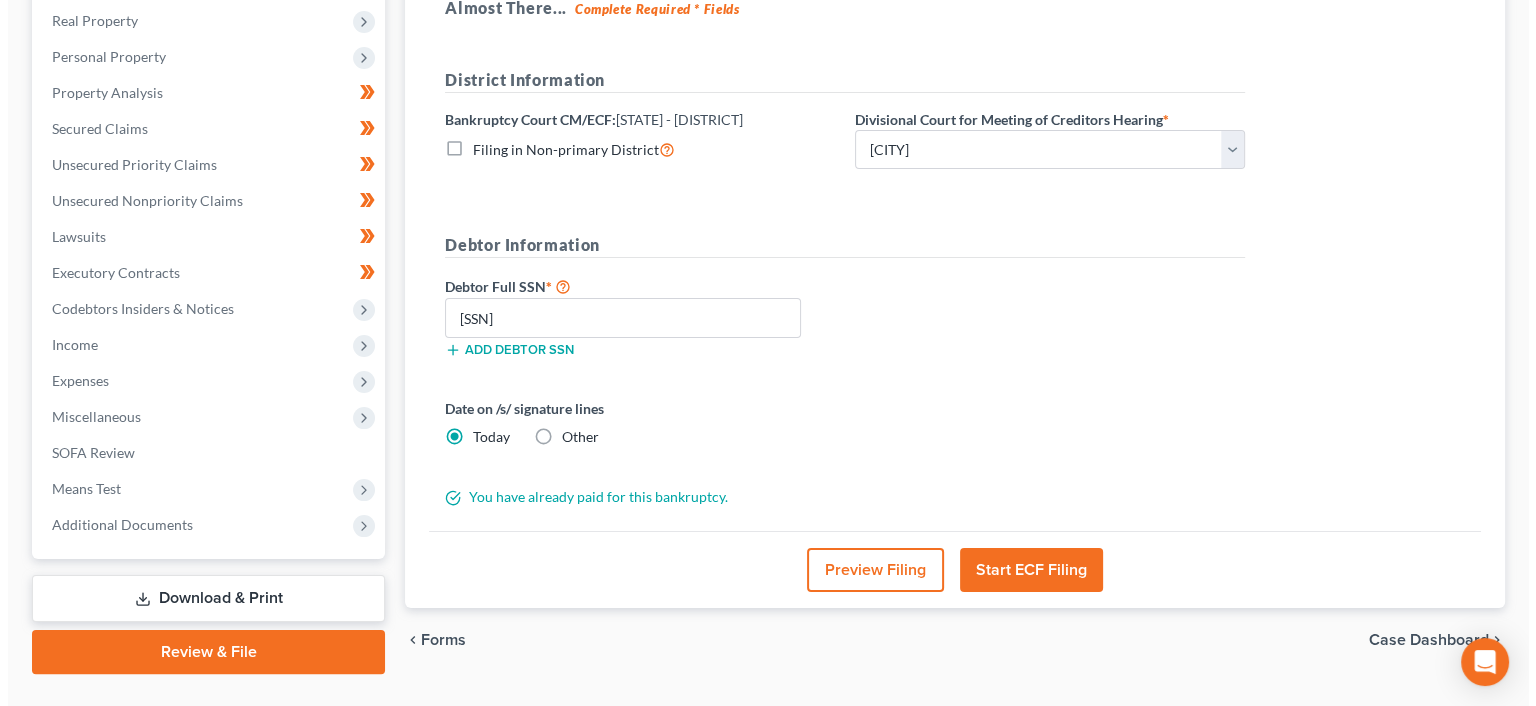 scroll, scrollTop: 356, scrollLeft: 0, axis: vertical 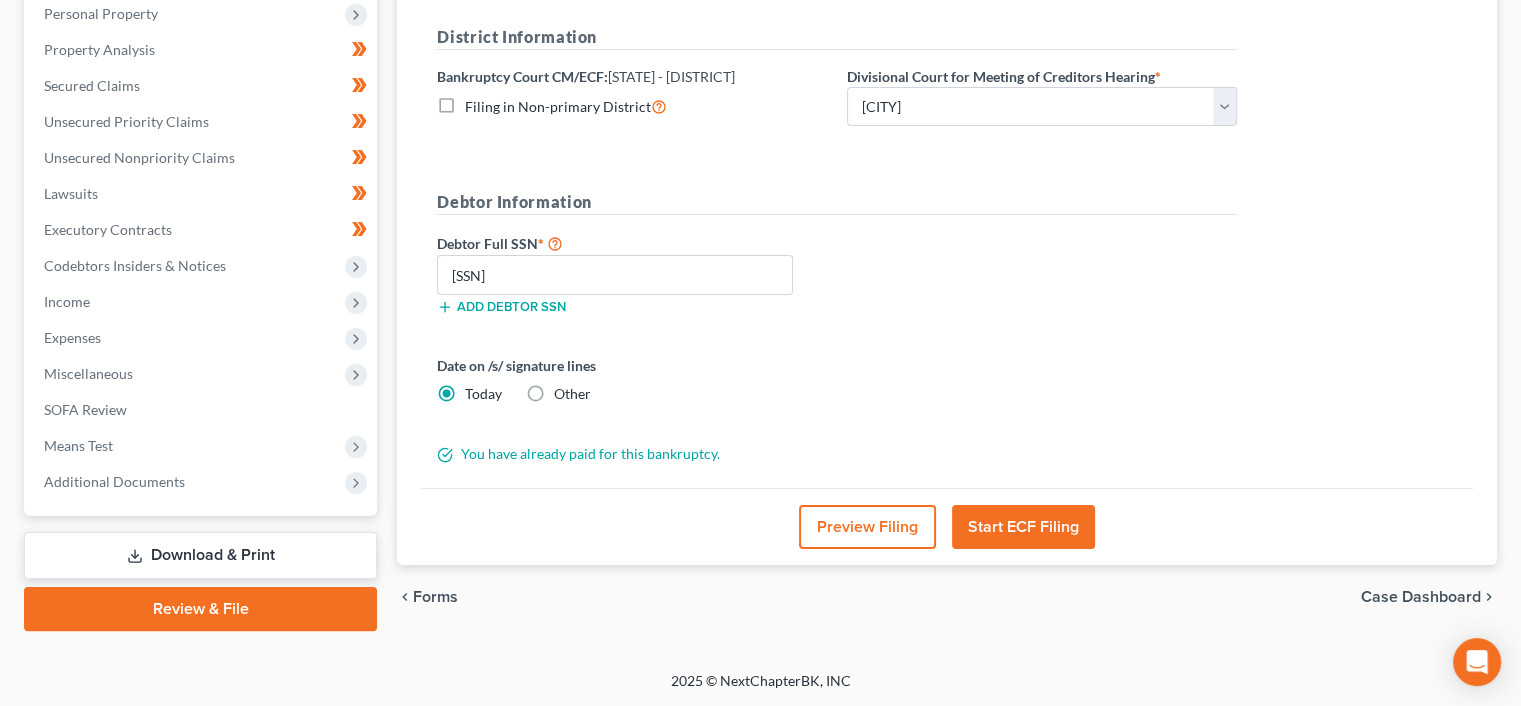 drag, startPoint x: 1024, startPoint y: 515, endPoint x: 1068, endPoint y: 531, distance: 46.818798 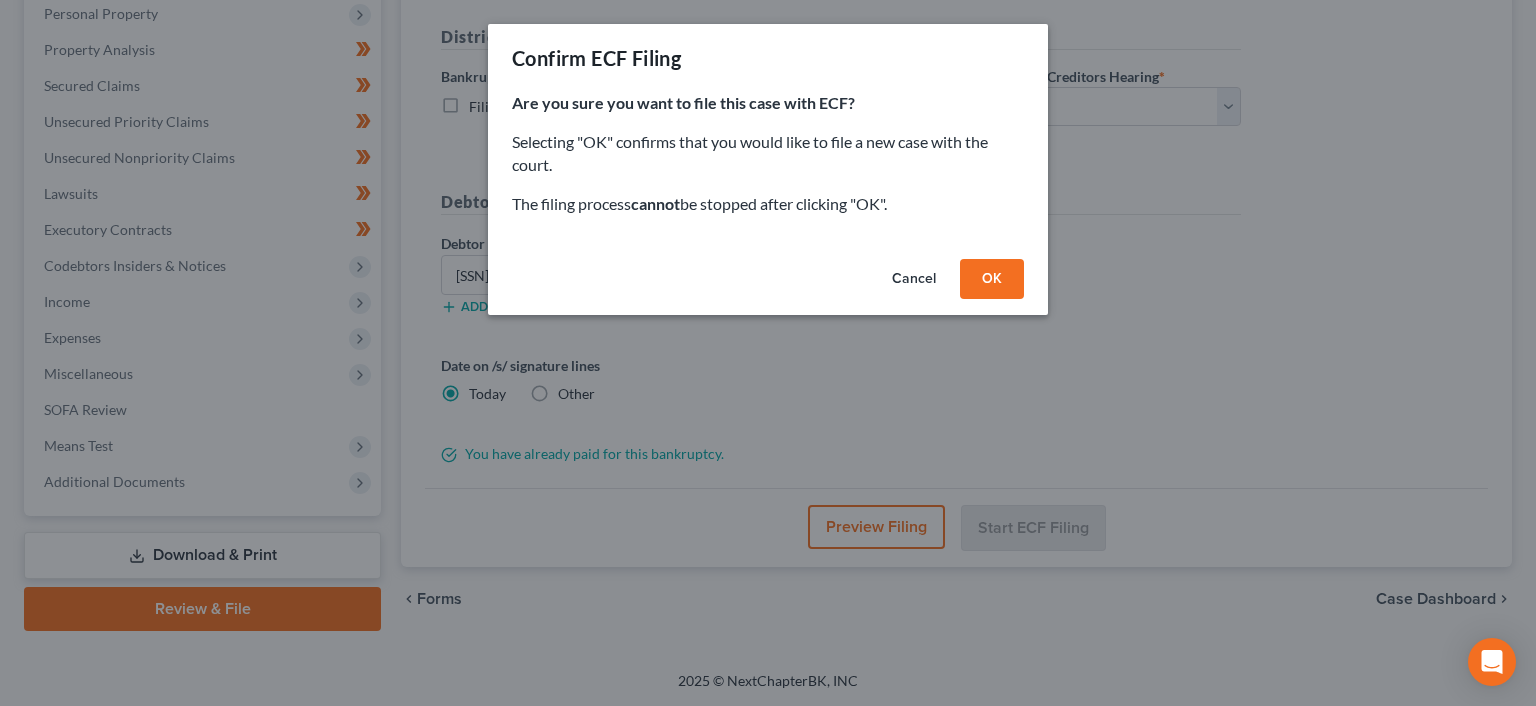 click on "OK" at bounding box center (992, 279) 